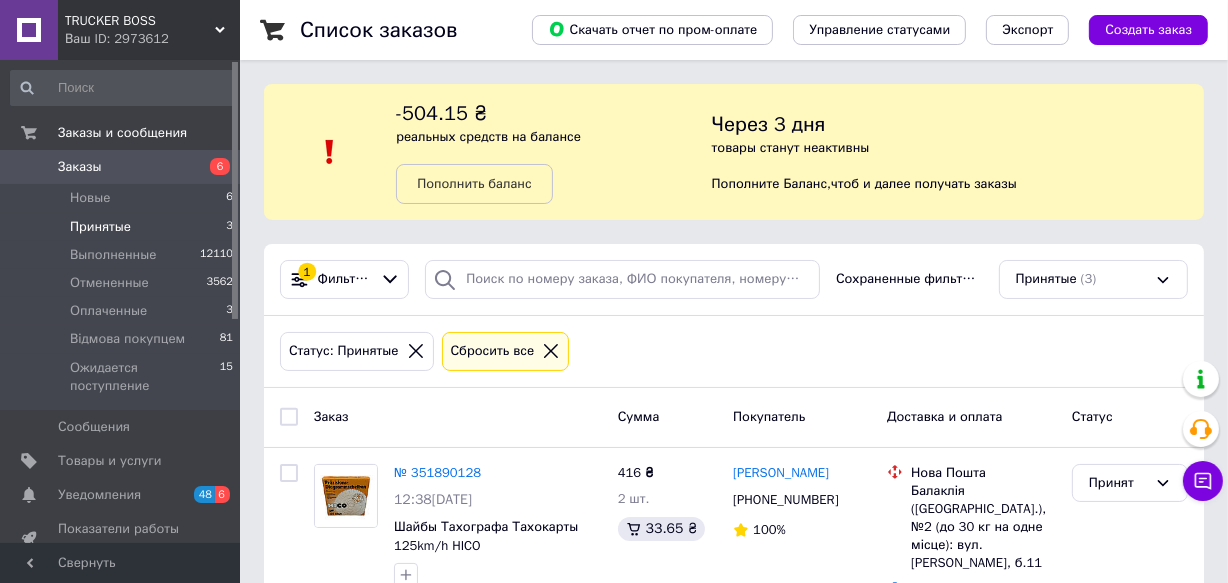 scroll, scrollTop: 181, scrollLeft: 0, axis: vertical 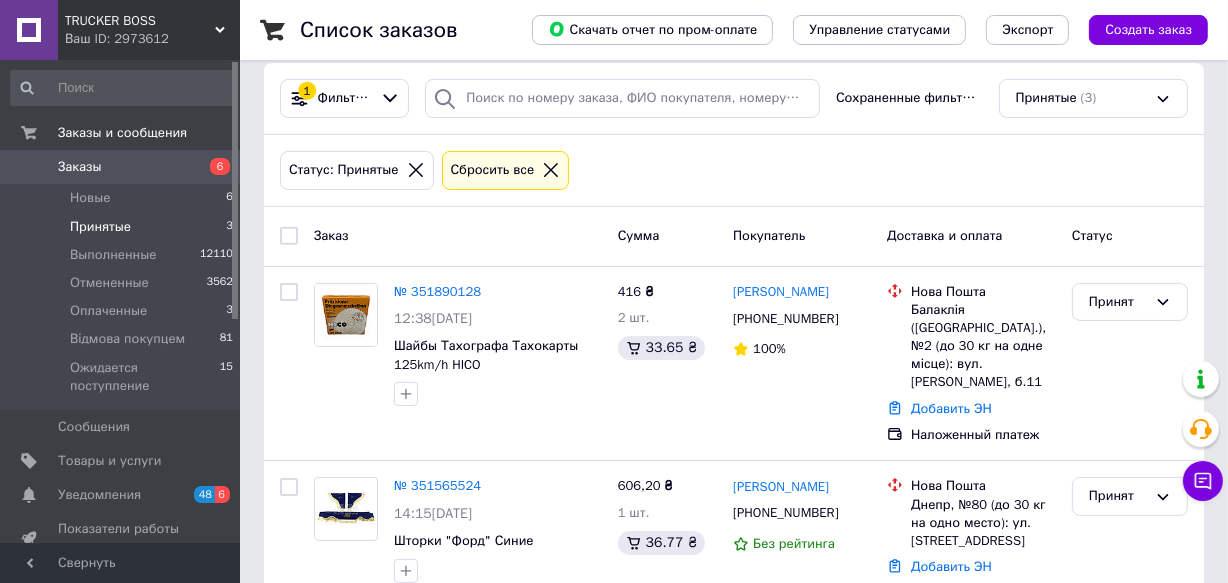 click on "Заказы" at bounding box center (80, 167) 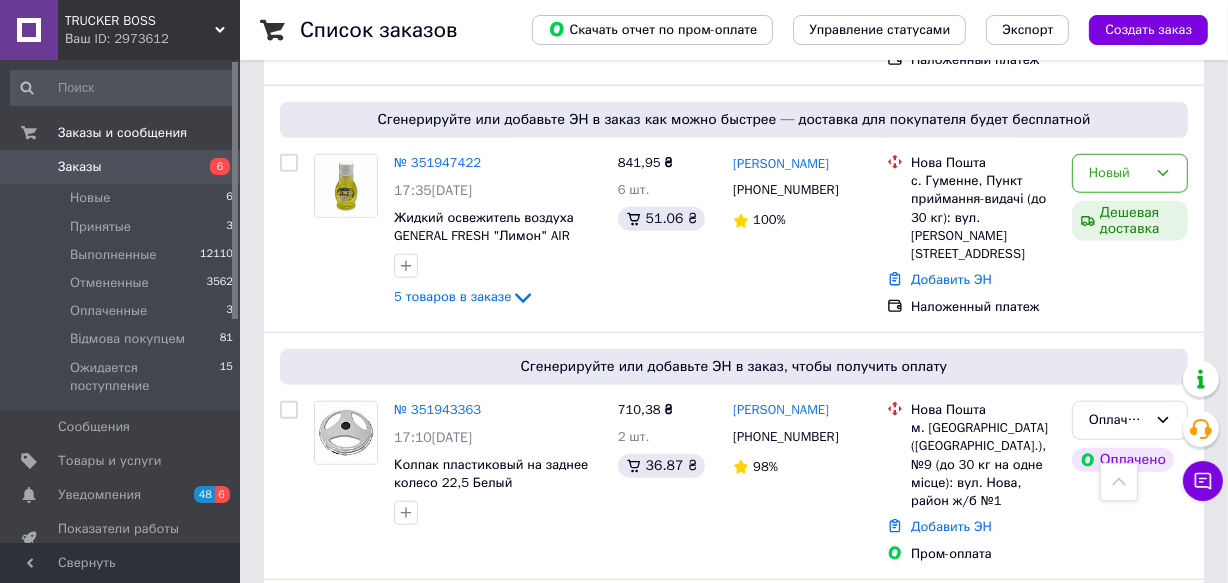 scroll, scrollTop: 1636, scrollLeft: 0, axis: vertical 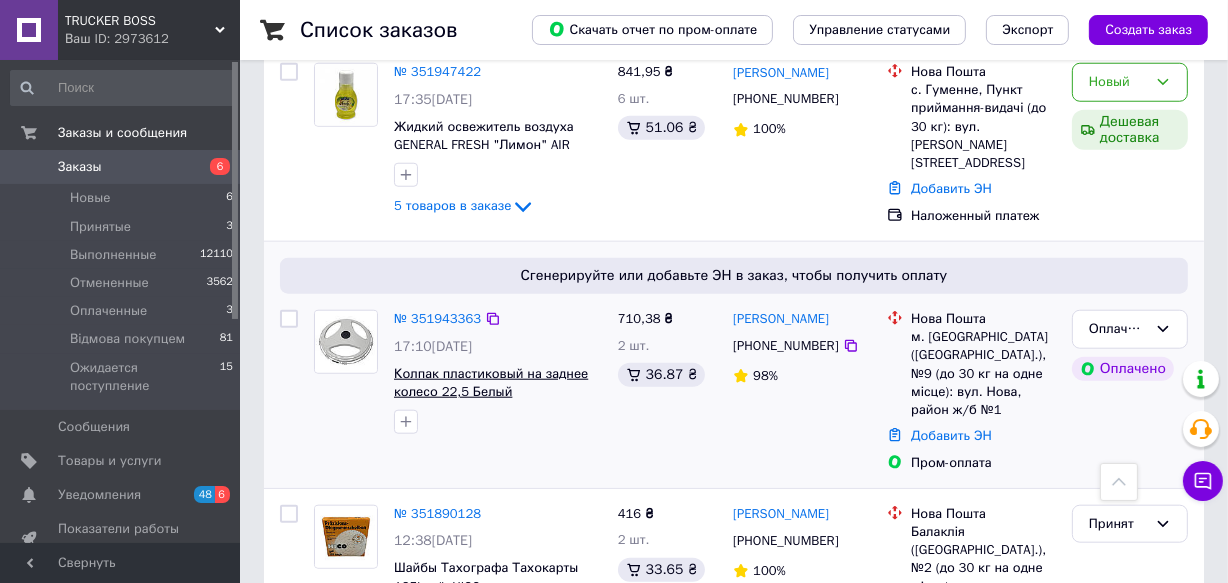 click on "Колпак пластиковый на заднее колесо 22,5 Белый" at bounding box center [491, 383] 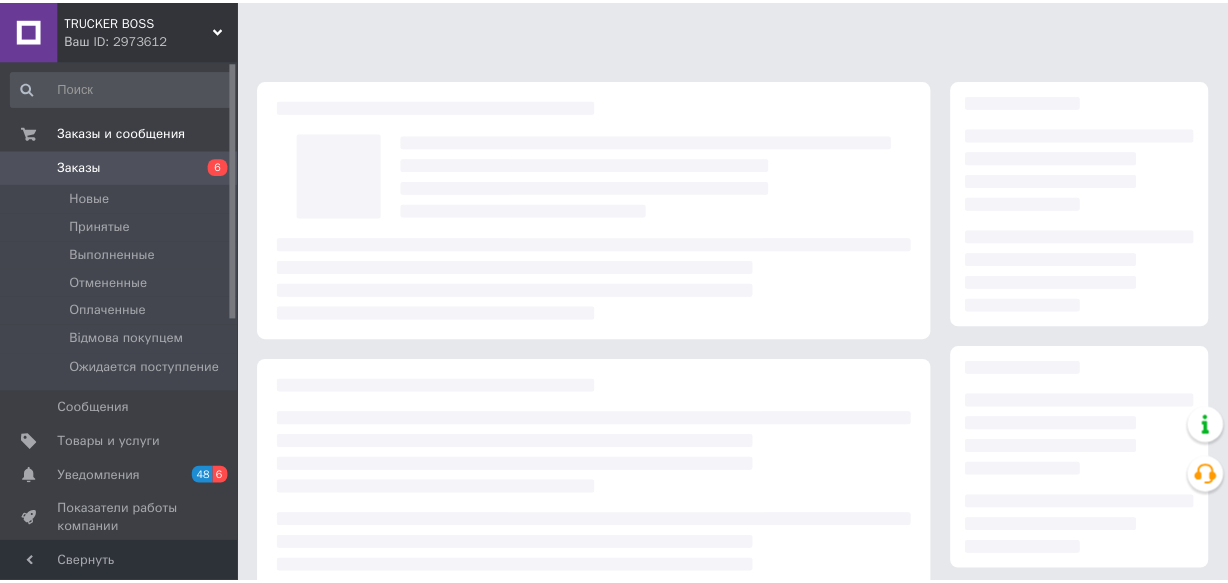 scroll, scrollTop: 0, scrollLeft: 0, axis: both 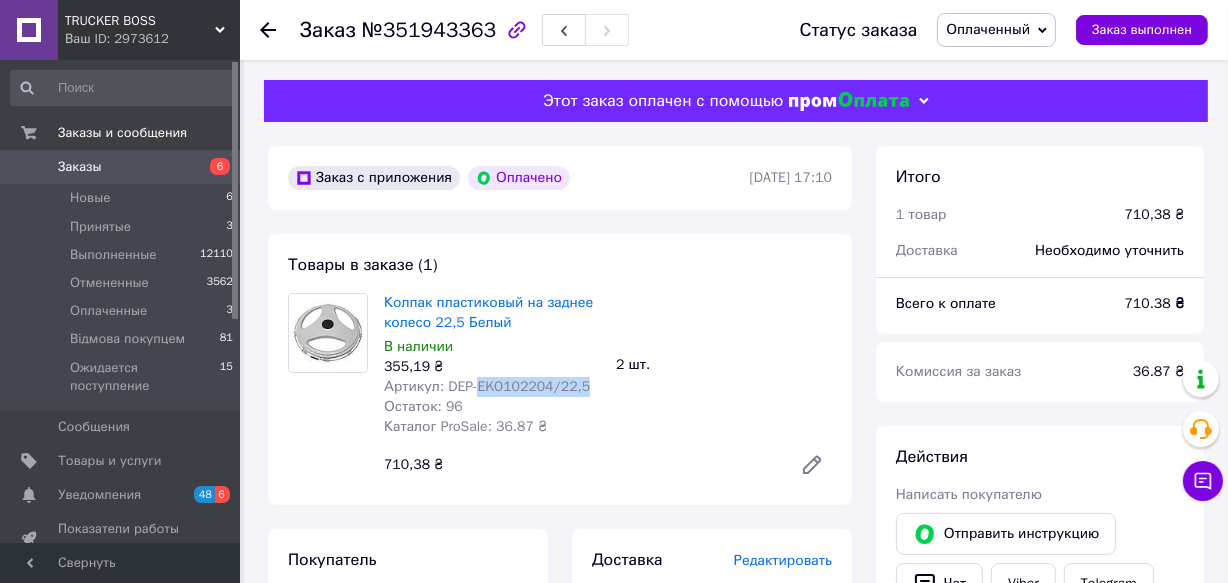drag, startPoint x: 475, startPoint y: 385, endPoint x: 575, endPoint y: 390, distance: 100.12492 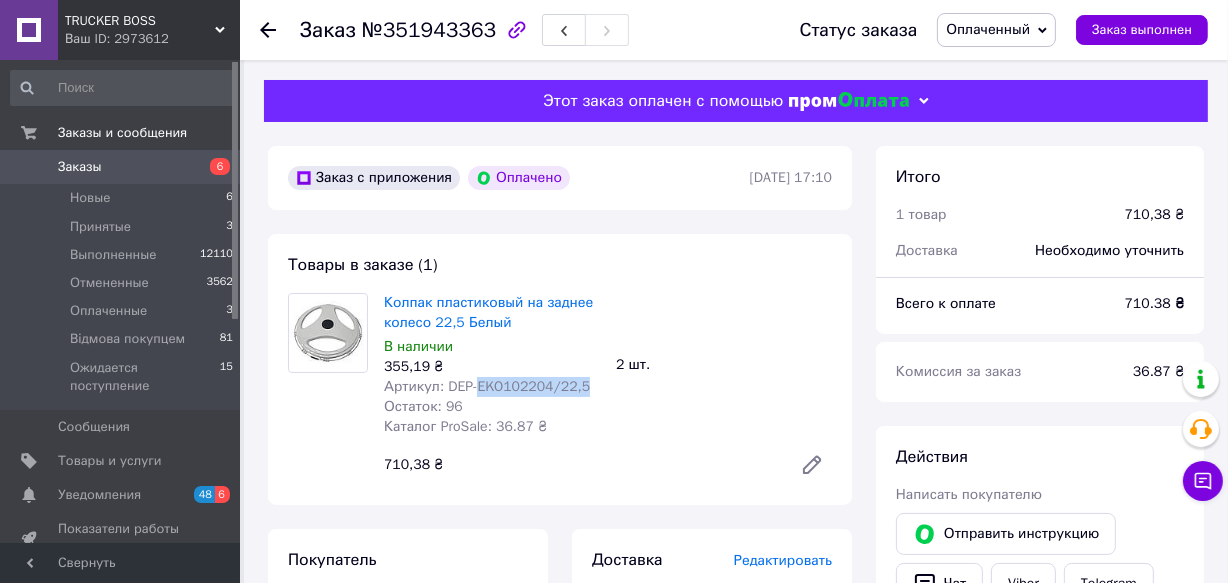 copy on "EKO102204/22,5" 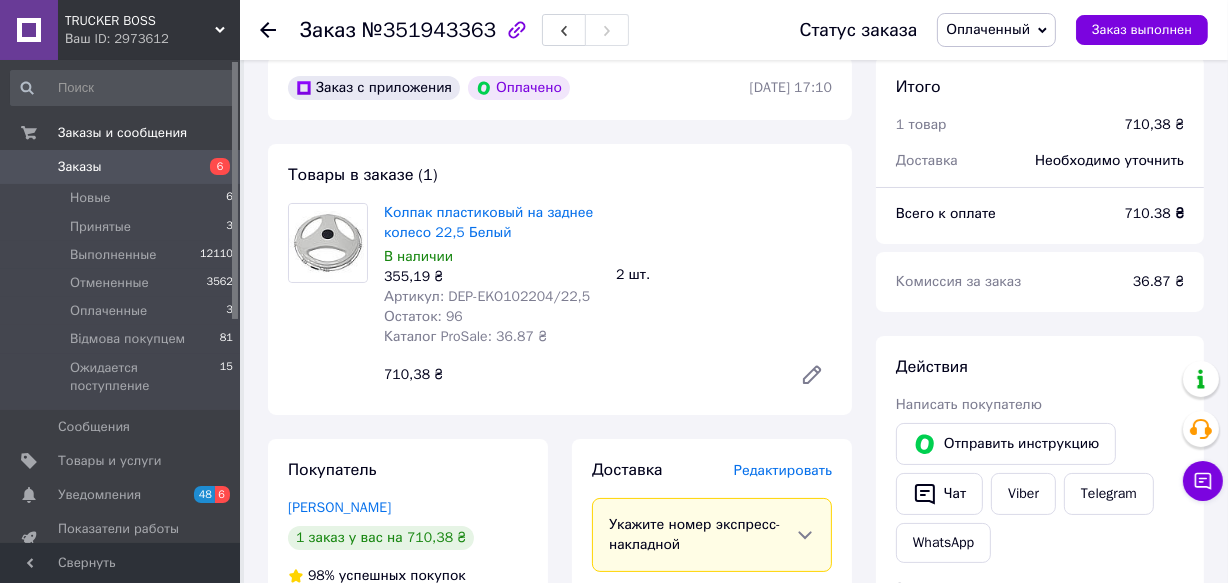click 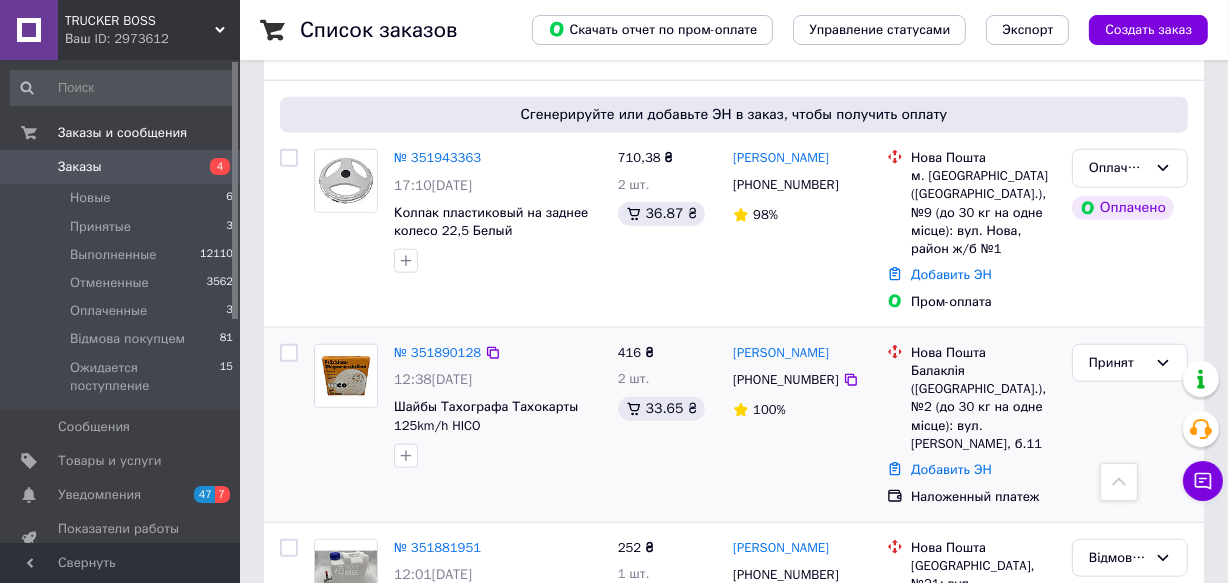 scroll, scrollTop: 1636, scrollLeft: 0, axis: vertical 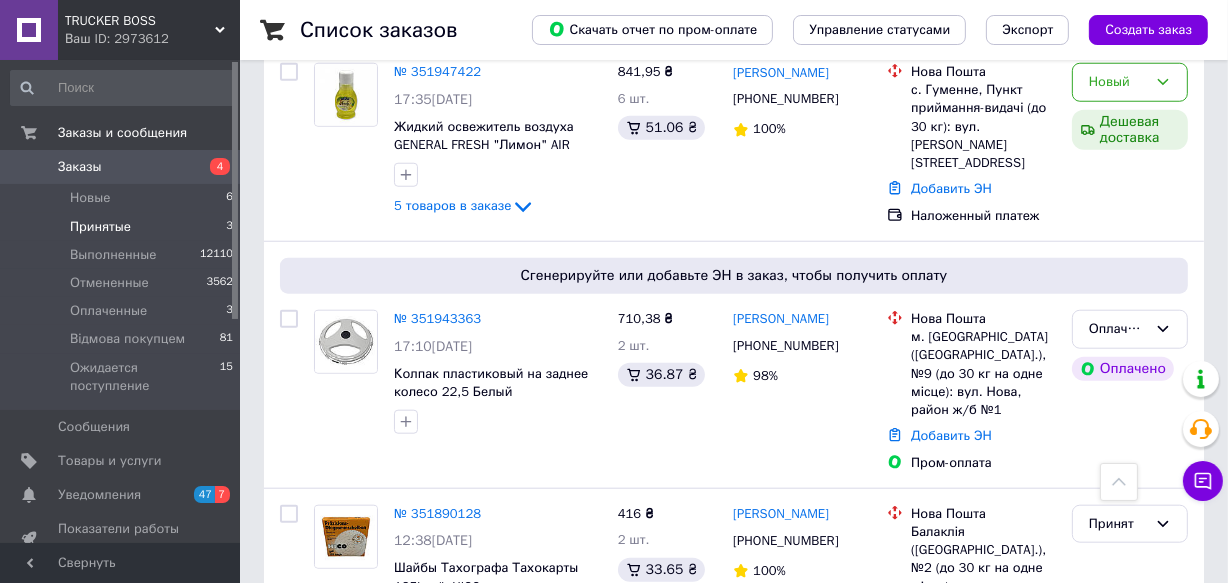 click on "Принятые" at bounding box center [100, 227] 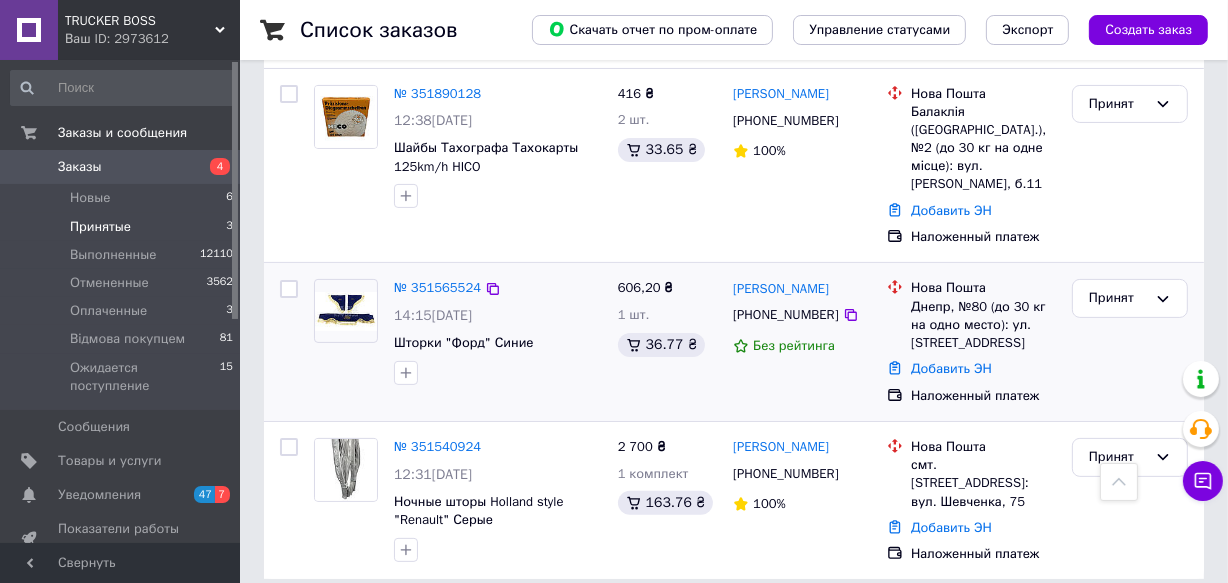 scroll, scrollTop: 288, scrollLeft: 0, axis: vertical 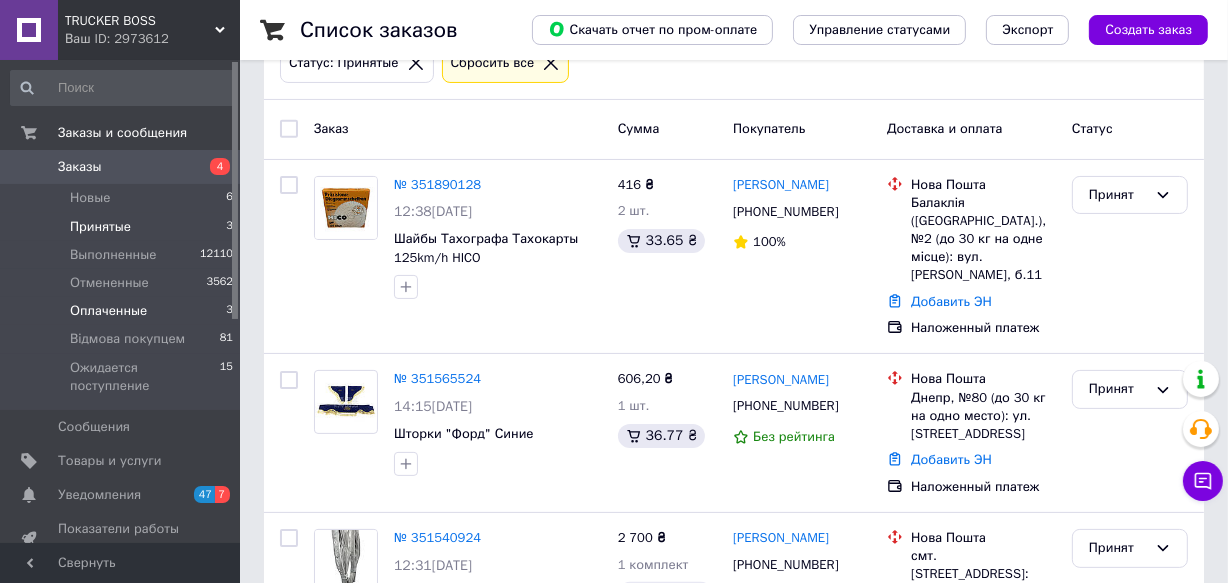 click on "Оплаченные" at bounding box center (108, 311) 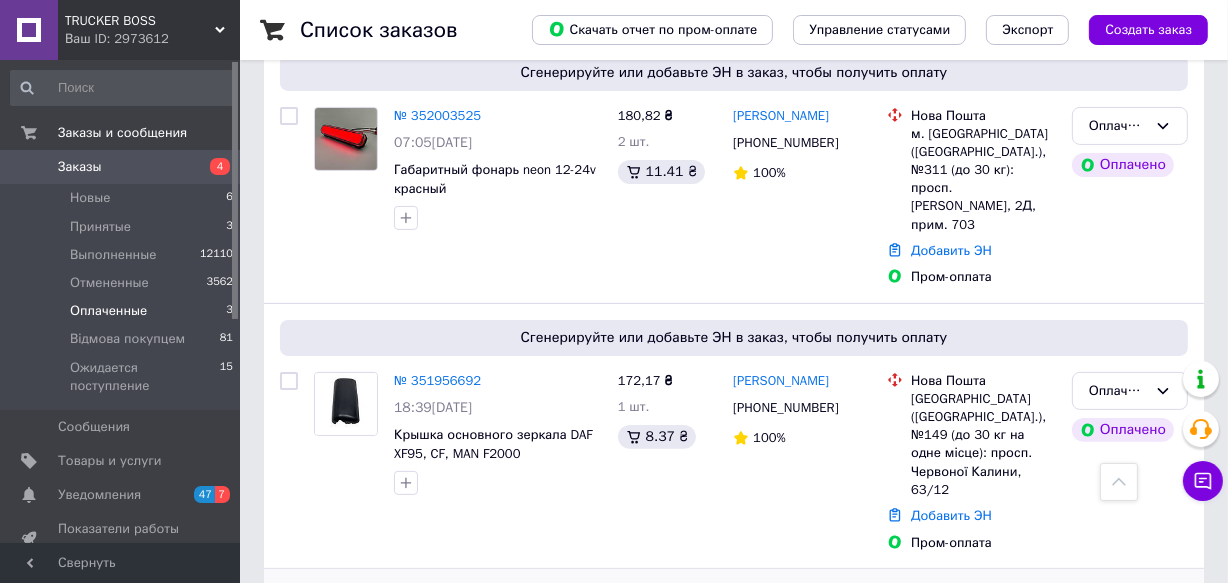 scroll, scrollTop: 318, scrollLeft: 0, axis: vertical 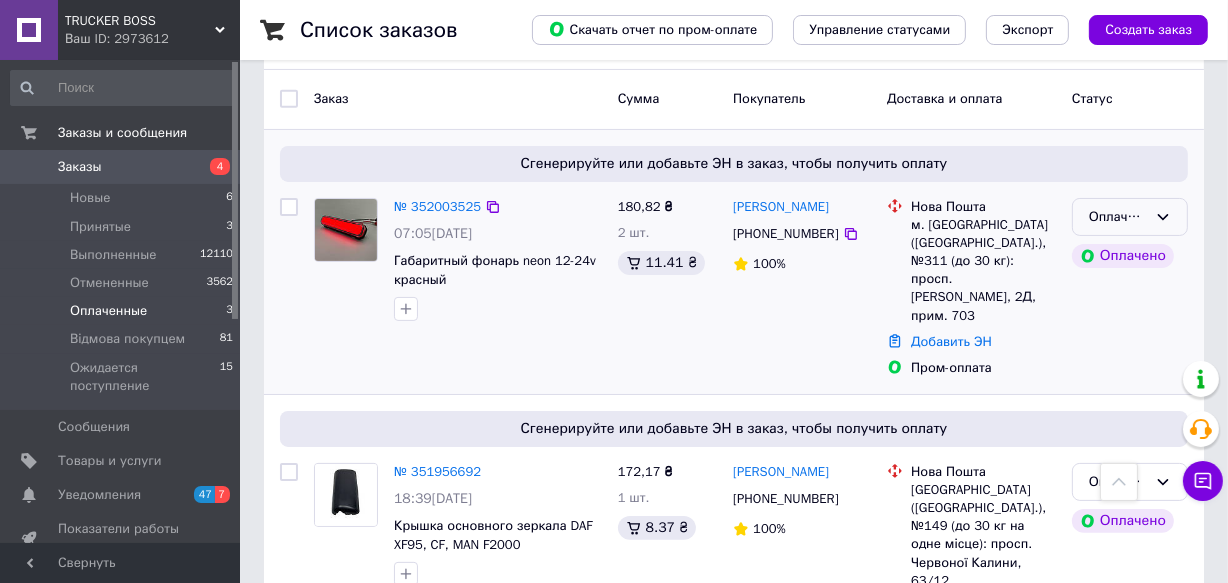 click 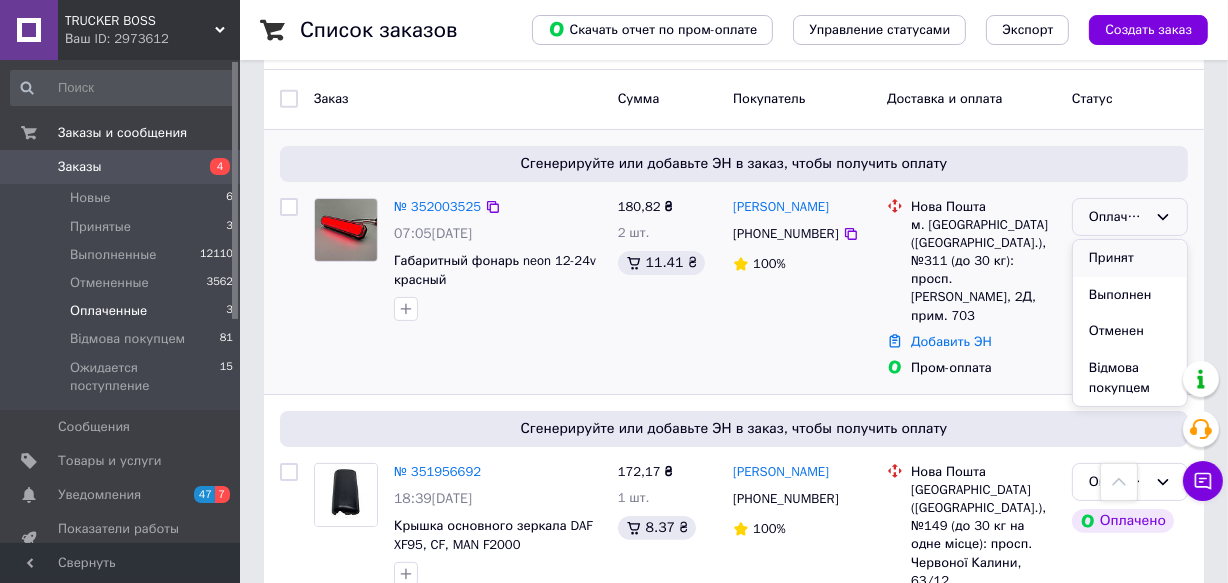 click on "Принят" at bounding box center (1130, 258) 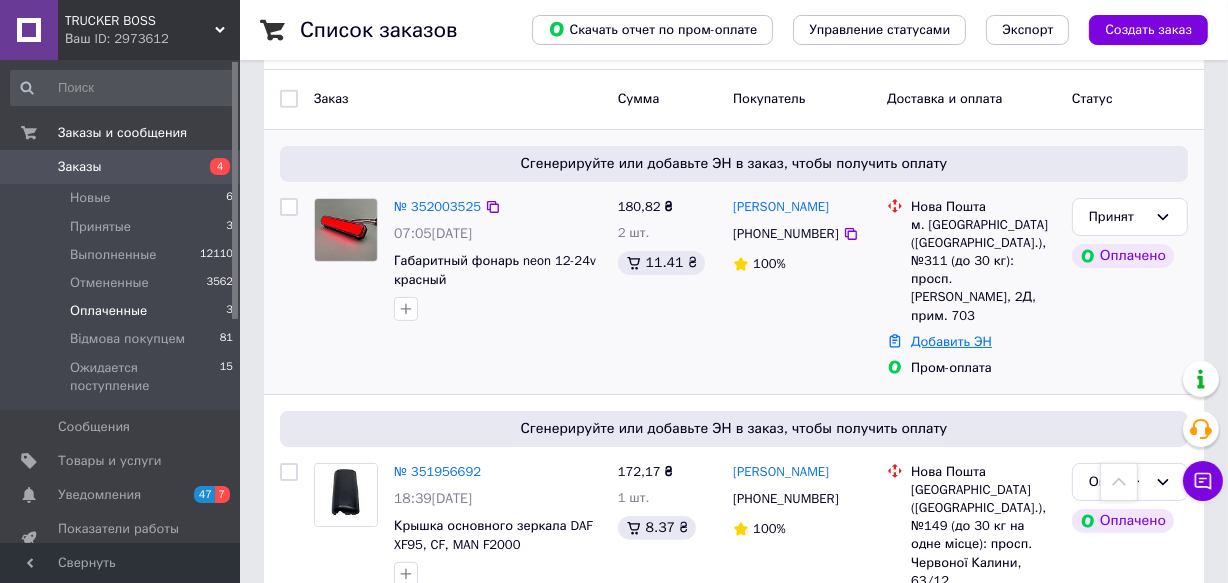 click on "Добавить ЭН" at bounding box center [951, 341] 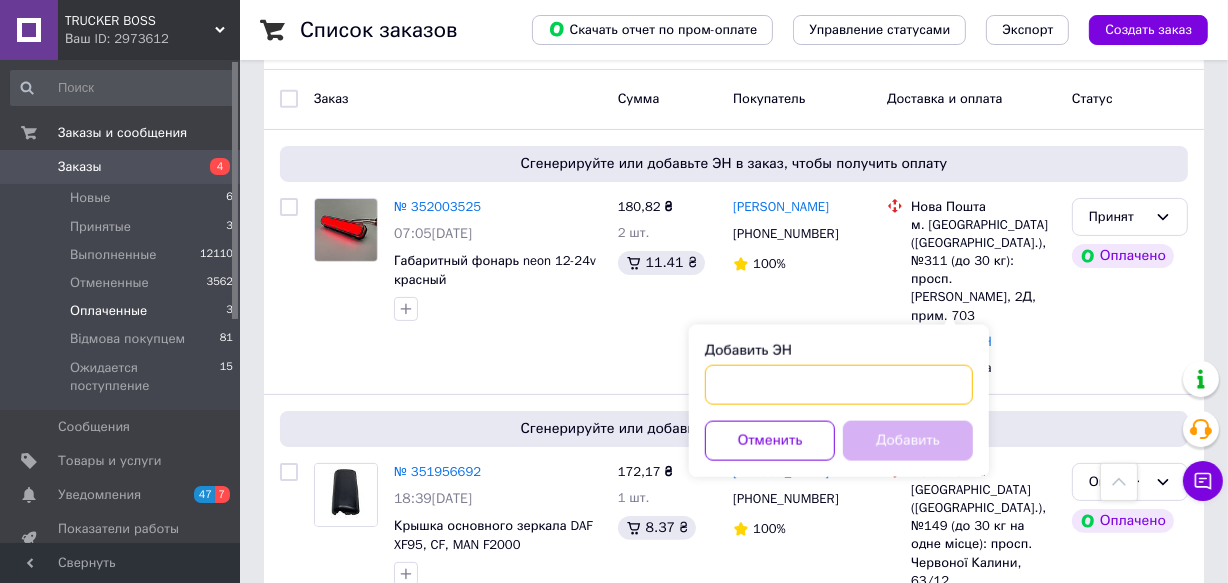 click on "Добавить ЭН" at bounding box center [839, 385] 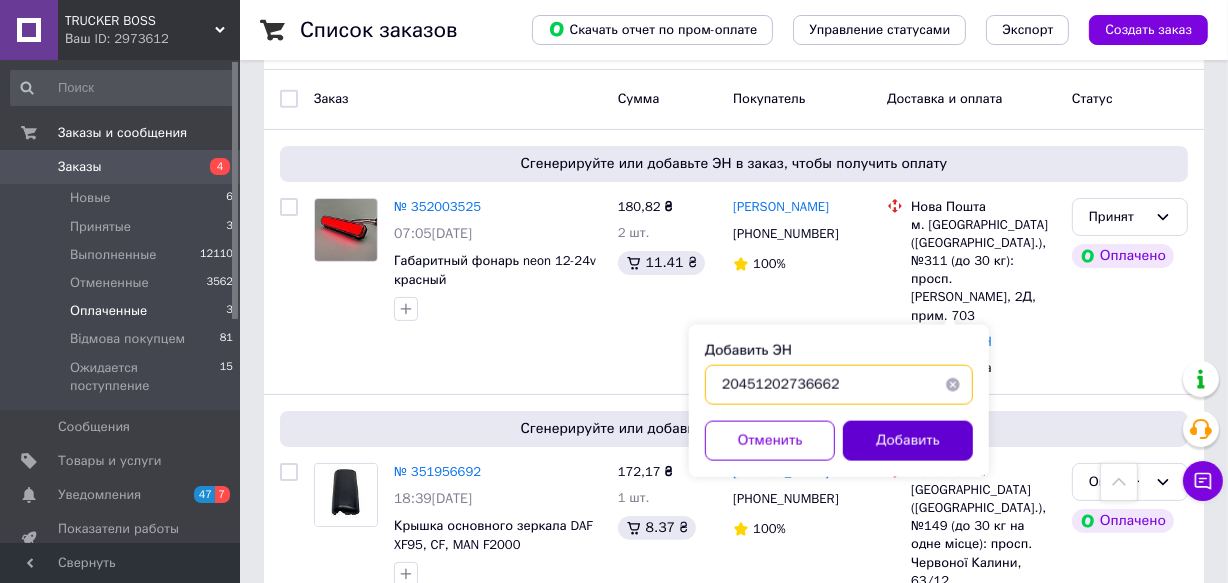 type on "20451202736662" 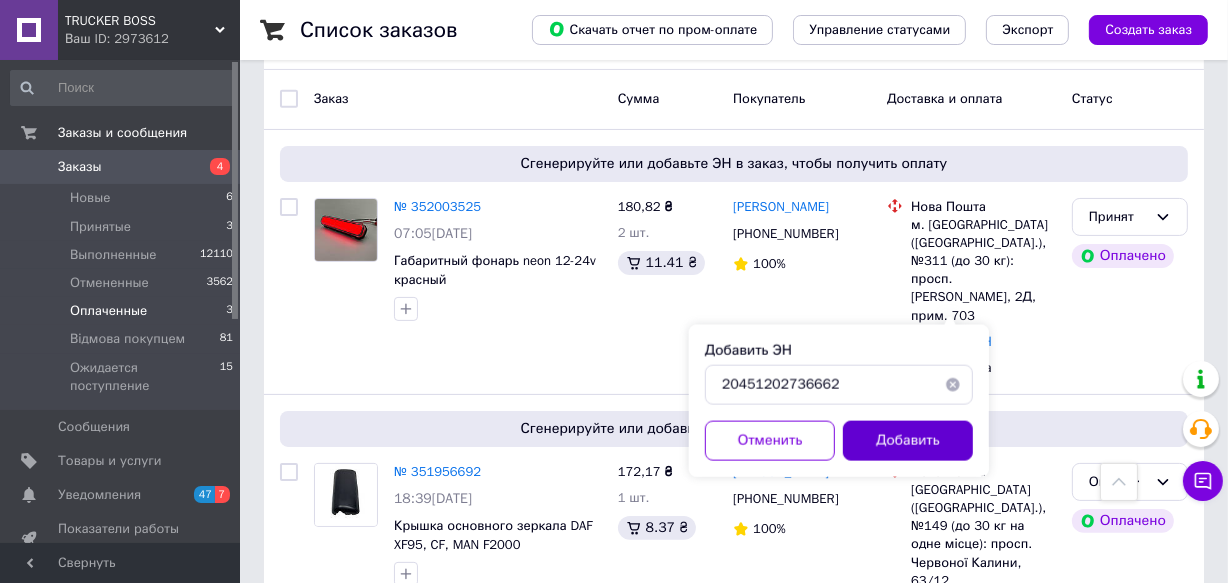 click on "Добавить" at bounding box center (908, 441) 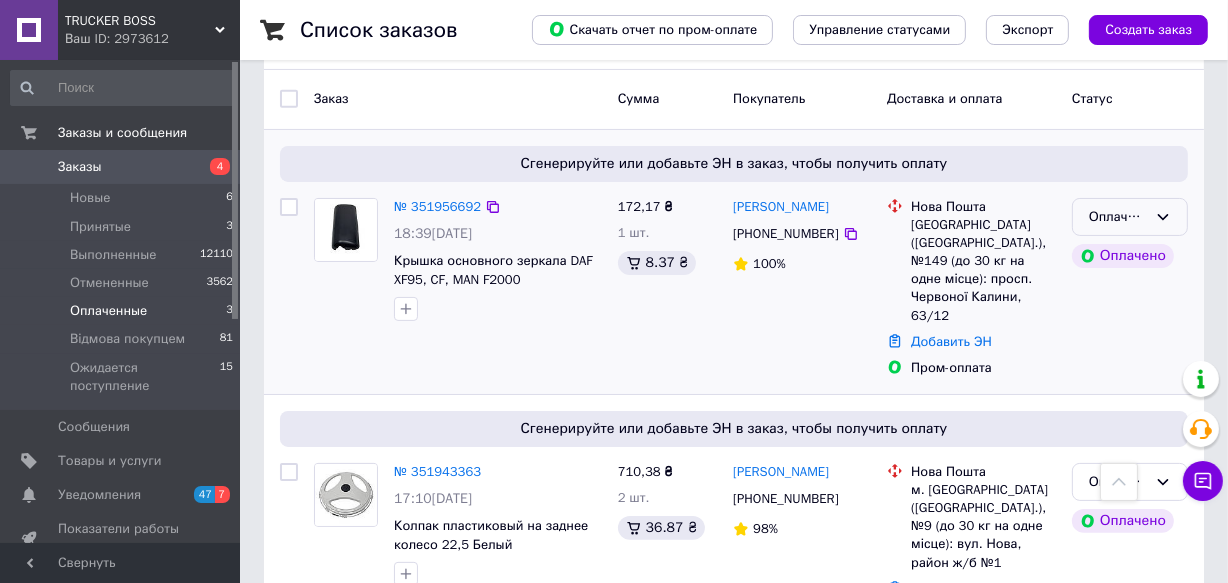 click 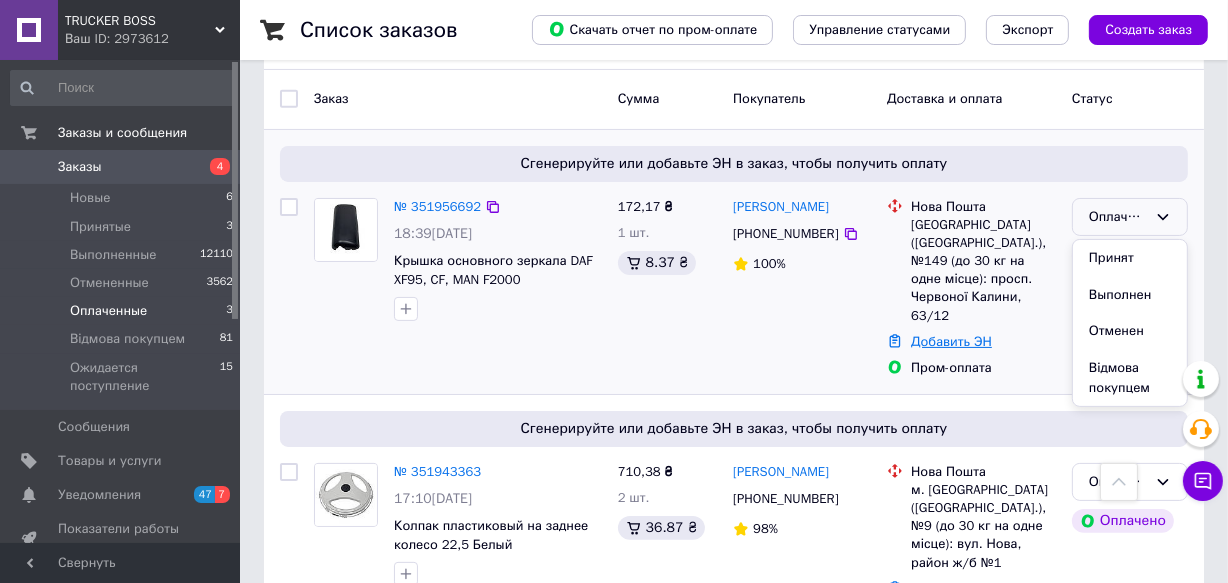 click on "Добавить ЭН" at bounding box center (951, 341) 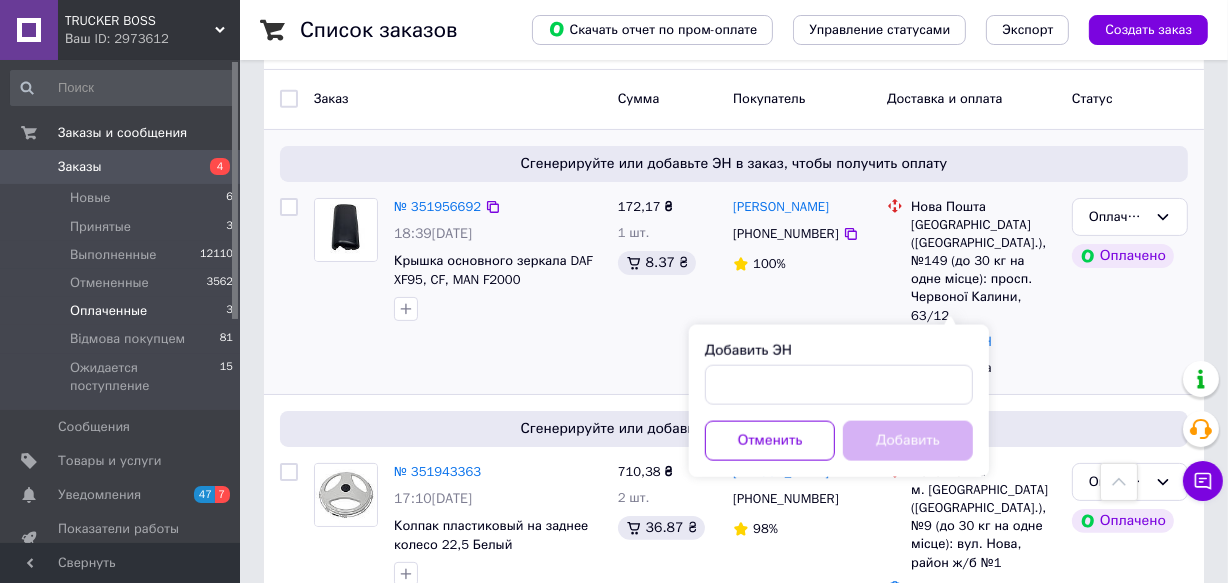 click on "172,17 ₴ 1 шт. 8.37 ₴" at bounding box center [668, 288] 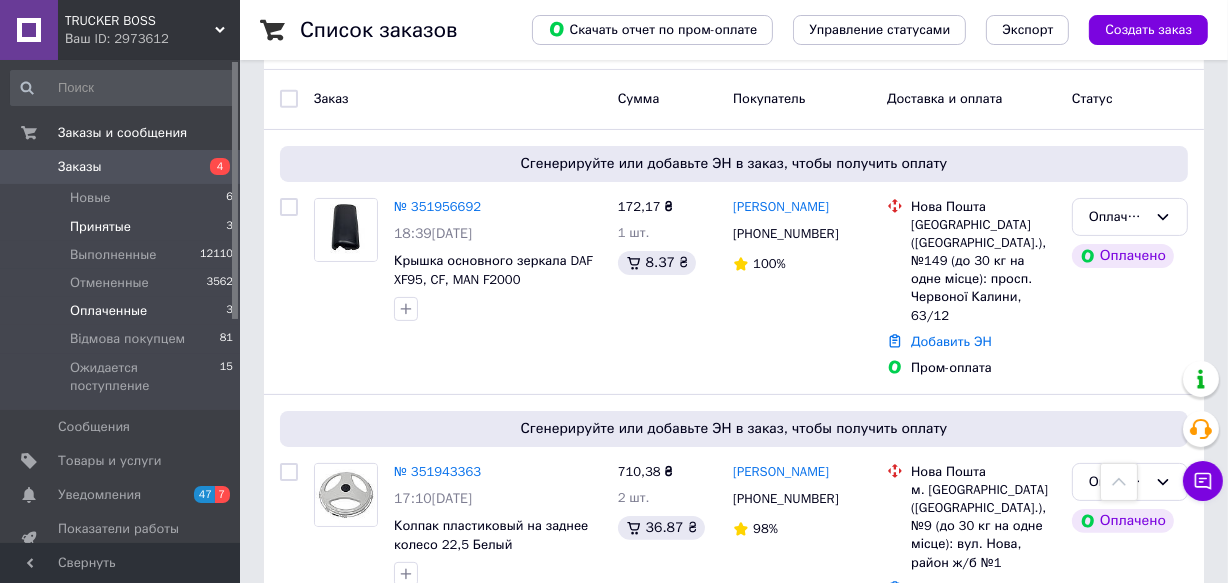 click on "Принятые" at bounding box center [100, 227] 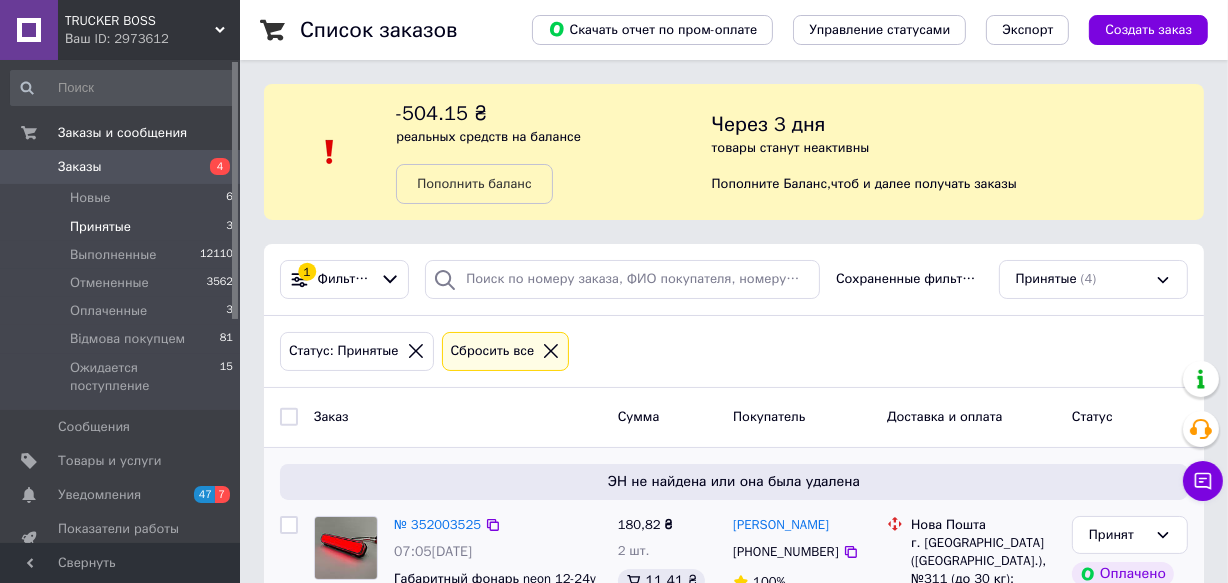 scroll, scrollTop: 181, scrollLeft: 0, axis: vertical 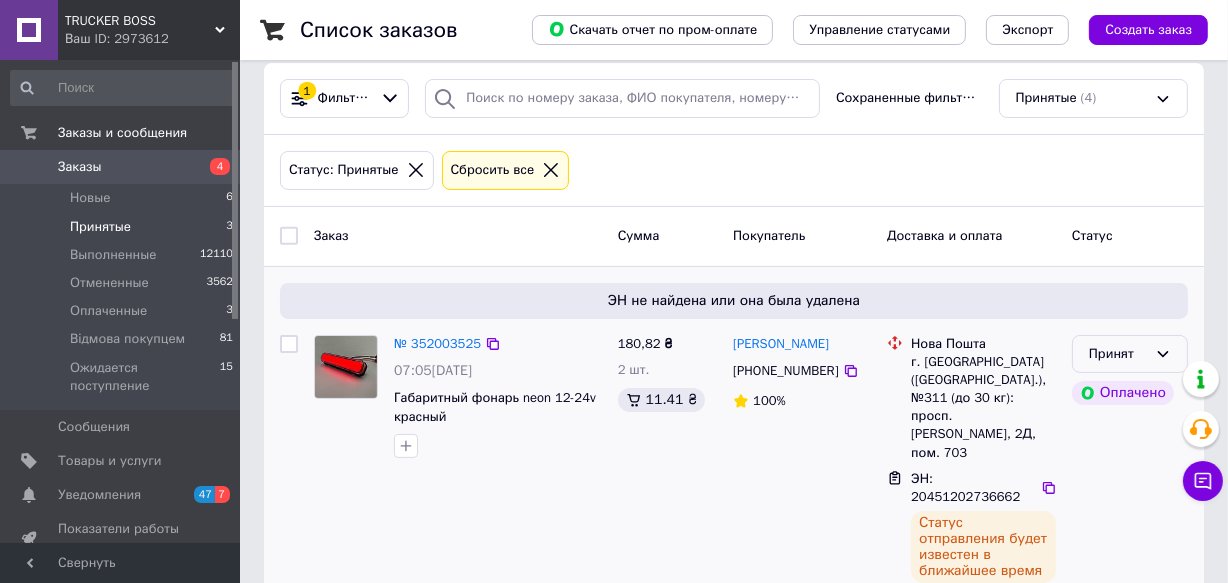 click 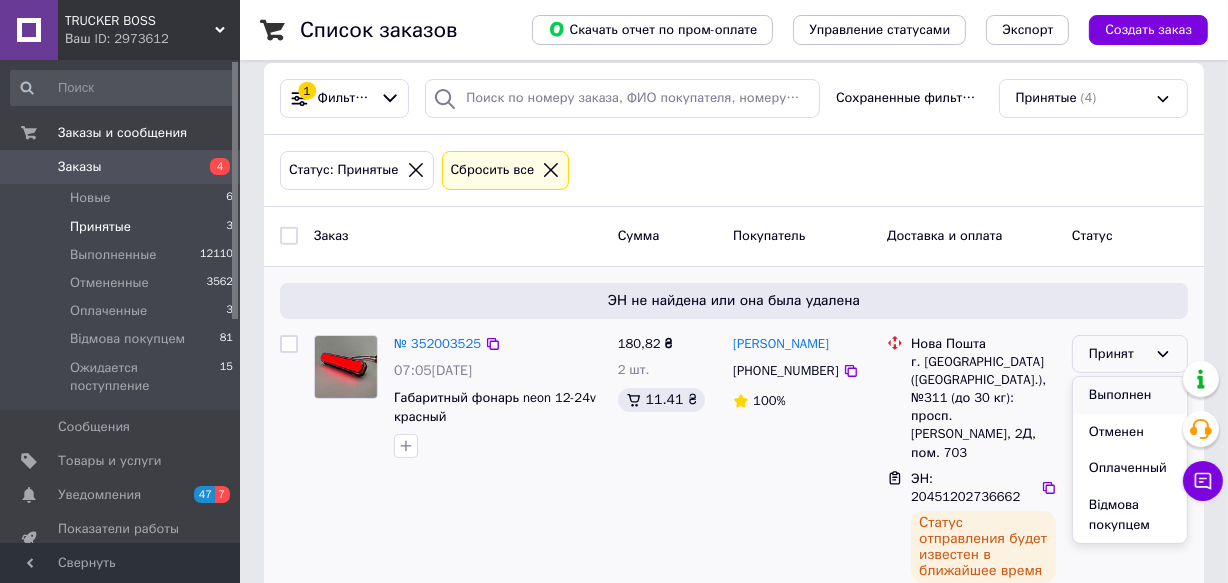 click on "Выполнен" at bounding box center [1130, 395] 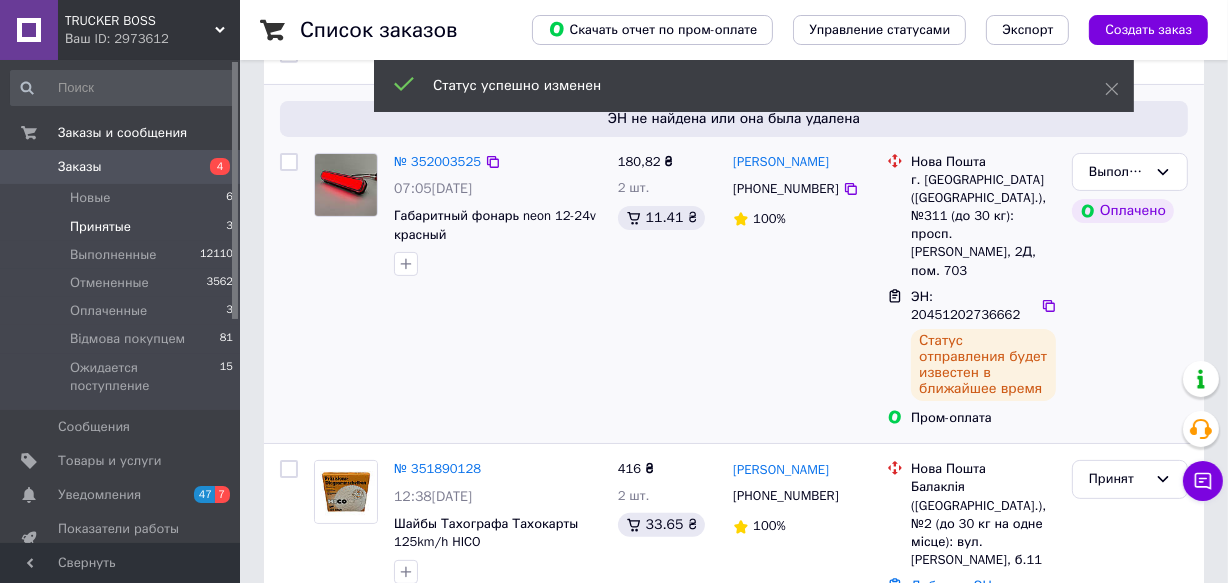scroll, scrollTop: 454, scrollLeft: 0, axis: vertical 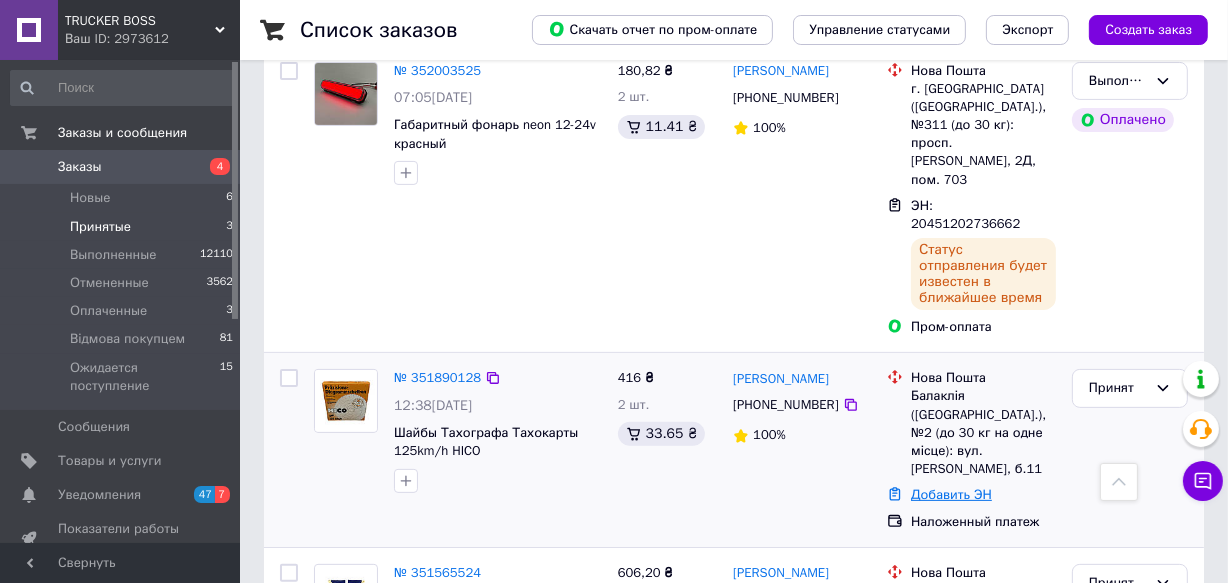 click on "Добавить ЭН" at bounding box center (951, 494) 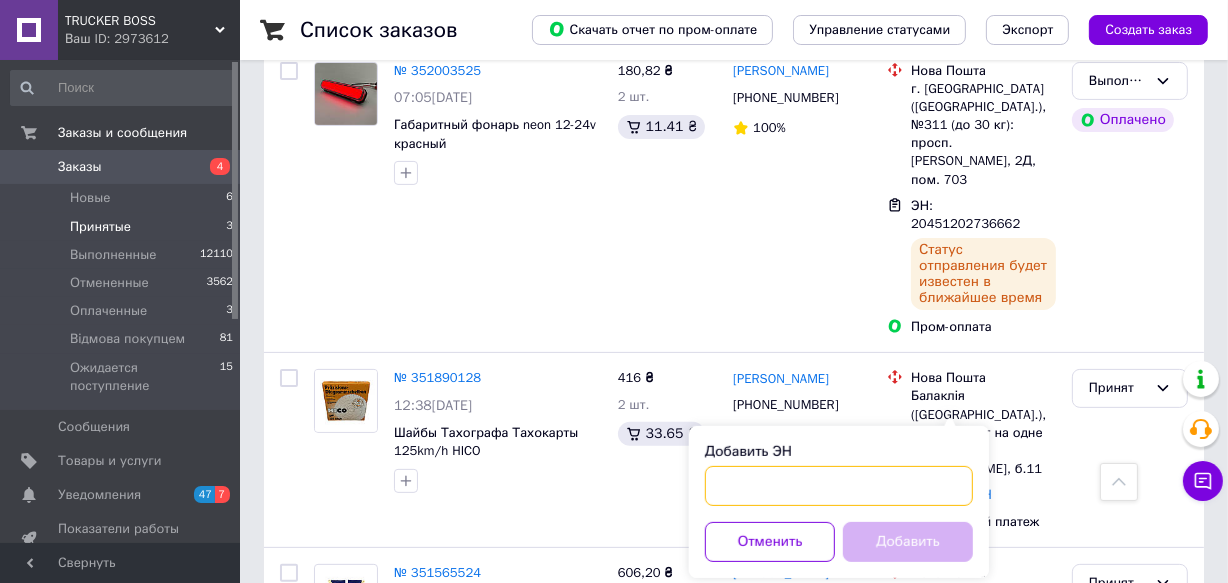 click on "Добавить ЭН" at bounding box center [839, 486] 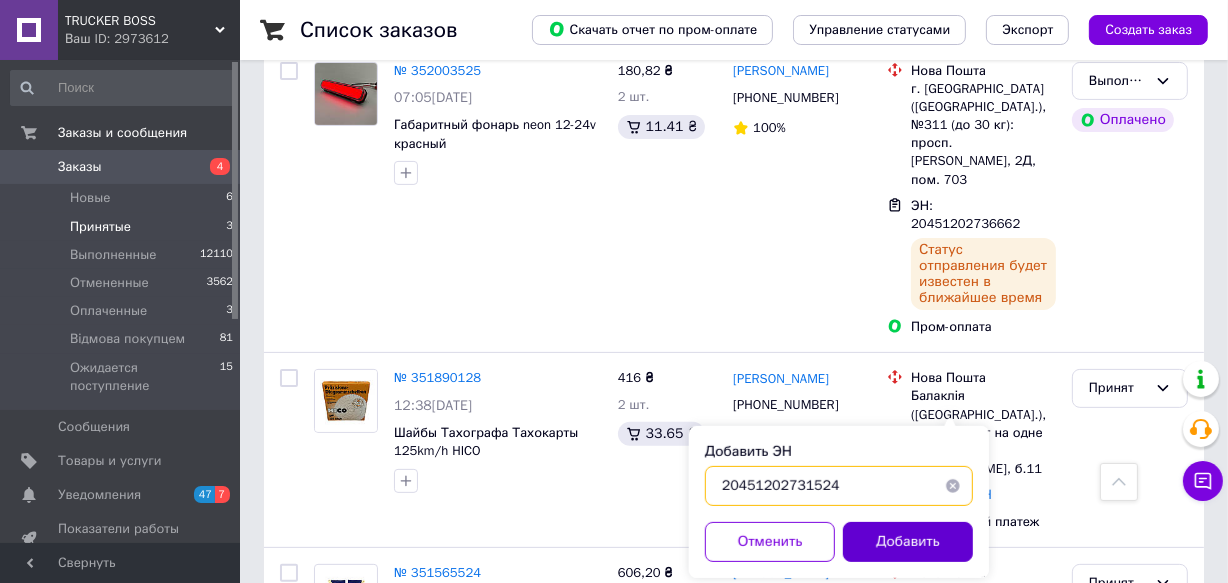 type on "20451202731524" 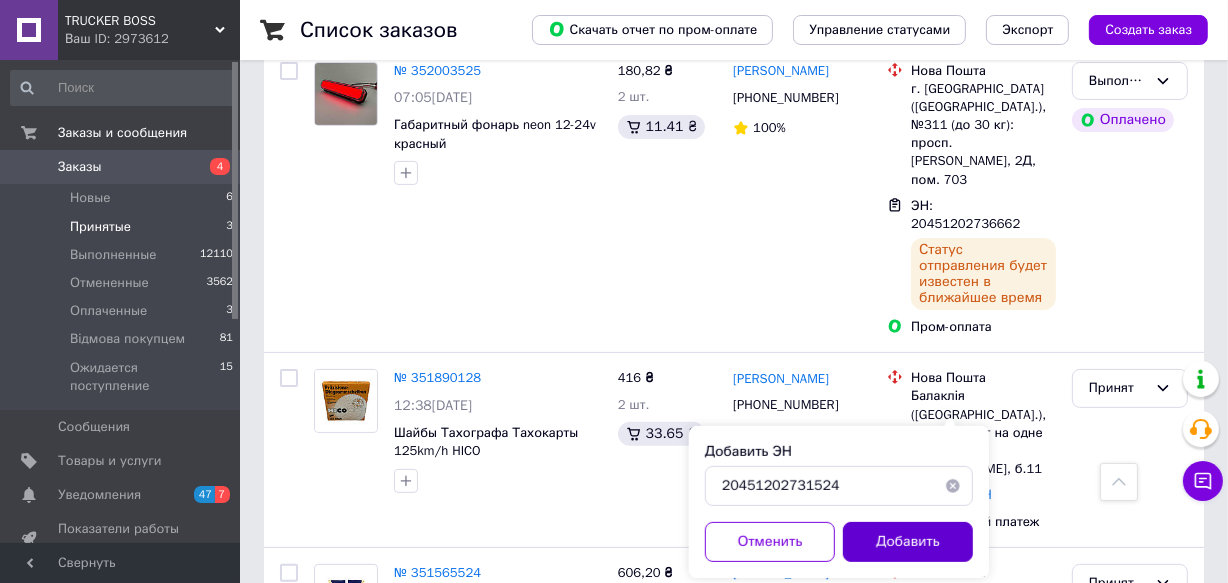 click on "Добавить" at bounding box center (908, 542) 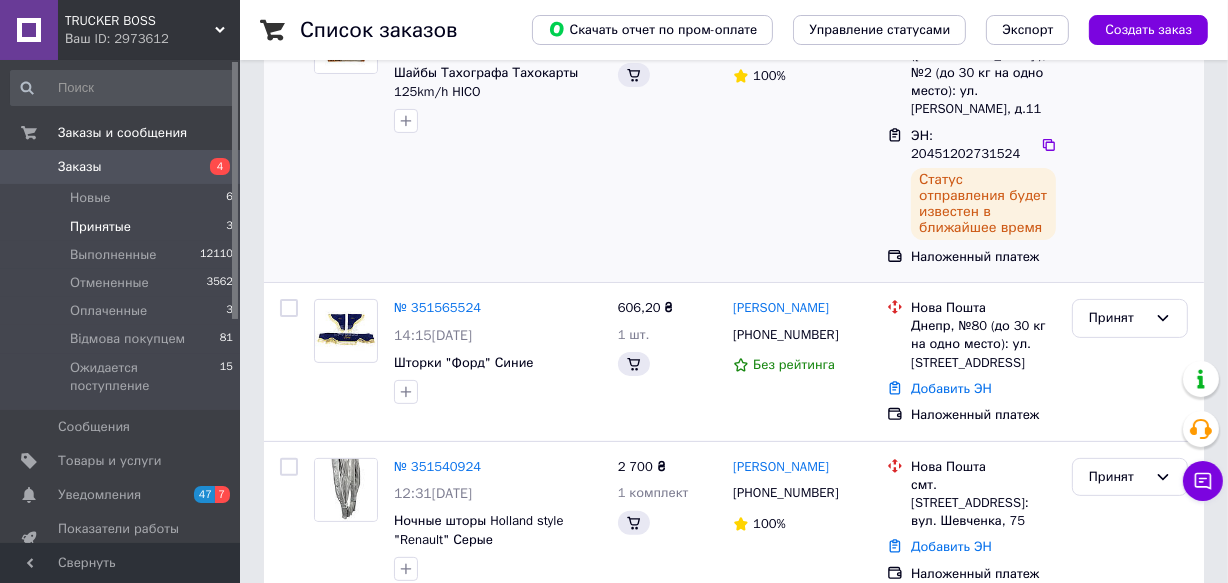 scroll, scrollTop: 166, scrollLeft: 0, axis: vertical 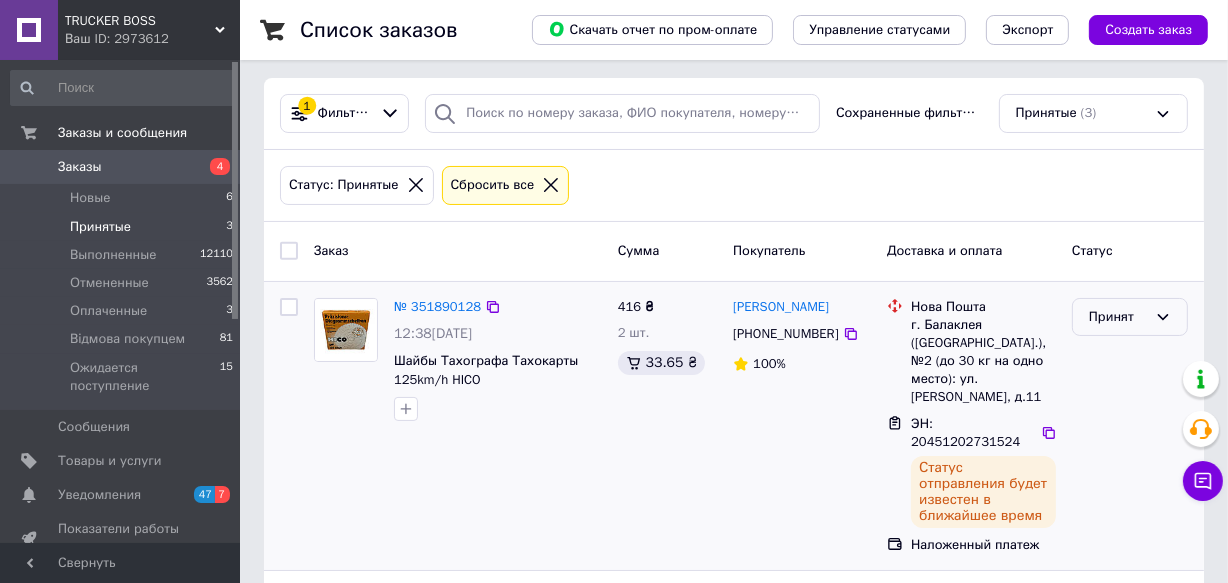click 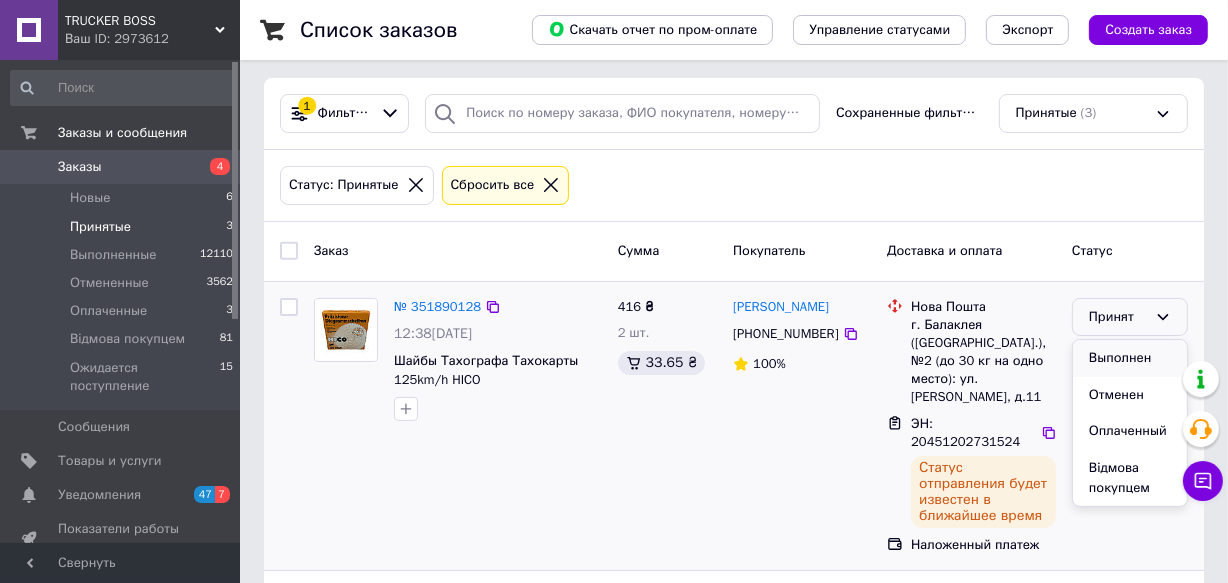 click on "Выполнен" at bounding box center [1130, 358] 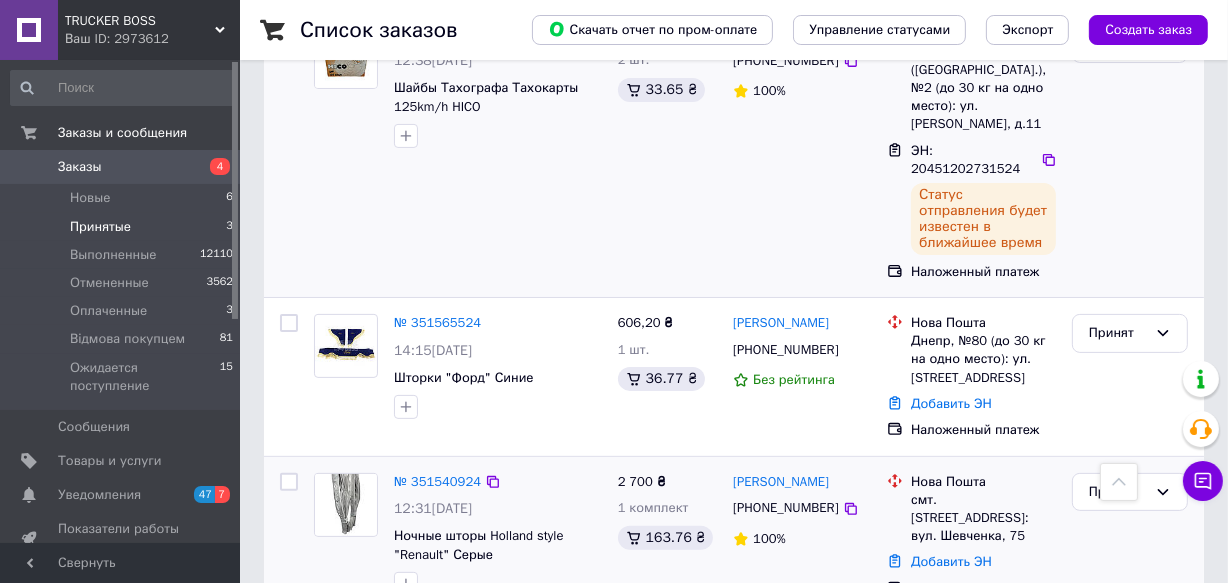 scroll, scrollTop: 166, scrollLeft: 0, axis: vertical 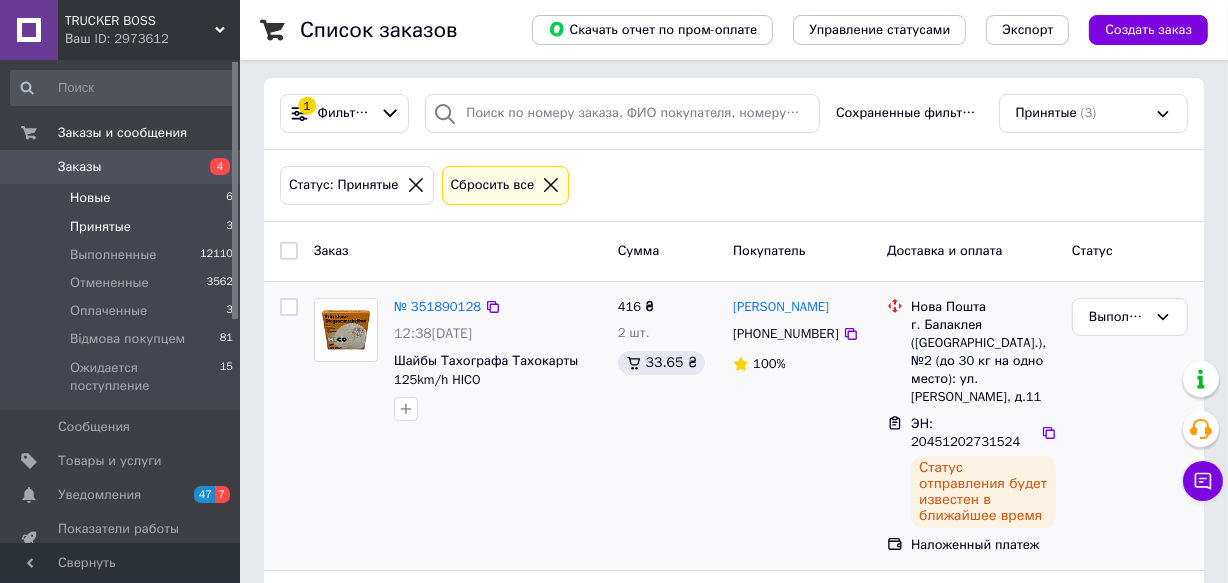 click on "Новые" at bounding box center (90, 198) 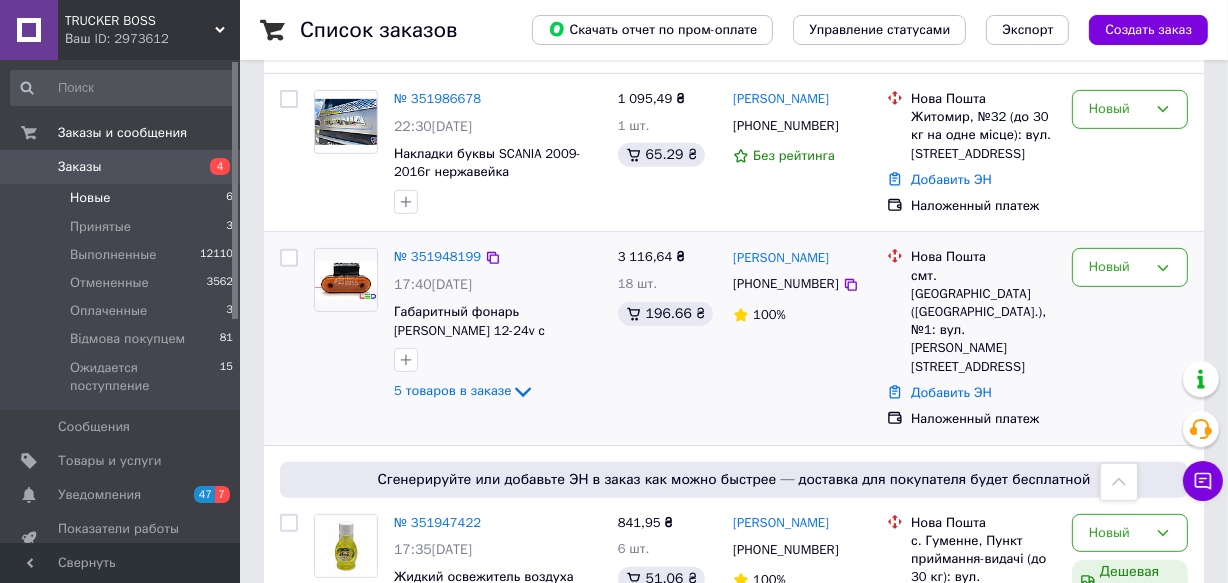 scroll, scrollTop: 909, scrollLeft: 0, axis: vertical 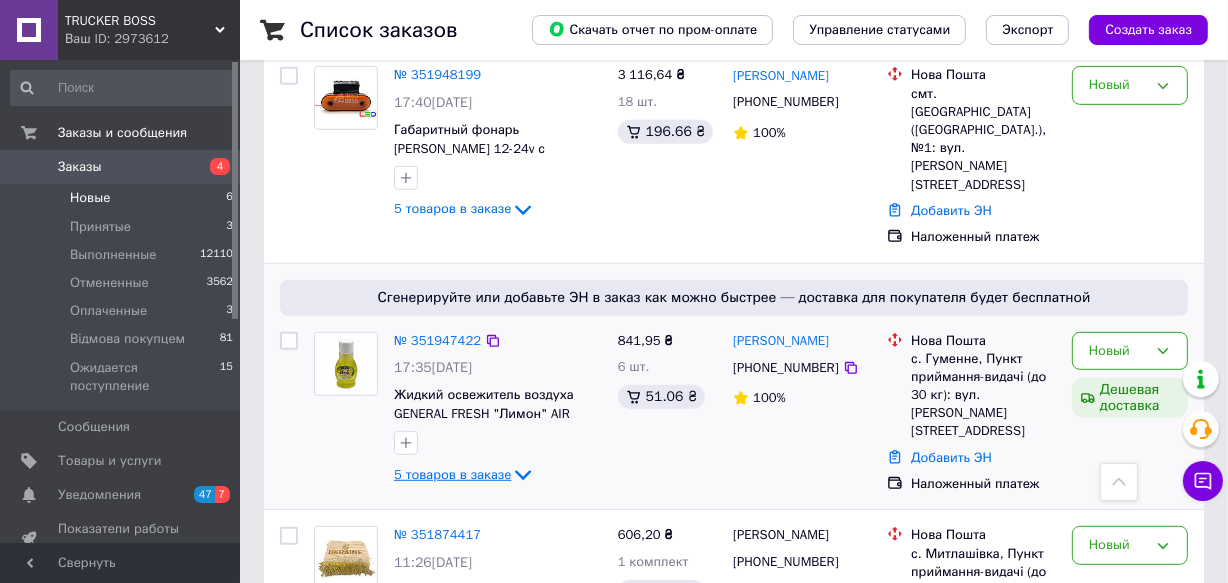 click 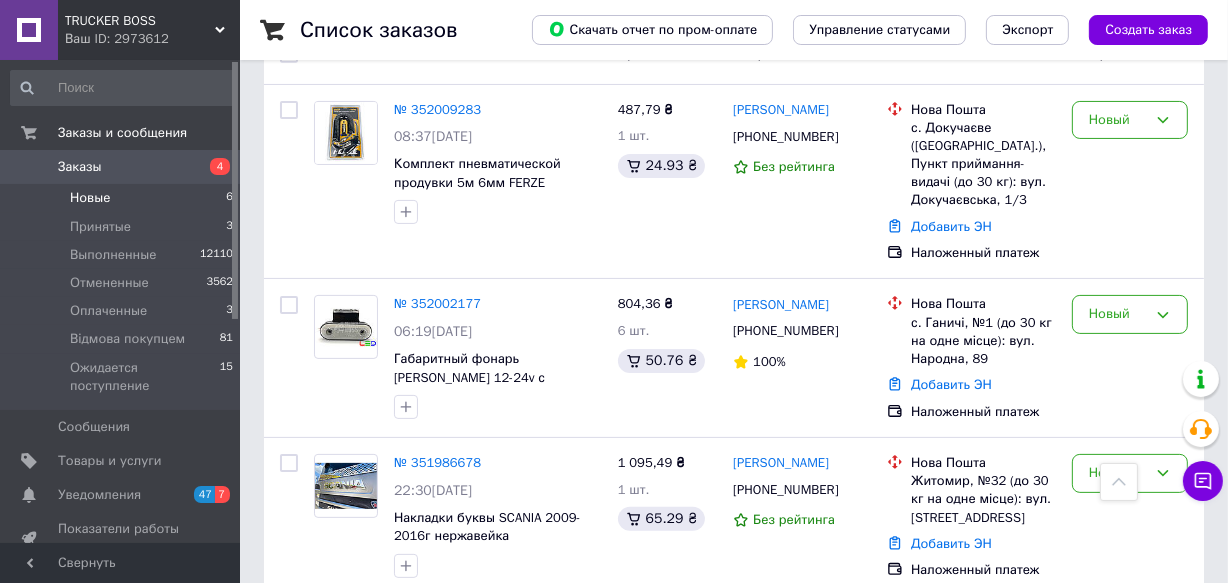 scroll, scrollTop: 181, scrollLeft: 0, axis: vertical 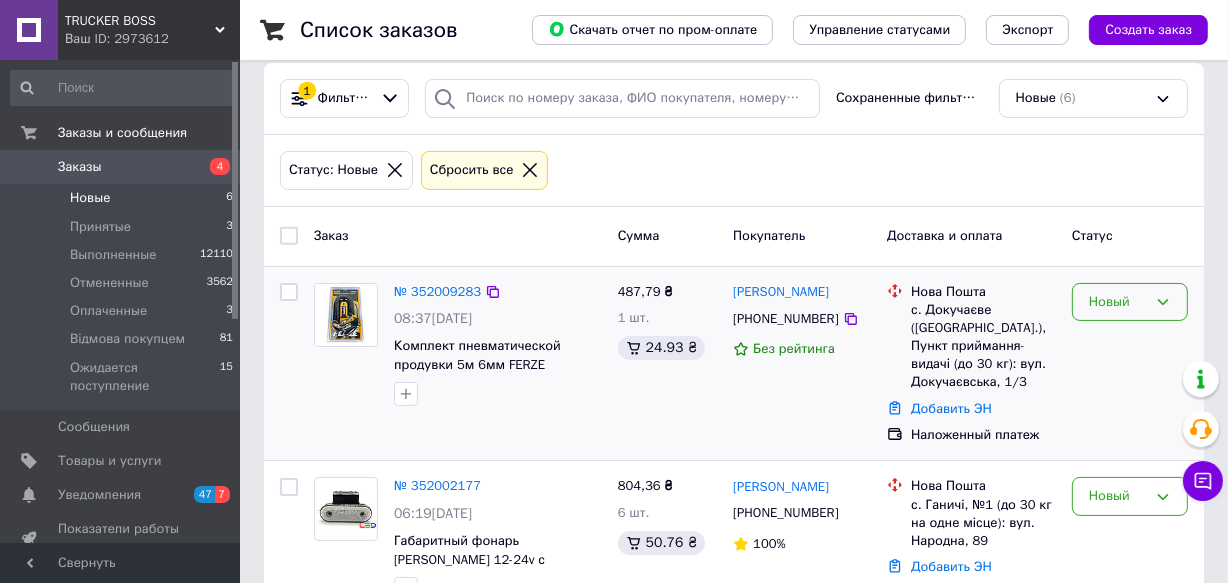 click 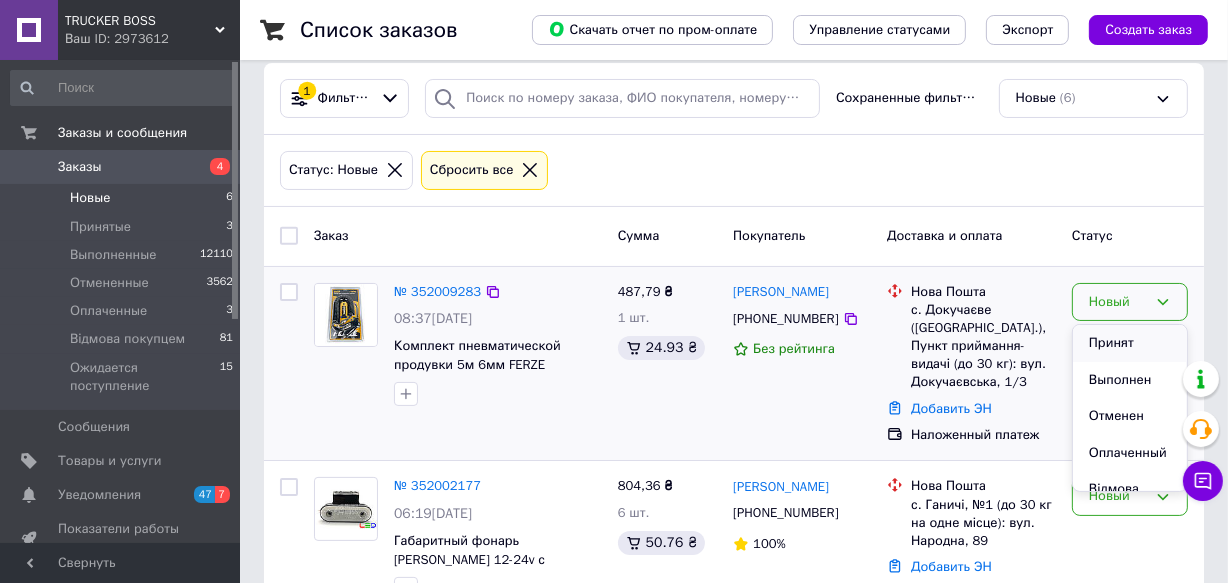 click on "Принят" at bounding box center [1130, 343] 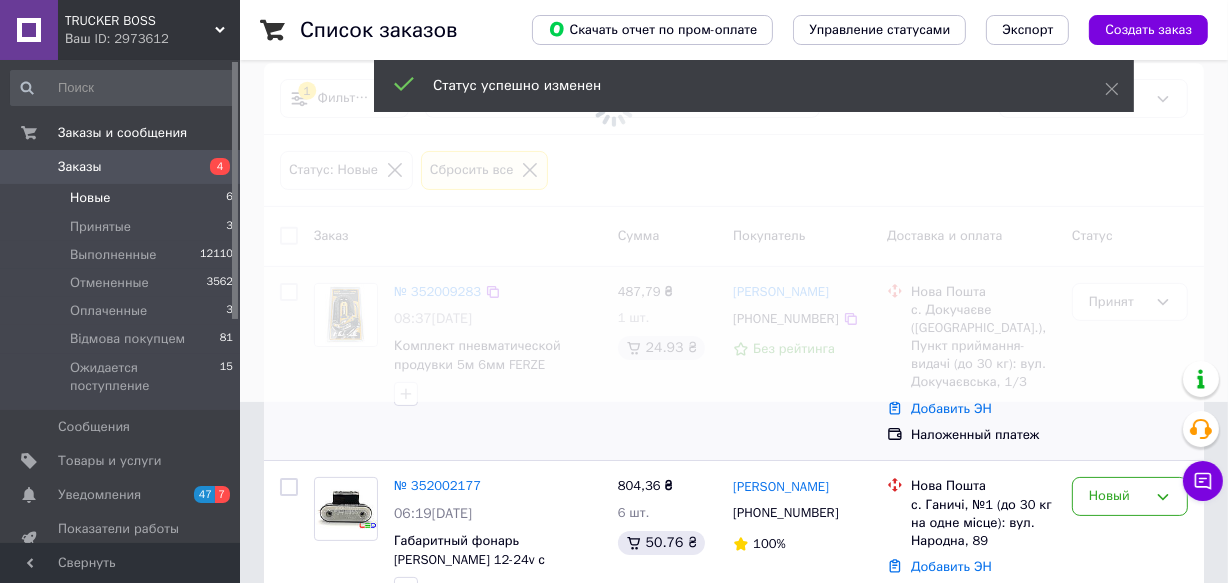 scroll, scrollTop: 272, scrollLeft: 0, axis: vertical 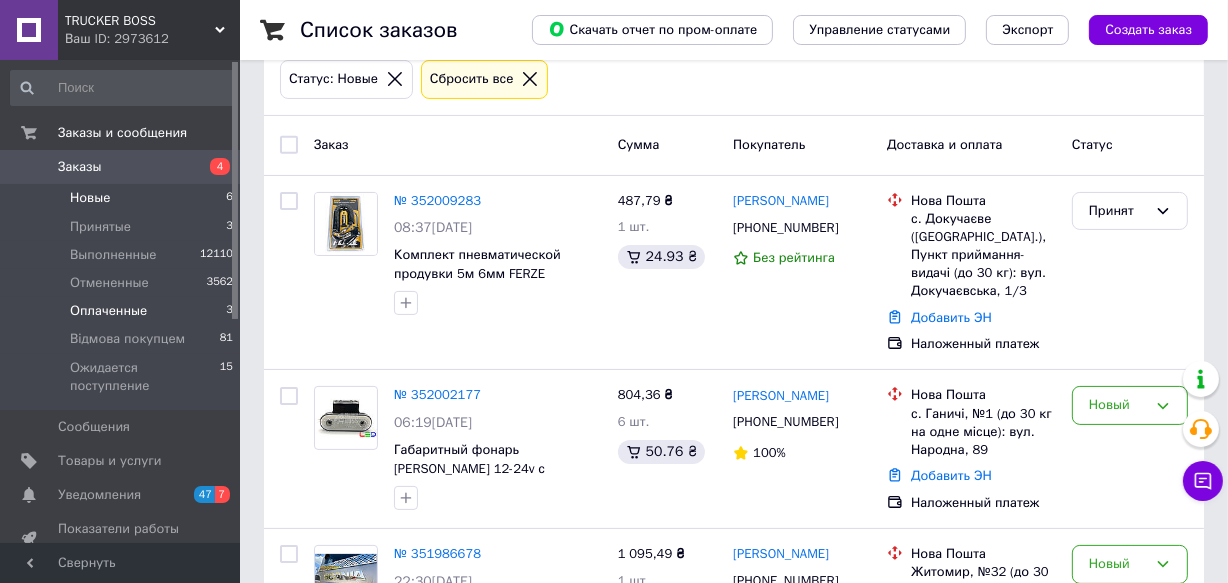 click on "Оплаченные" at bounding box center [108, 311] 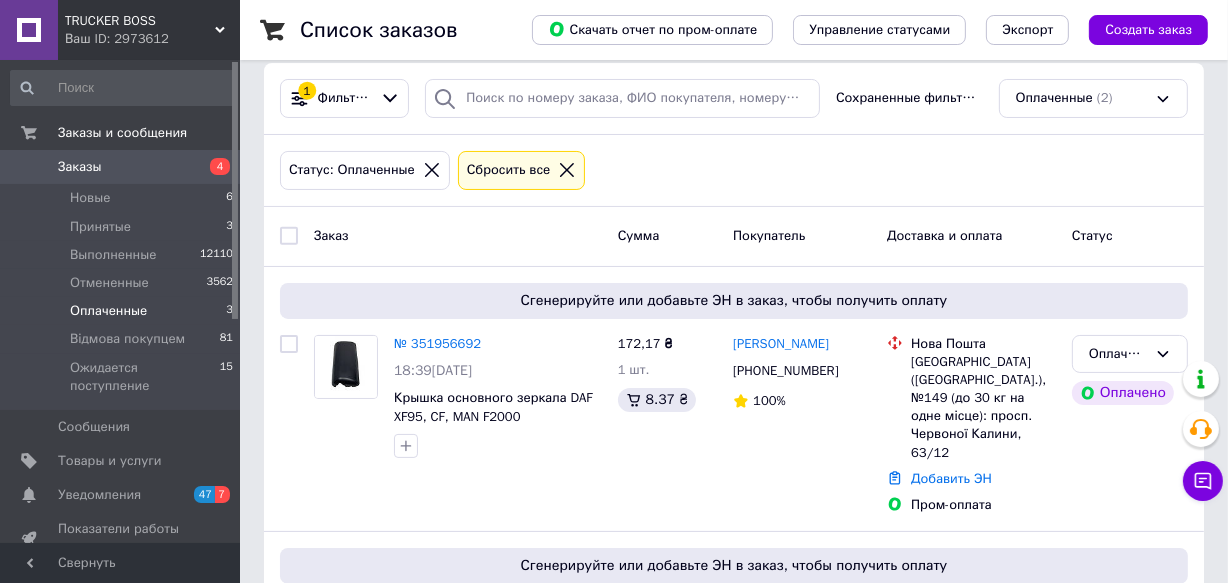 scroll, scrollTop: 272, scrollLeft: 0, axis: vertical 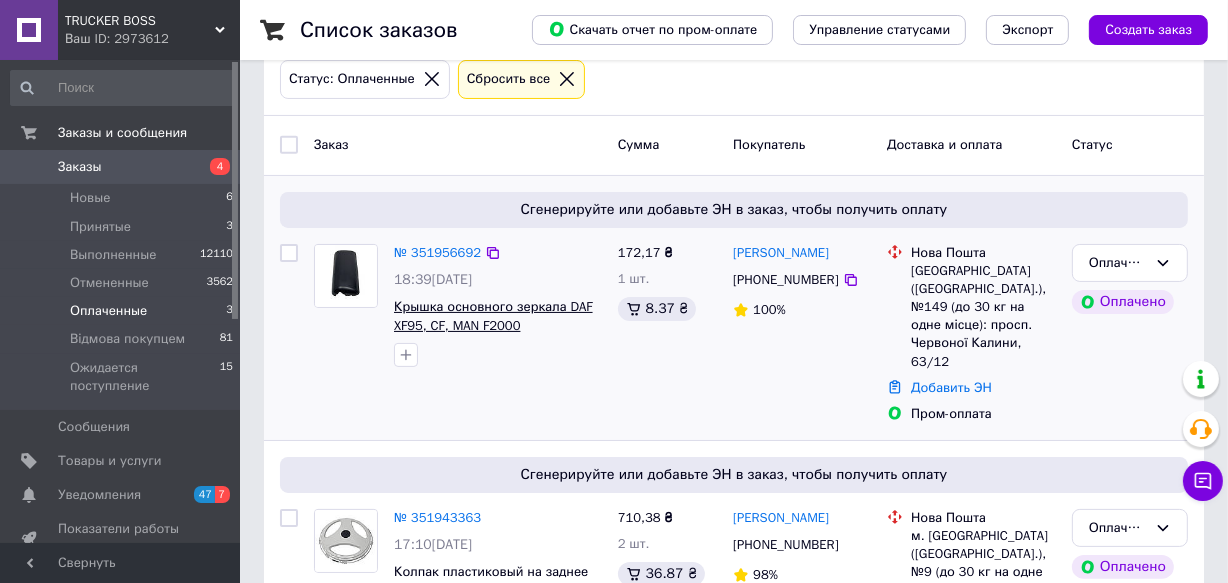 click on "Крышка основного зеркала DAF XF95, CF, MAN F2000" at bounding box center [493, 316] 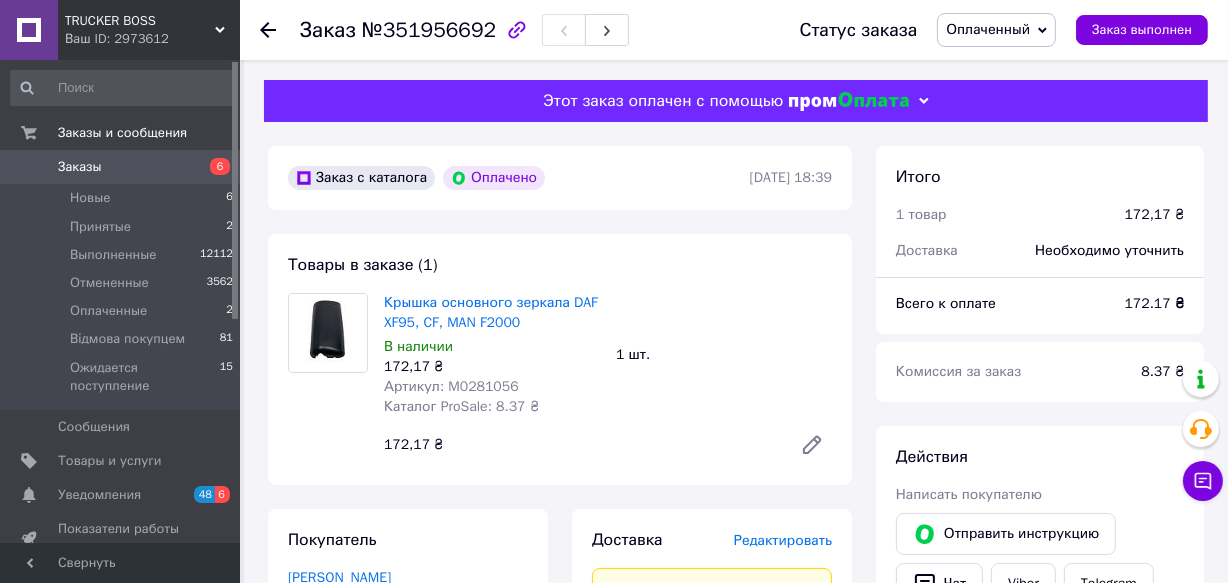 scroll, scrollTop: 90, scrollLeft: 0, axis: vertical 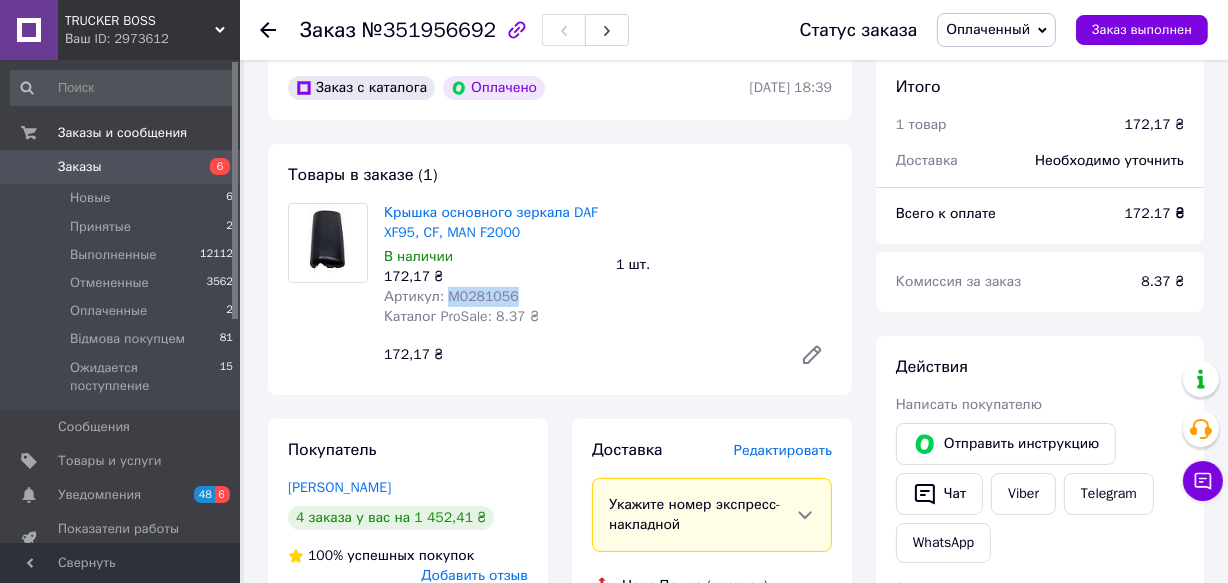 drag, startPoint x: 444, startPoint y: 292, endPoint x: 519, endPoint y: 294, distance: 75.026665 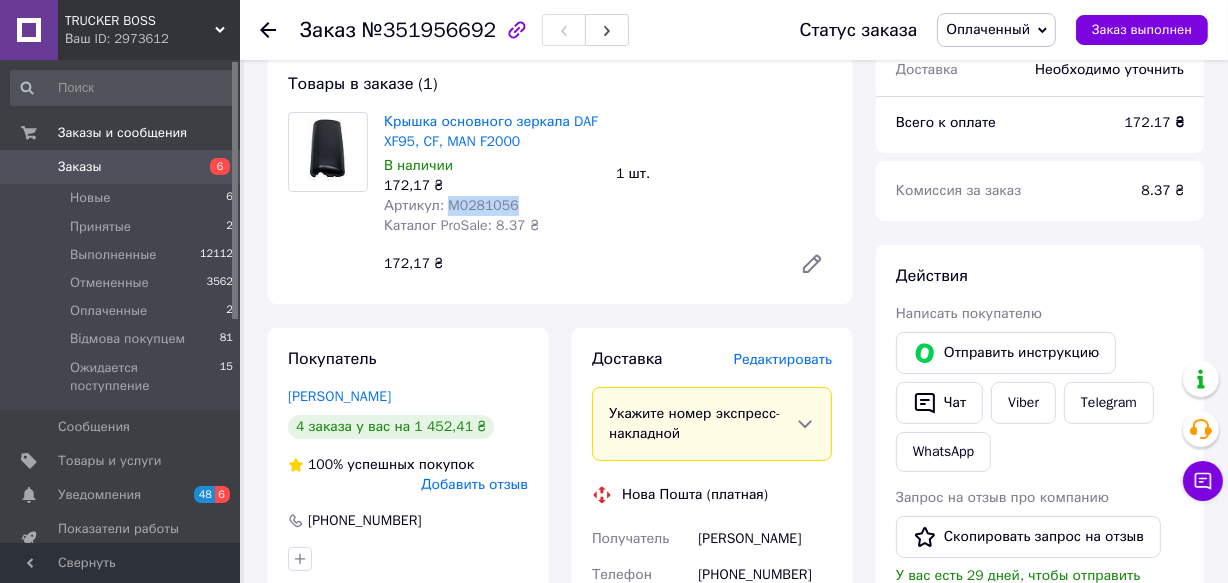 scroll, scrollTop: 272, scrollLeft: 0, axis: vertical 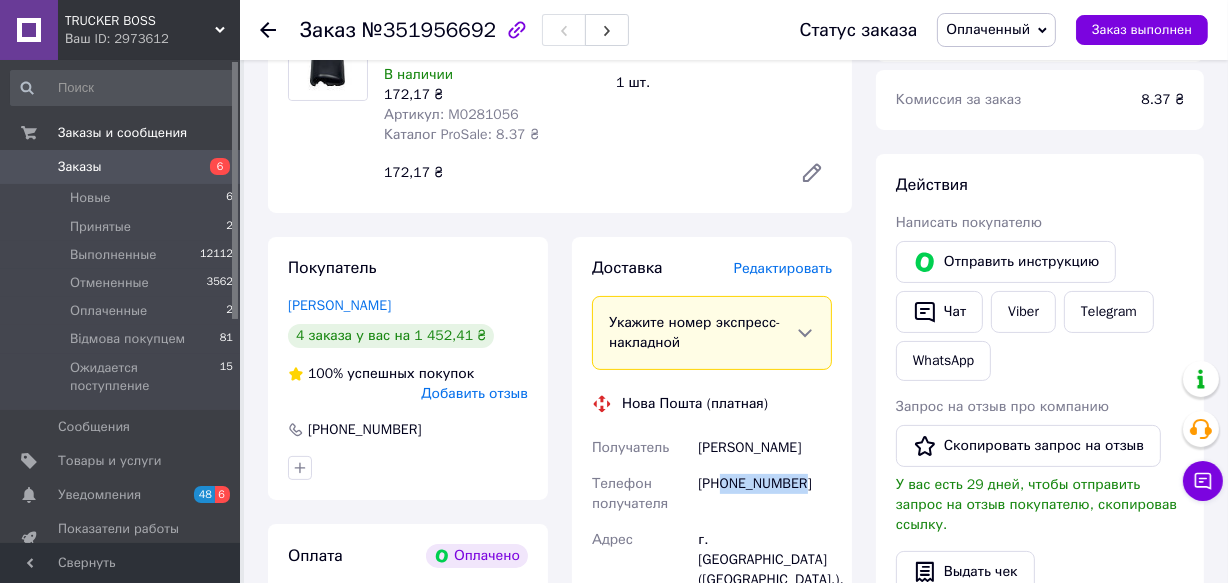 drag, startPoint x: 720, startPoint y: 480, endPoint x: 802, endPoint y: 495, distance: 83.360664 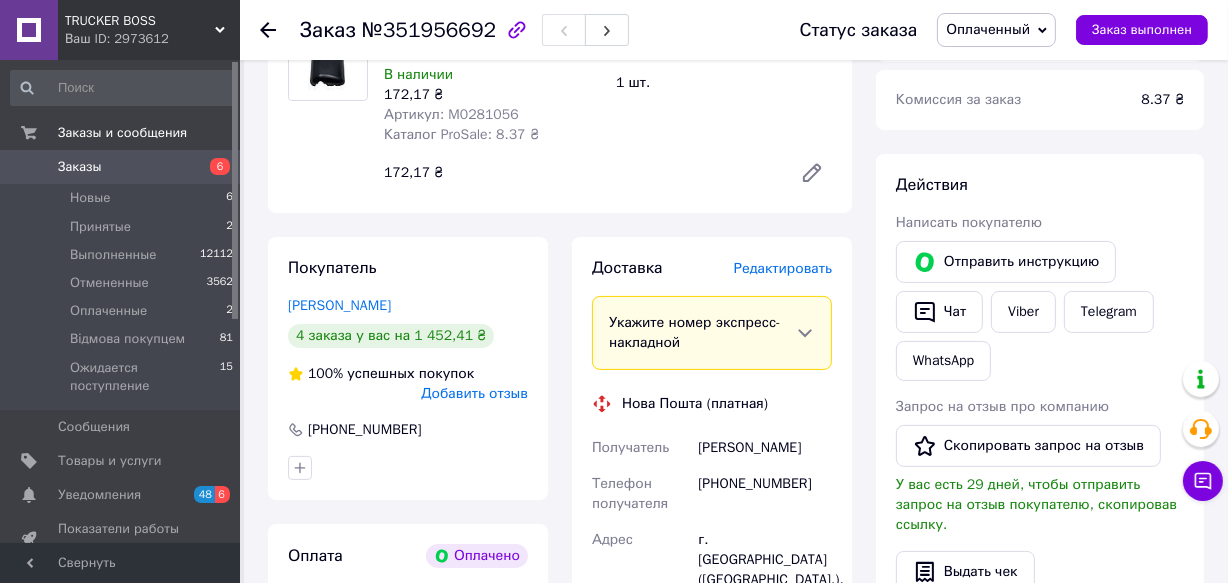 click on "Заказ №351956692 Статус заказа Оплаченный Принят Выполнен Отменен Відмова покупцем Ожидается поступление Заказ выполнен Этот заказ оплачен с помощью Заказ с каталога Оплачено 09.07.2025 | 18:39 Товары в заказе (1) Крышка основного зеркала DAF XF95, CF, MAN F2000 В наличии 172,17 ₴ Артикул: M0281056 Каталог ProSale: 8.37 ₴  1 шт. 172,17 ₴ Покупатель Дмитрив Роман 4 заказа у вас на 1 452,41 ₴ 100%   успешных покупок Добавить отзыв +380507820477 Оплата Оплачено Пром-оплата Средства будут зачислены на расчетный счет [FC_Acquiring] Prom marketplace ФОП Мірошник Олександра Юріївна (Активирован) Доставка Редактировать или <" at bounding box center (614, 505) 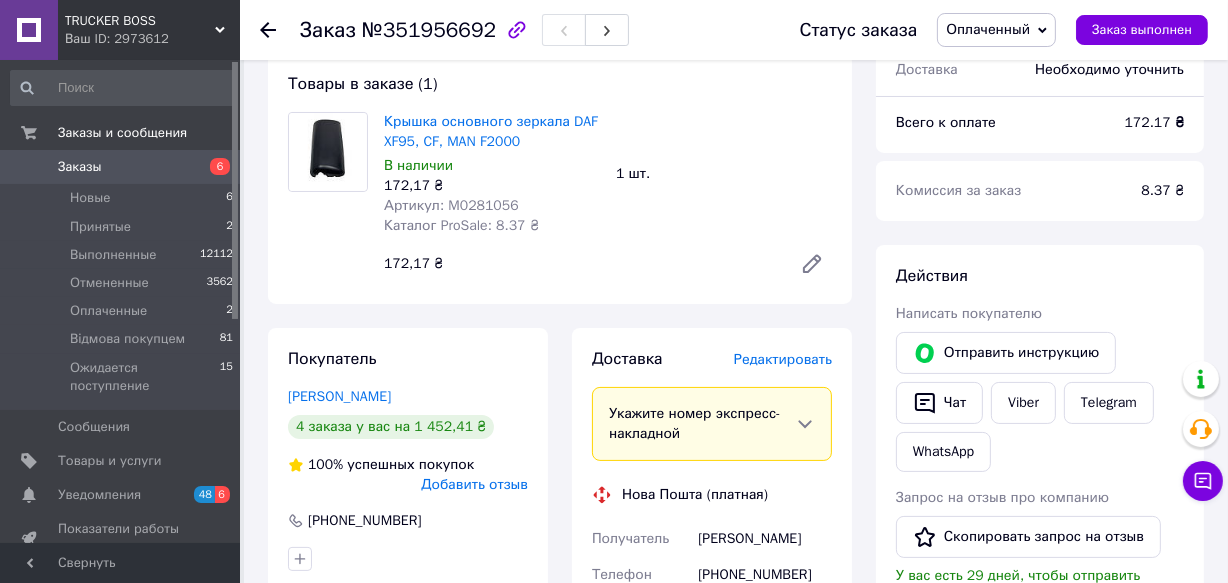 click 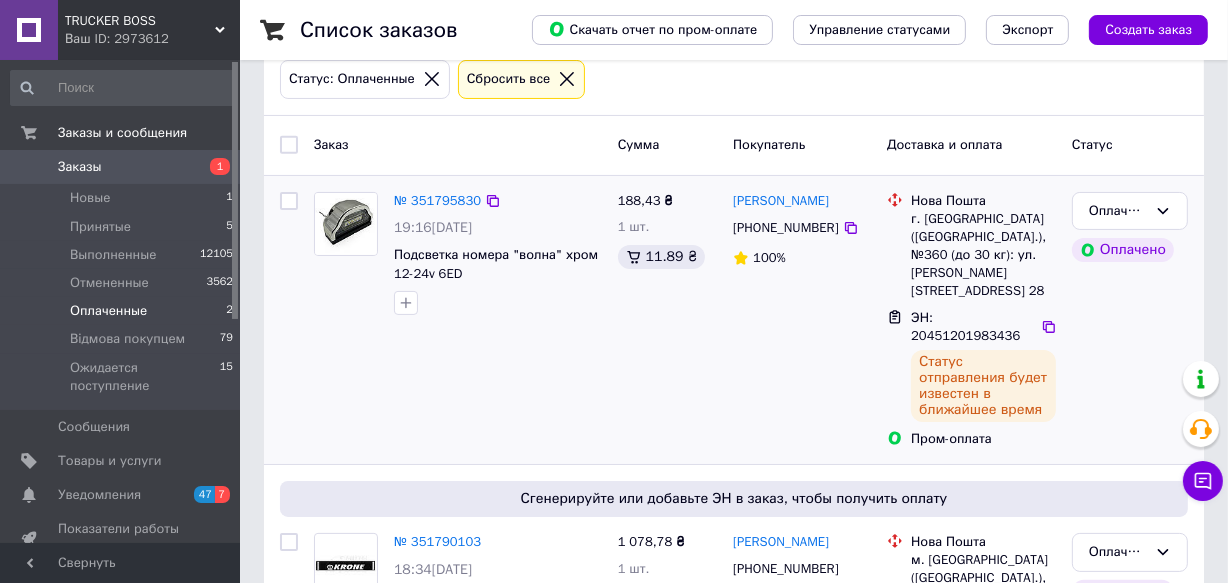scroll, scrollTop: 272, scrollLeft: 0, axis: vertical 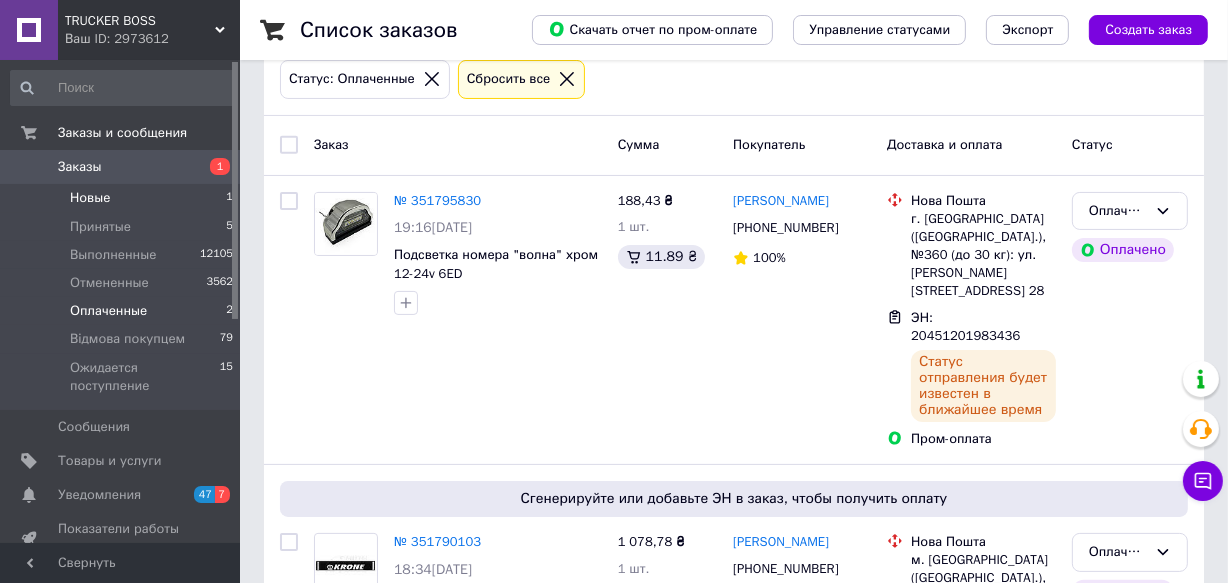 click on "Новые" at bounding box center (90, 198) 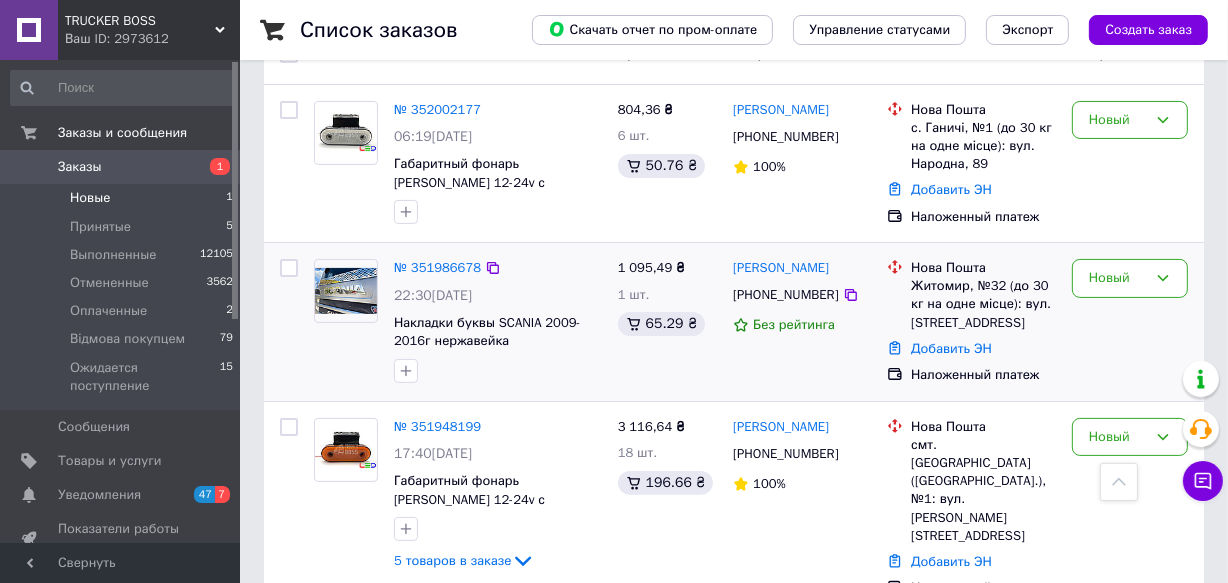 scroll, scrollTop: 272, scrollLeft: 0, axis: vertical 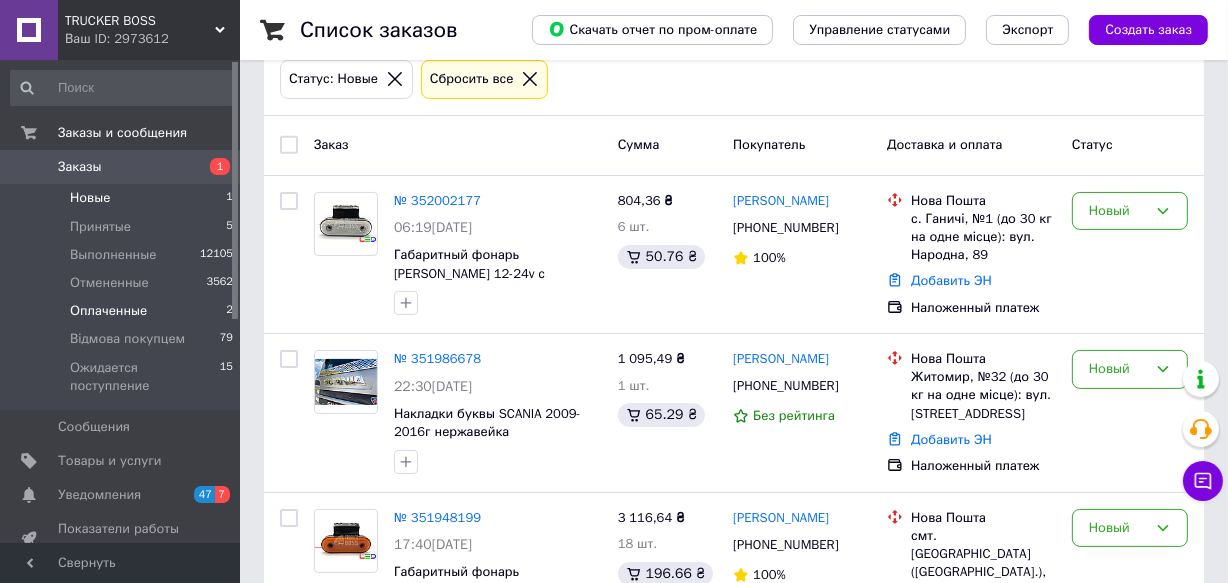 click on "Оплаченные" at bounding box center [108, 311] 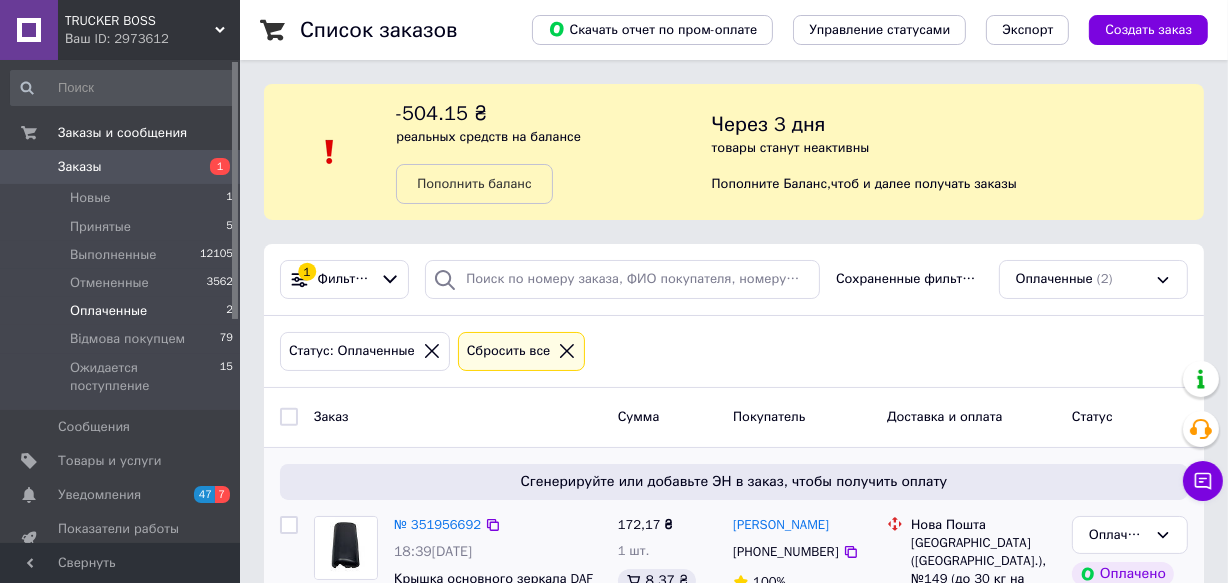 scroll, scrollTop: 181, scrollLeft: 0, axis: vertical 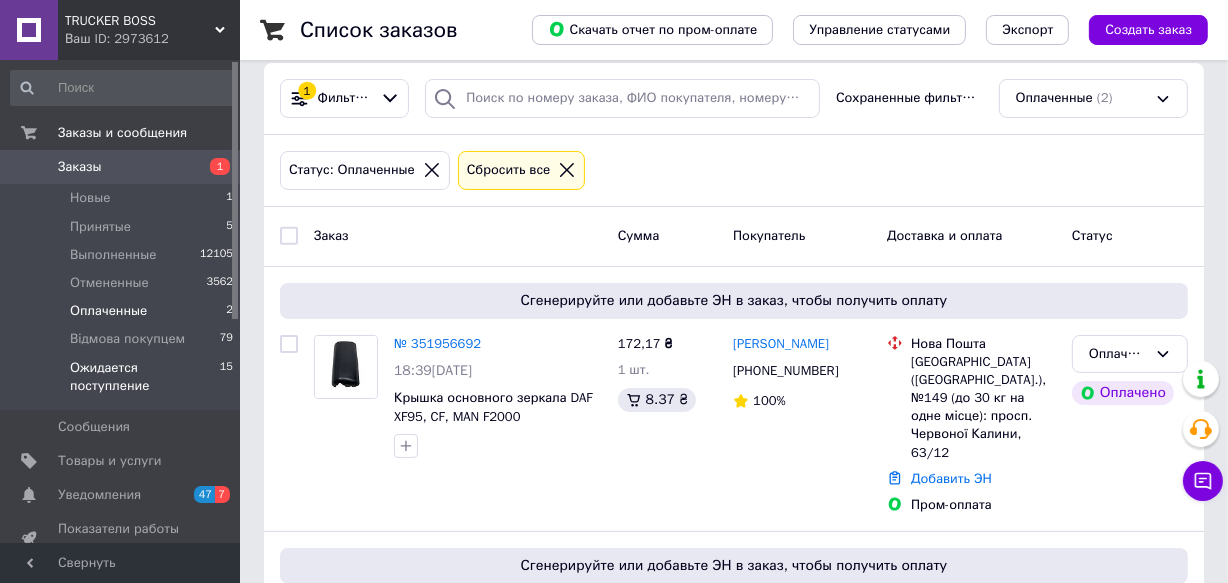 click on "Ожидается поступление 15" at bounding box center [122, 382] 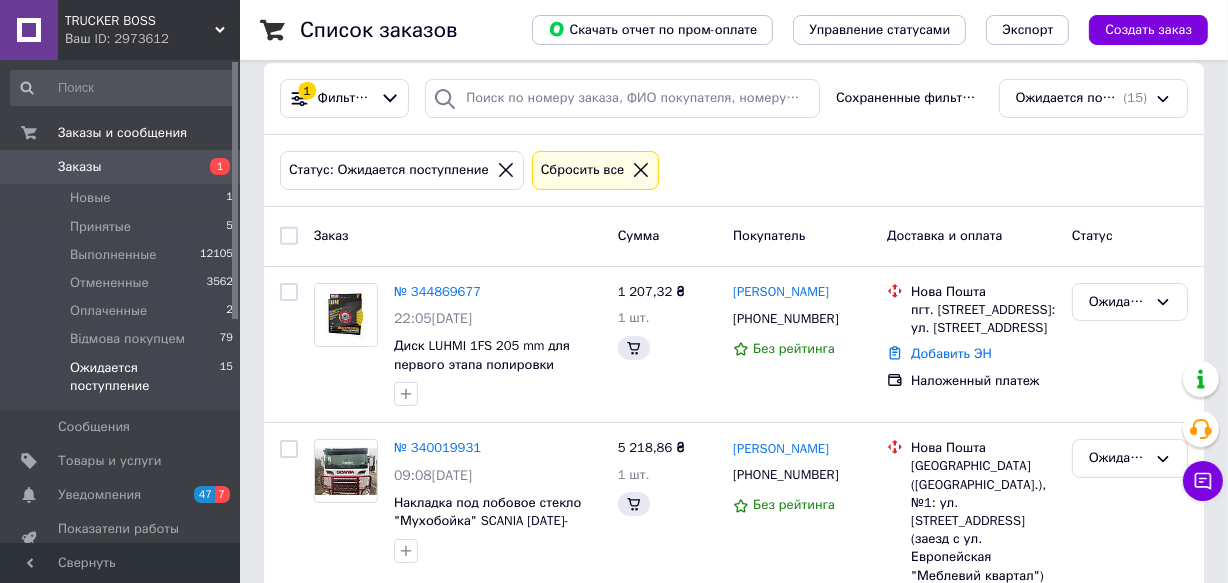 scroll, scrollTop: 0, scrollLeft: 0, axis: both 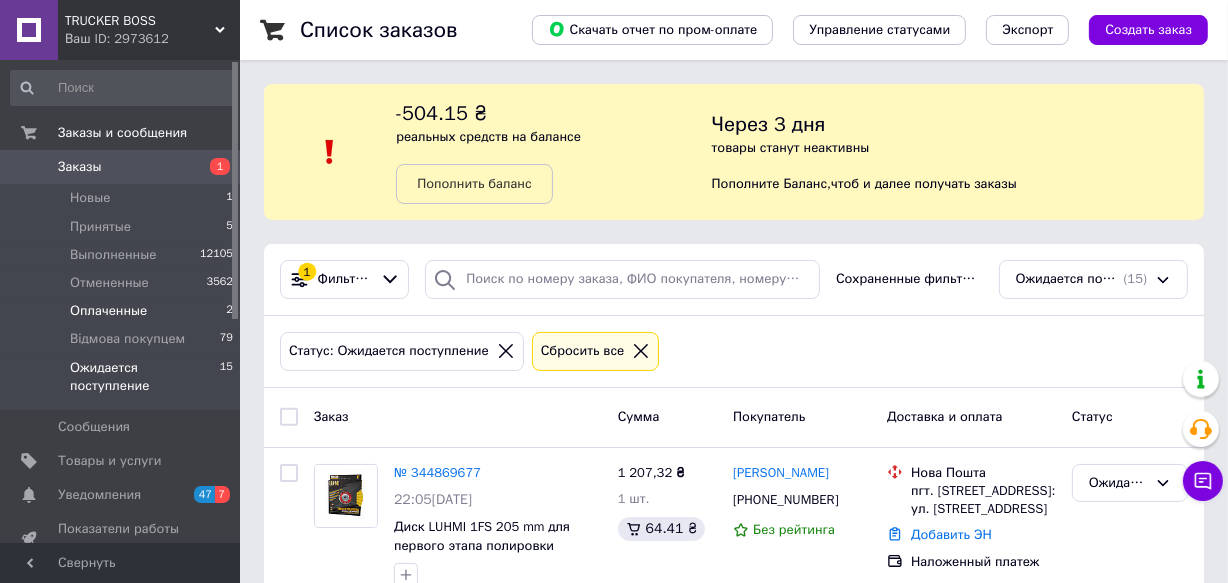 click on "Оплаченные" at bounding box center (108, 311) 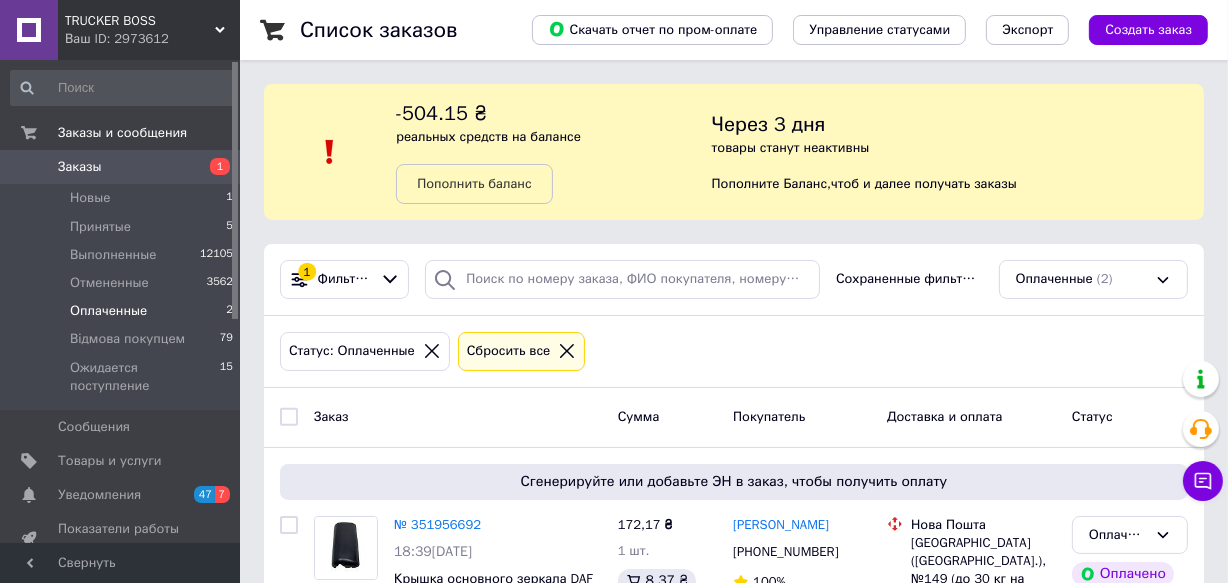 scroll, scrollTop: 181, scrollLeft: 0, axis: vertical 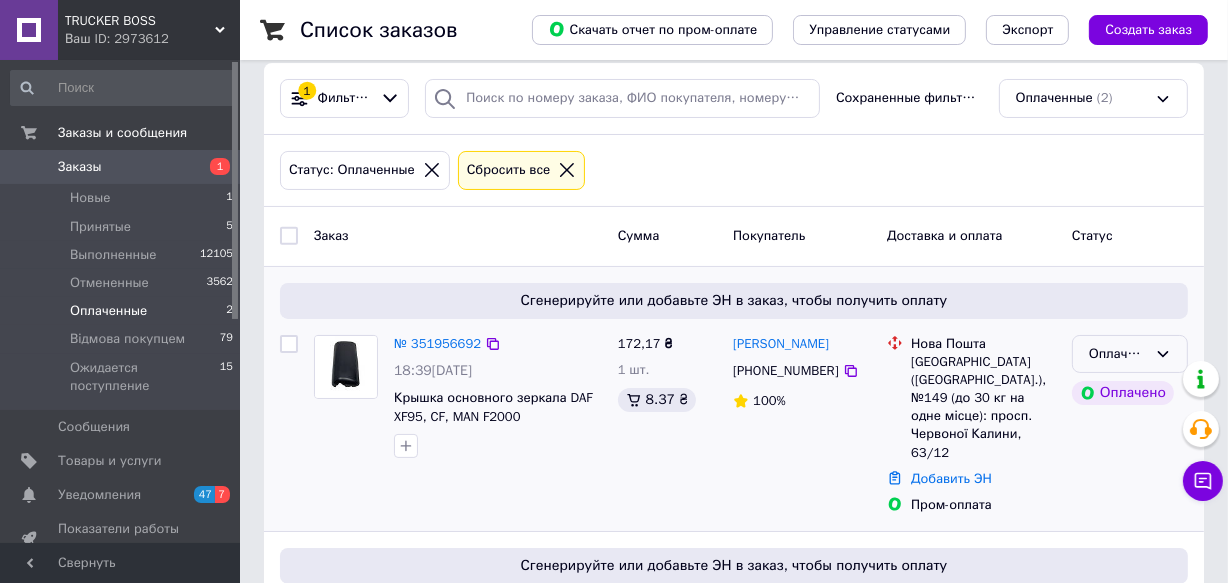 click 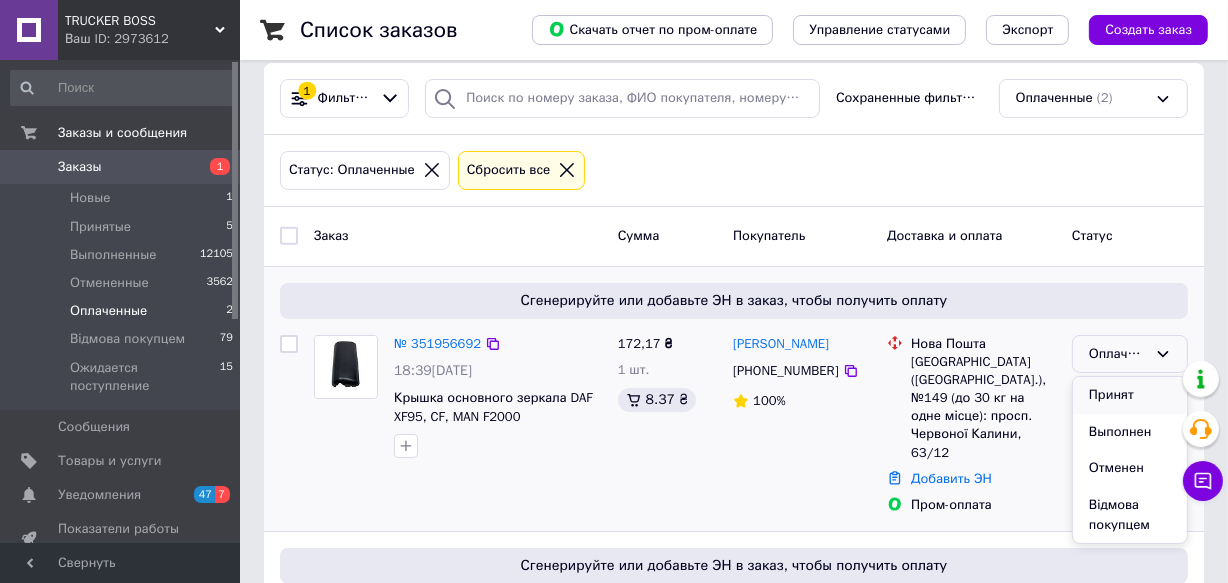 click on "Принят" at bounding box center [1130, 395] 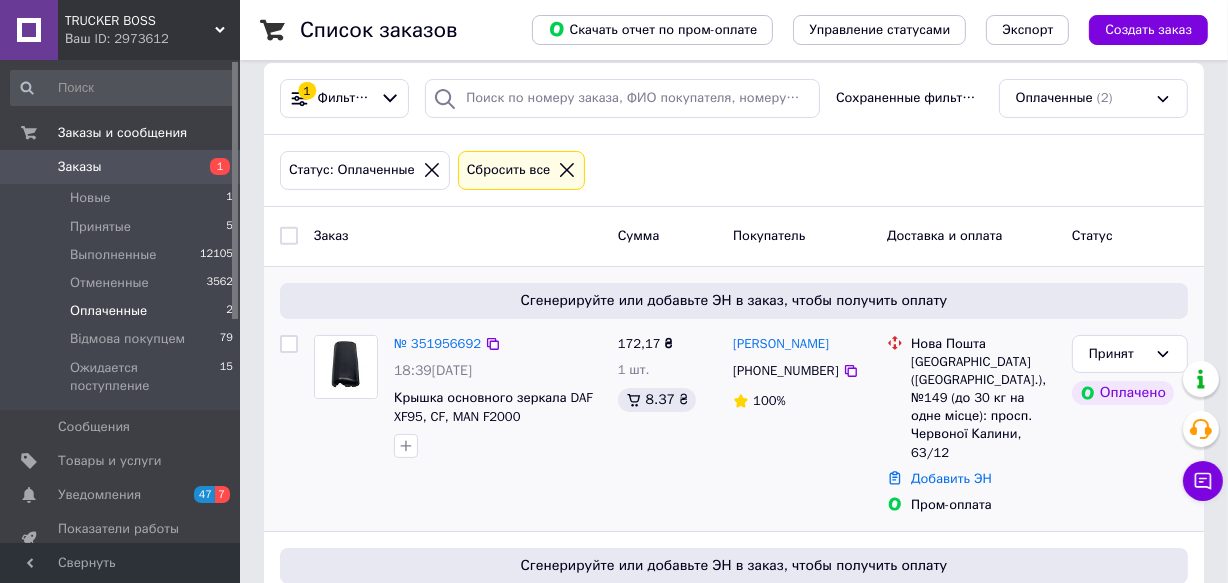 scroll, scrollTop: 362, scrollLeft: 0, axis: vertical 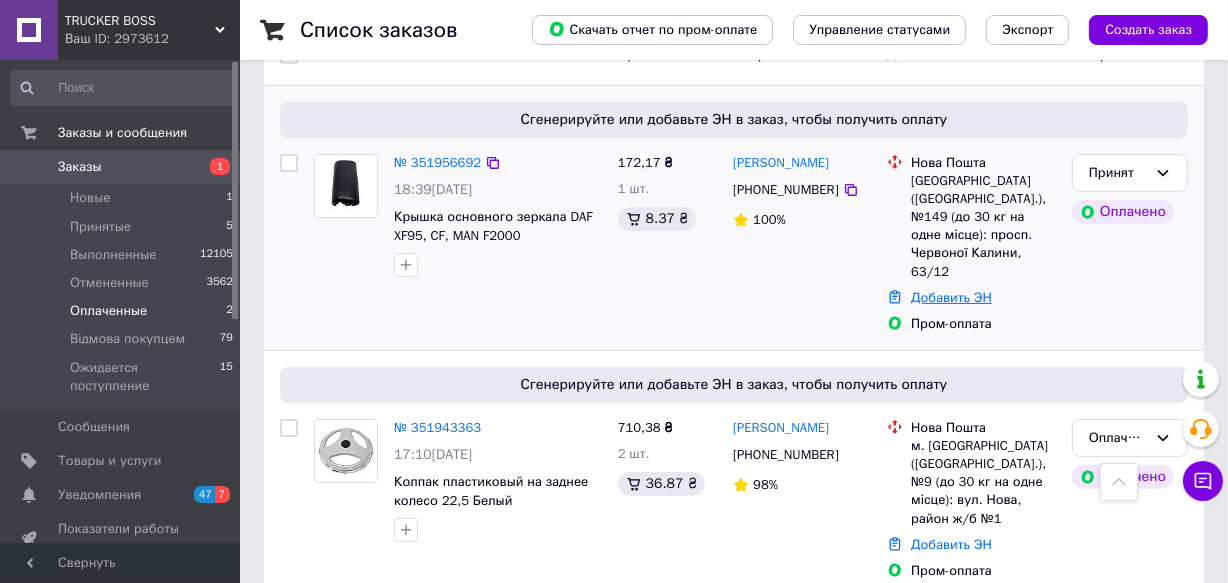 click on "Добавить ЭН" at bounding box center [951, 297] 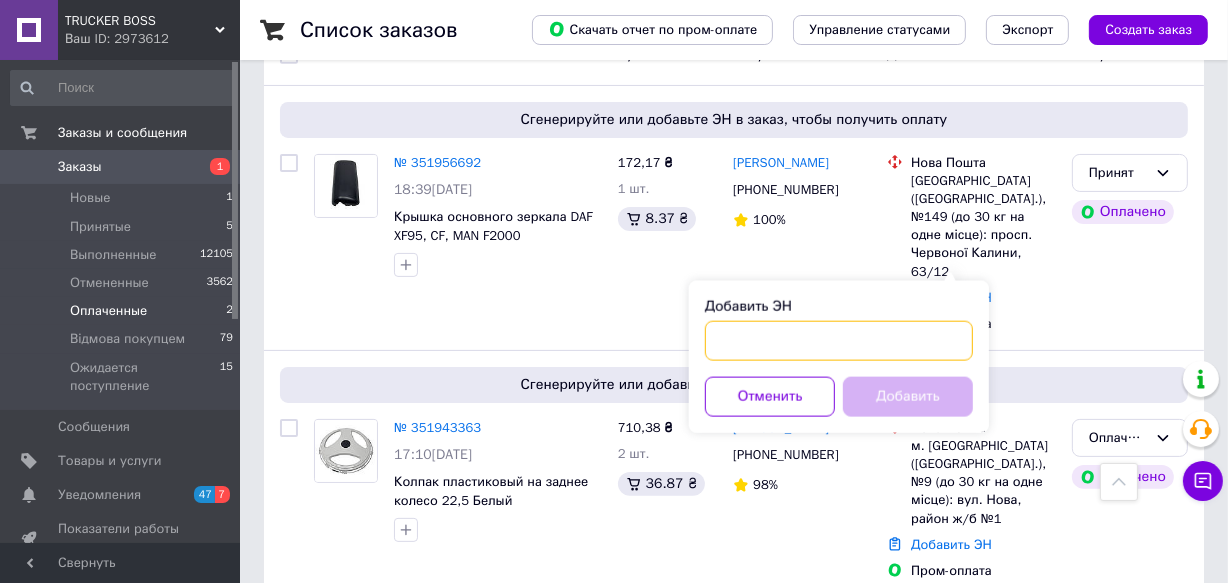 click on "Добавить ЭН" at bounding box center (839, 341) 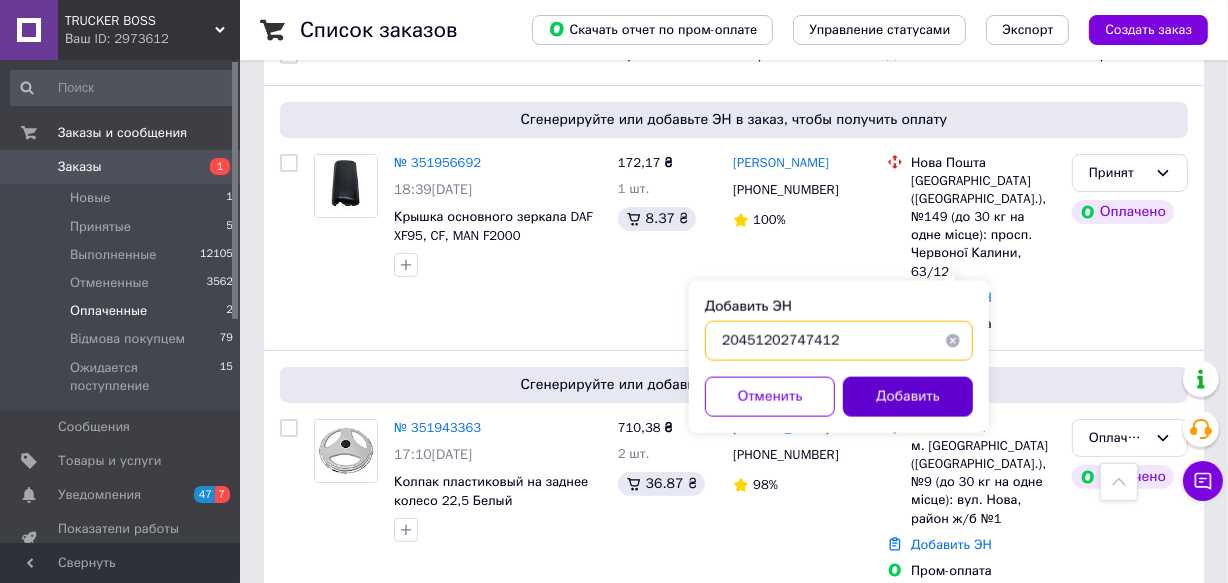 type on "20451202747412" 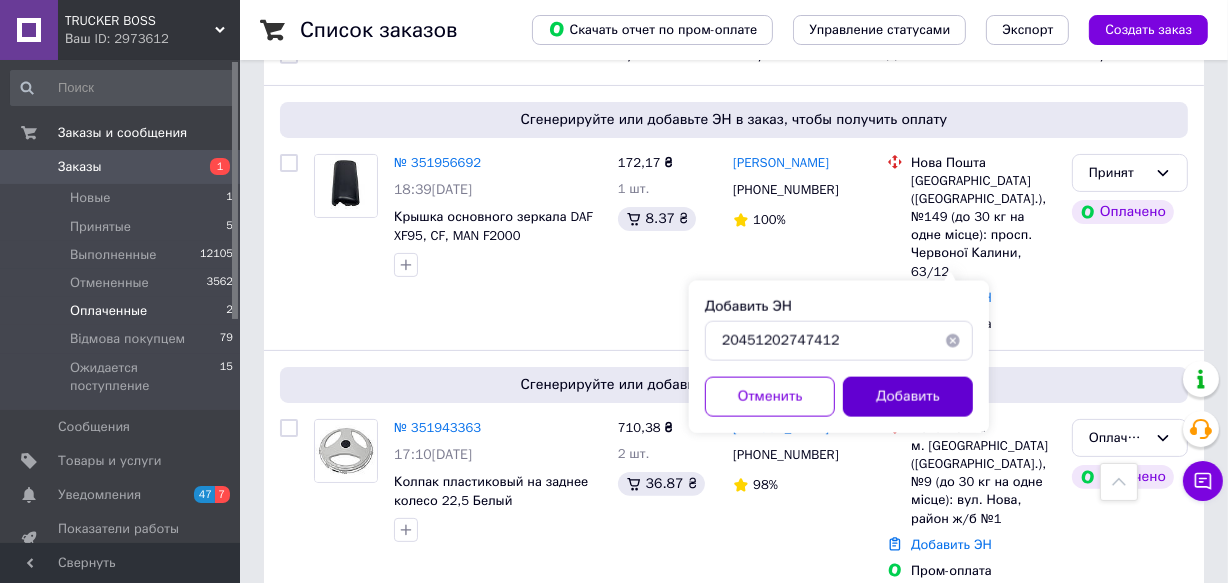 click on "Добавить" at bounding box center (908, 397) 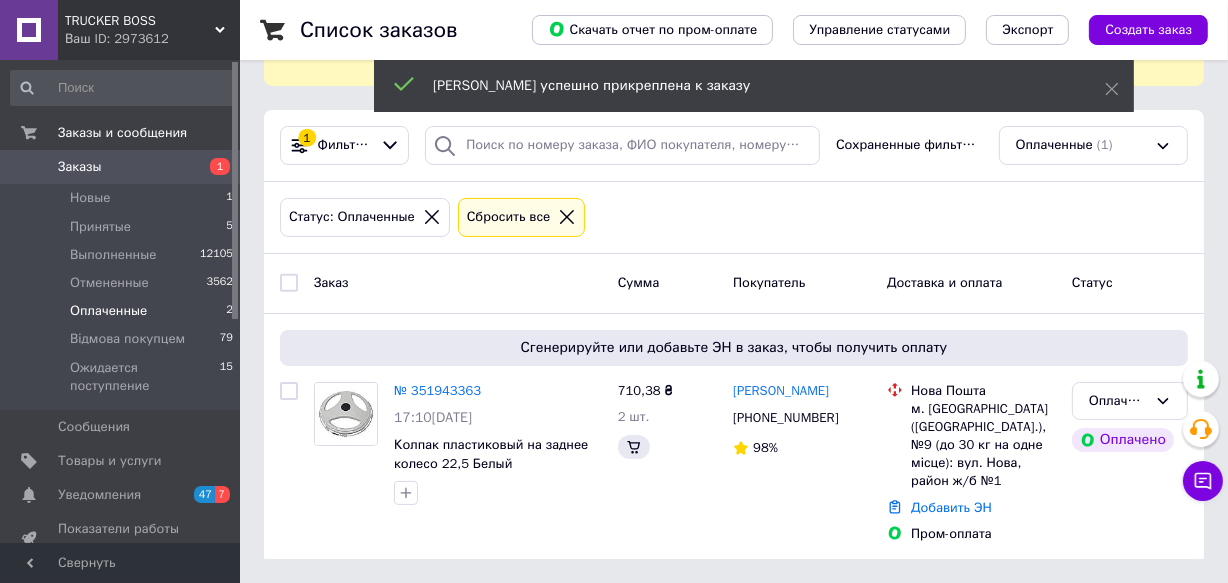 scroll, scrollTop: 134, scrollLeft: 0, axis: vertical 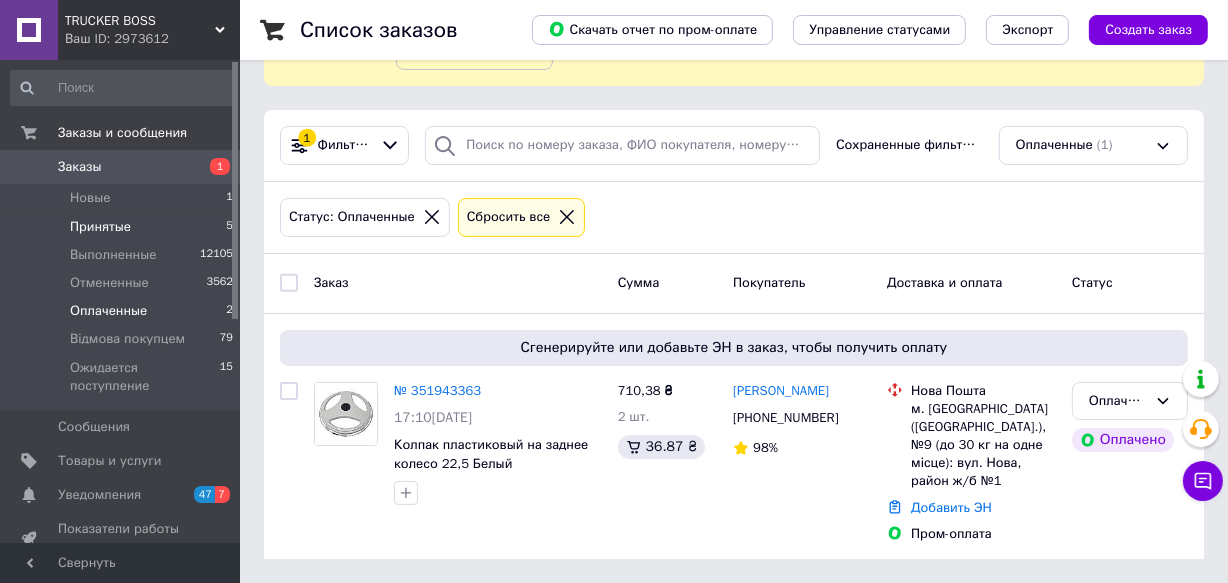 click on "Принятые" at bounding box center [100, 227] 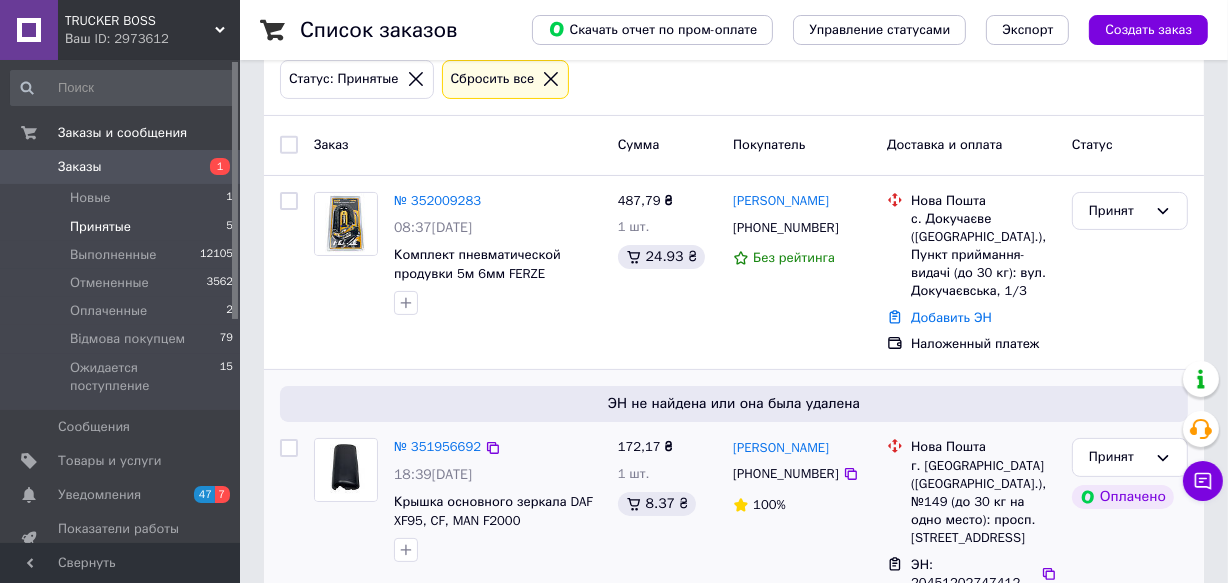 scroll, scrollTop: 363, scrollLeft: 0, axis: vertical 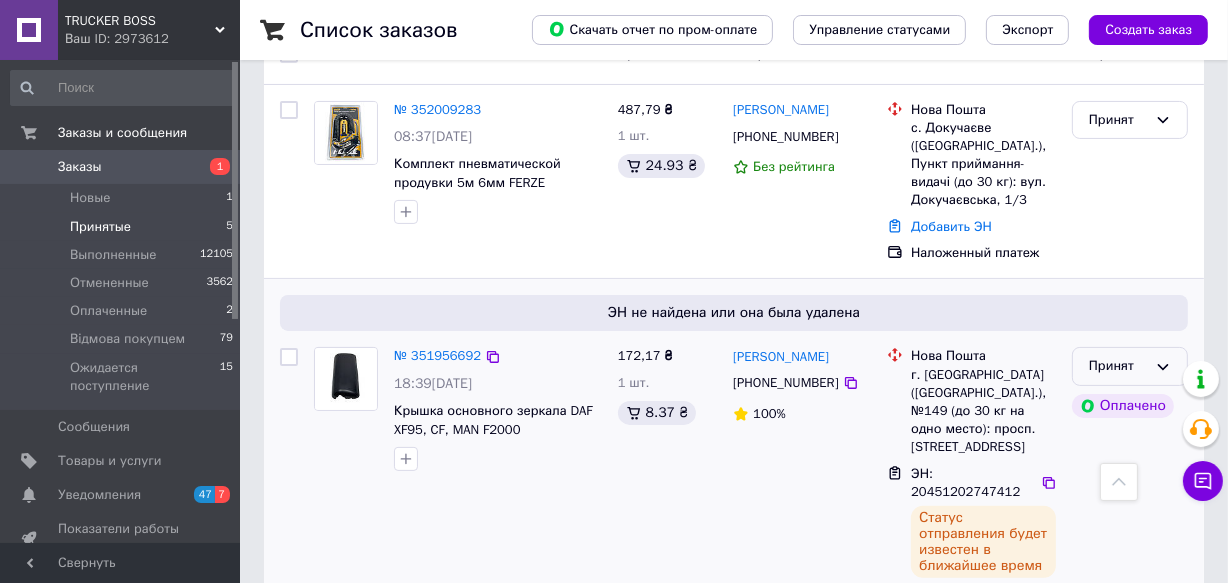 click 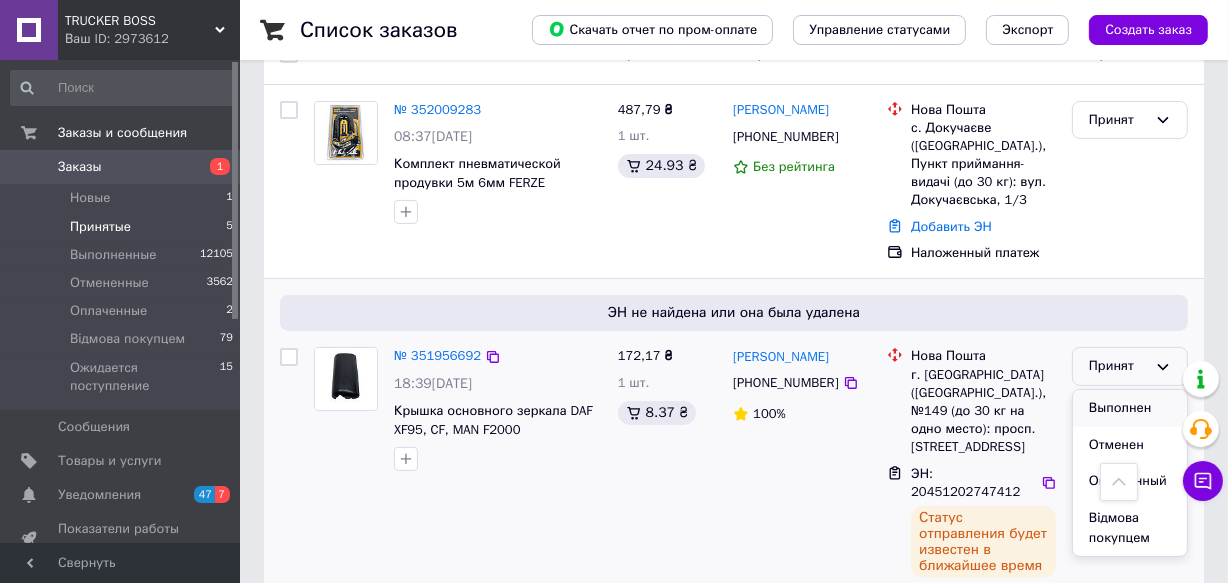 click on "Выполнен" at bounding box center (1130, 408) 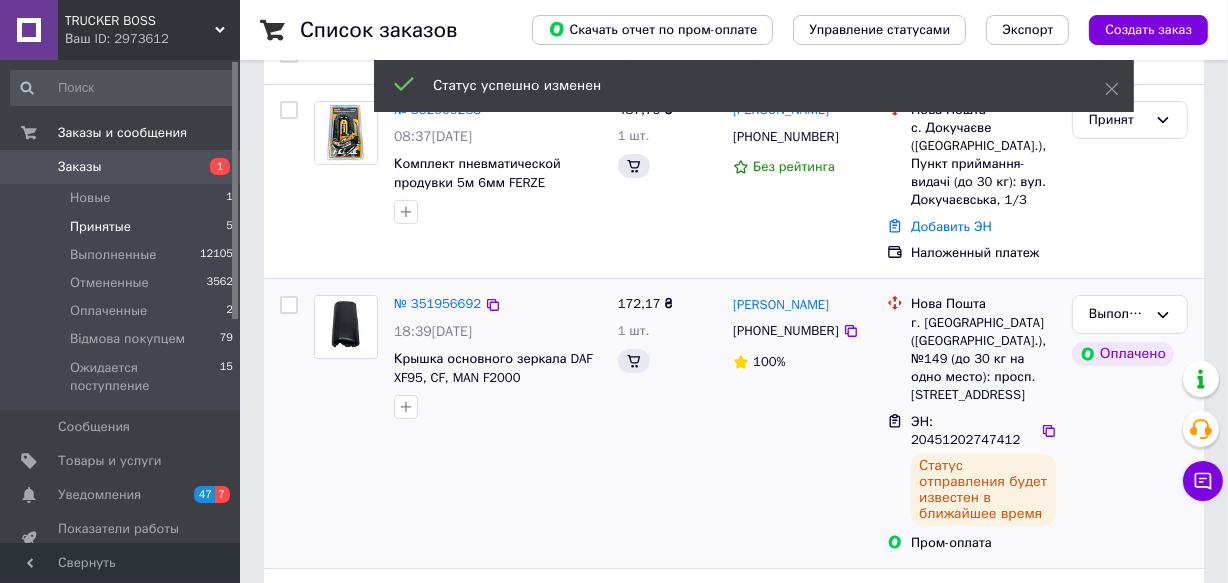 scroll, scrollTop: 272, scrollLeft: 0, axis: vertical 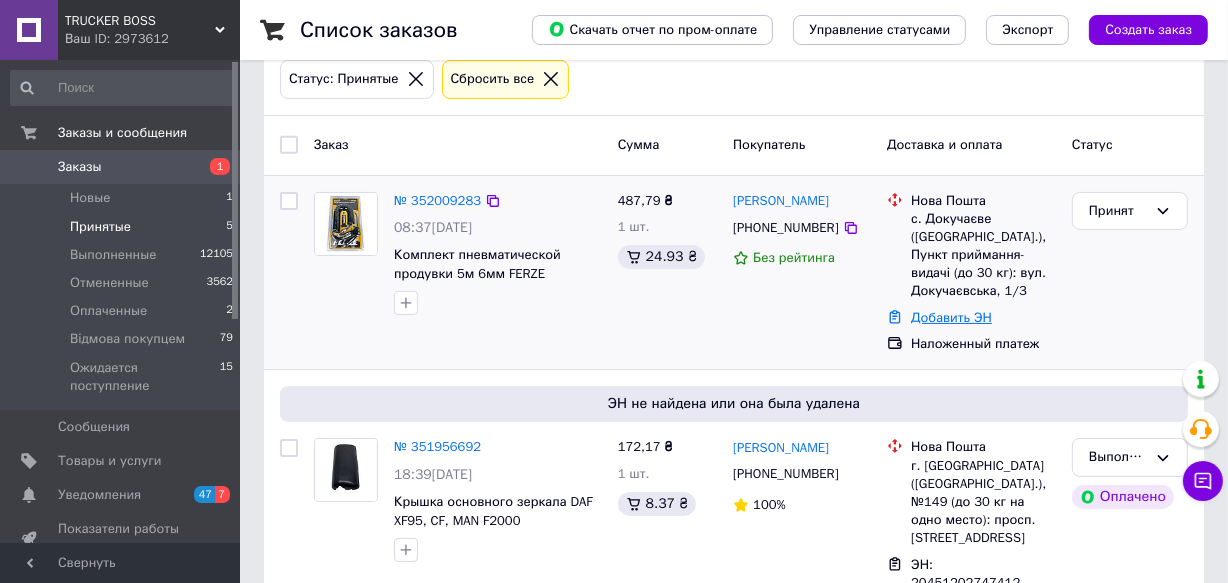 click on "Добавить ЭН" at bounding box center [951, 317] 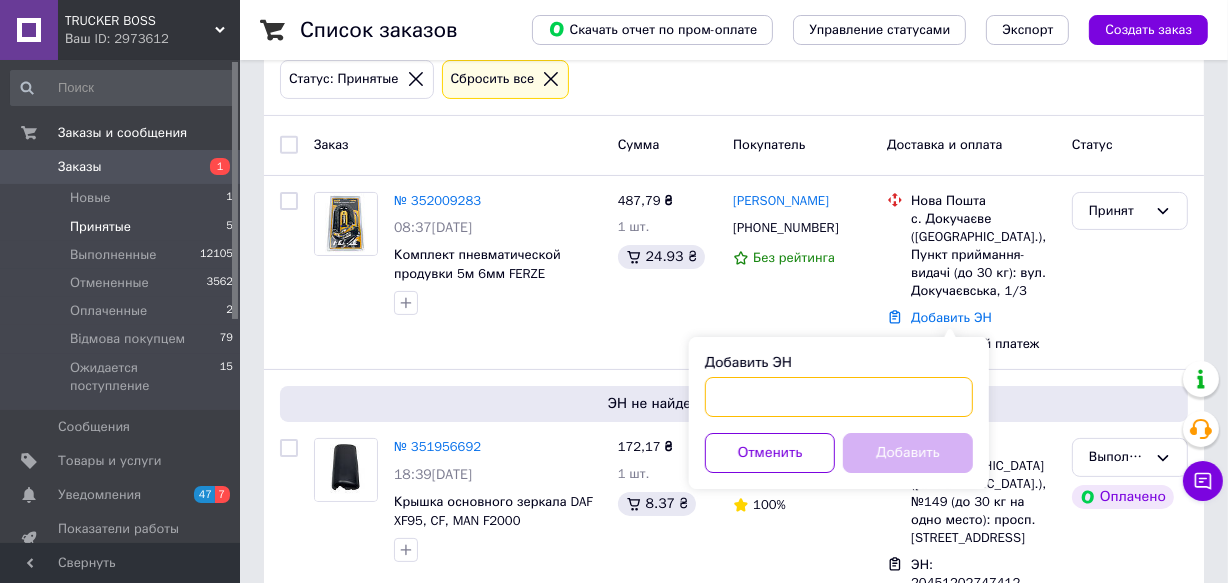 click on "Добавить ЭН" at bounding box center [839, 397] 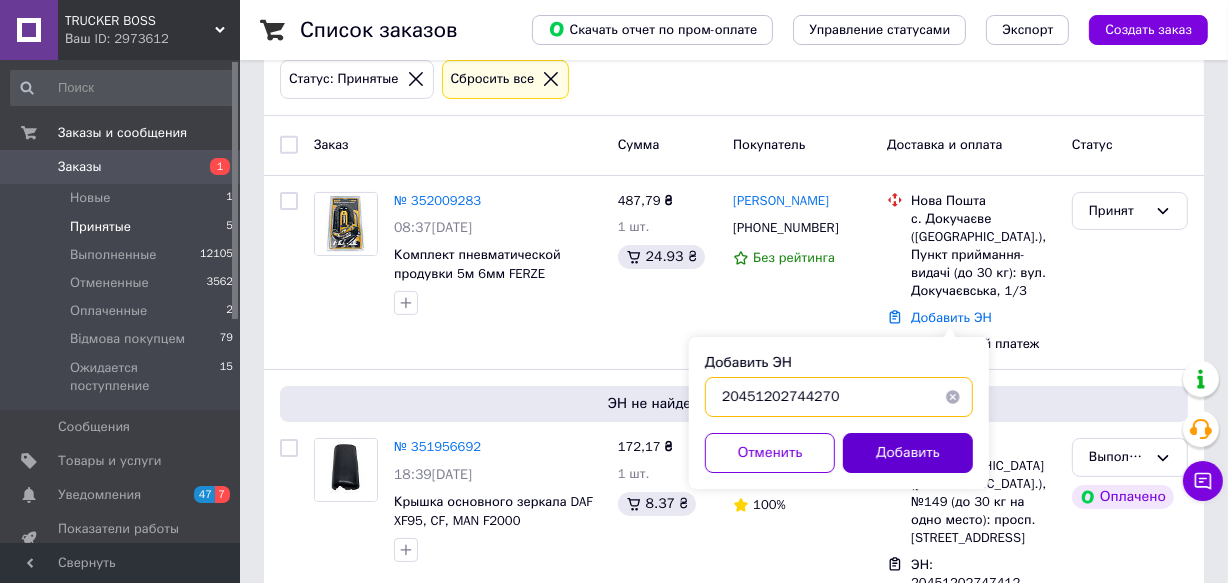 type on "20451202744270" 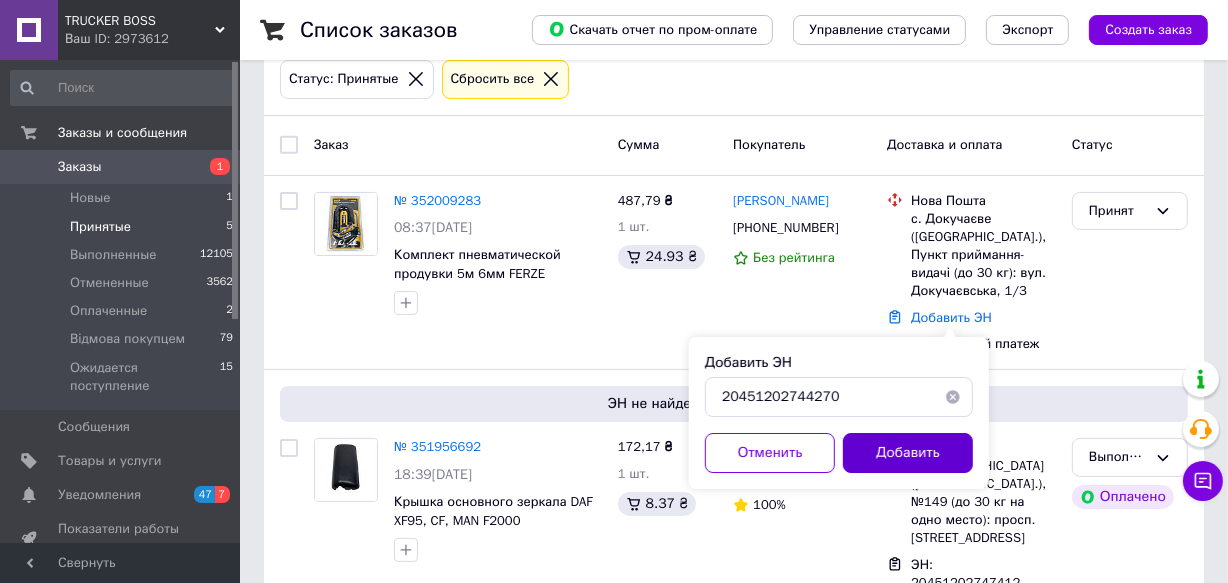 click on "Добавить" at bounding box center (908, 453) 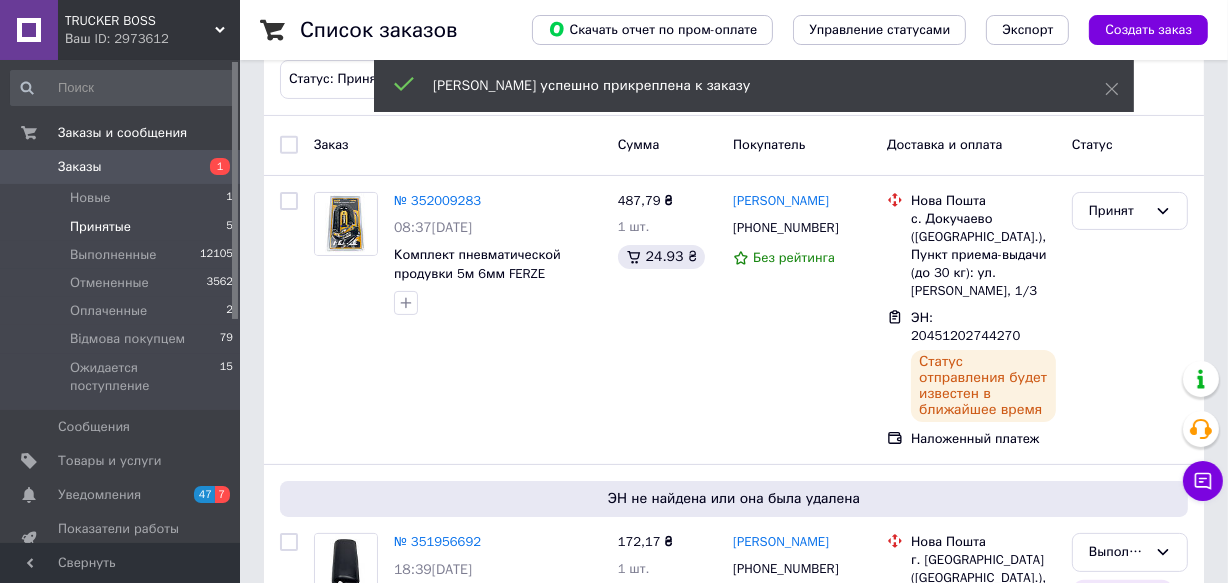 click 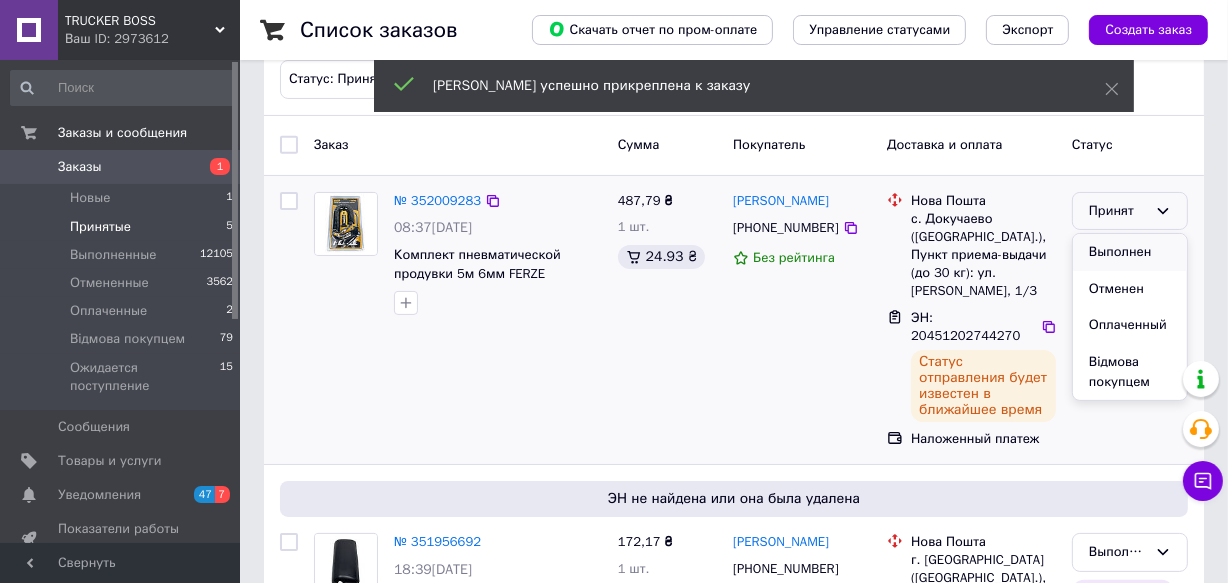 click on "Выполнен" at bounding box center (1130, 252) 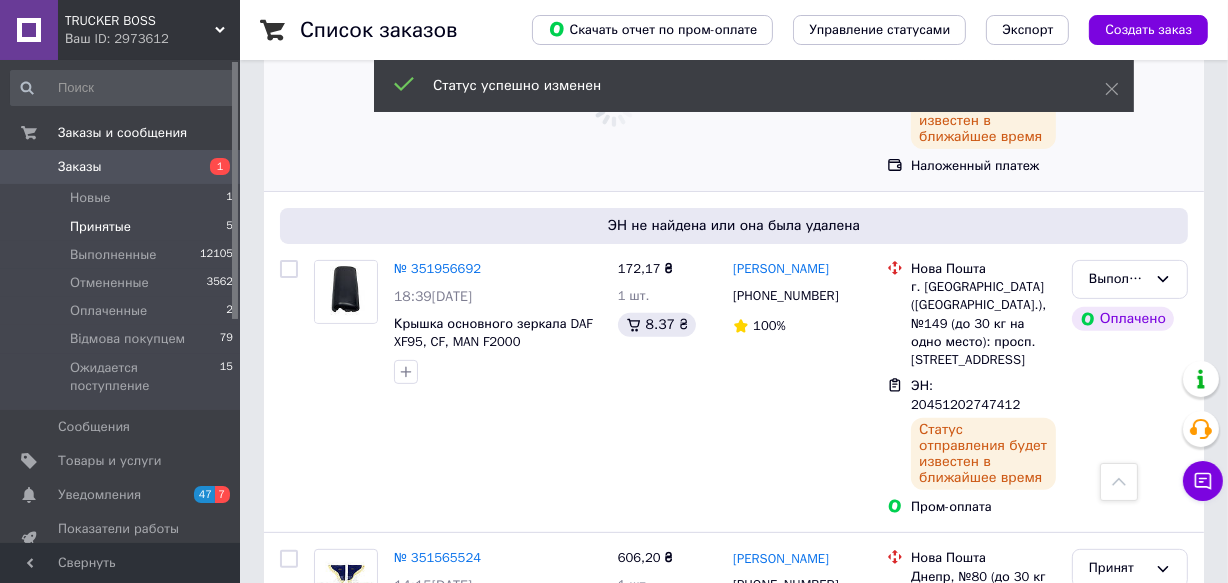 scroll, scrollTop: 457, scrollLeft: 0, axis: vertical 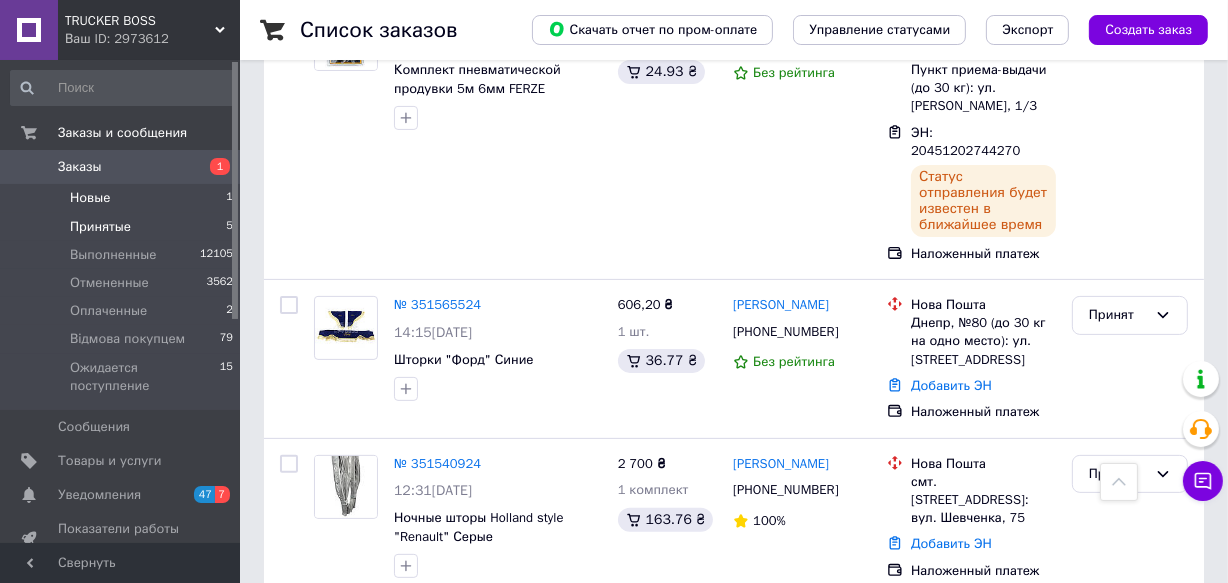 click on "Новые" at bounding box center [90, 198] 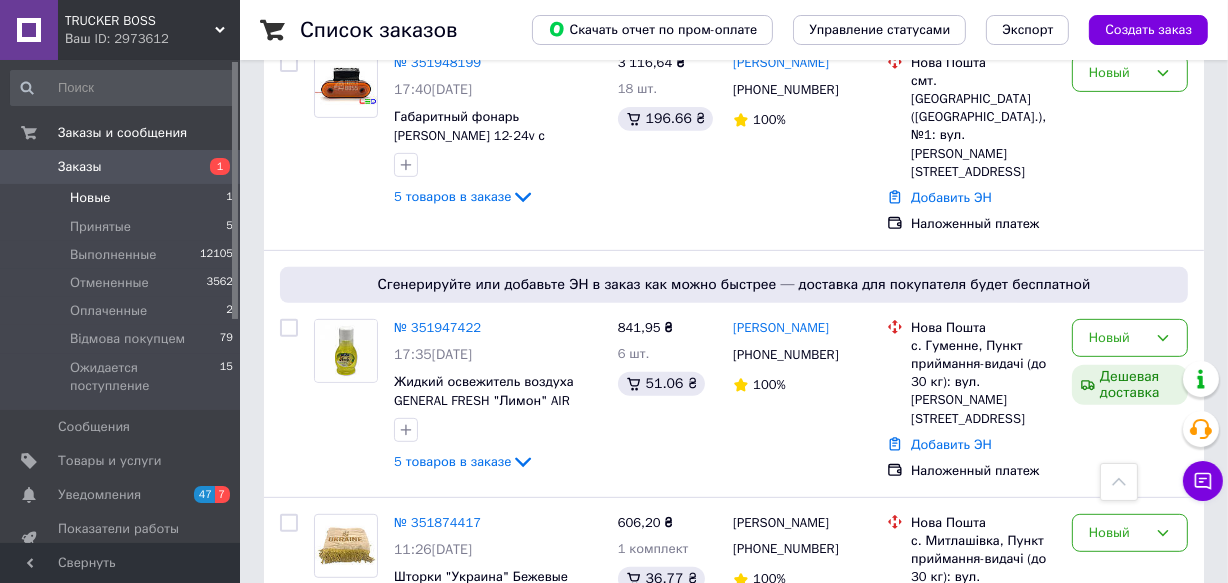 scroll, scrollTop: 810, scrollLeft: 0, axis: vertical 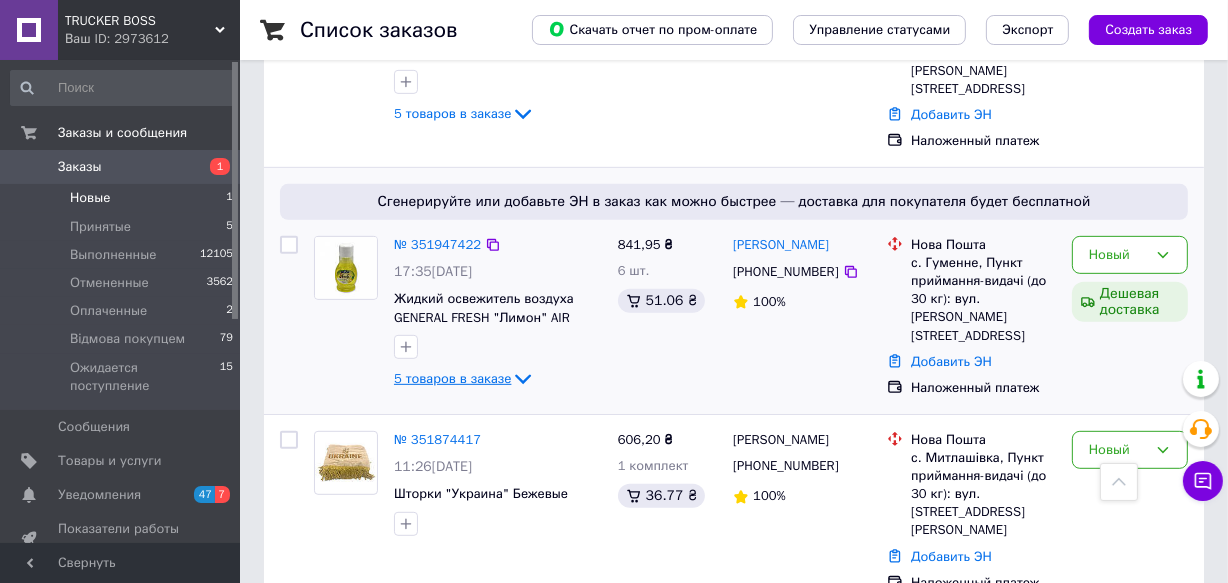 click 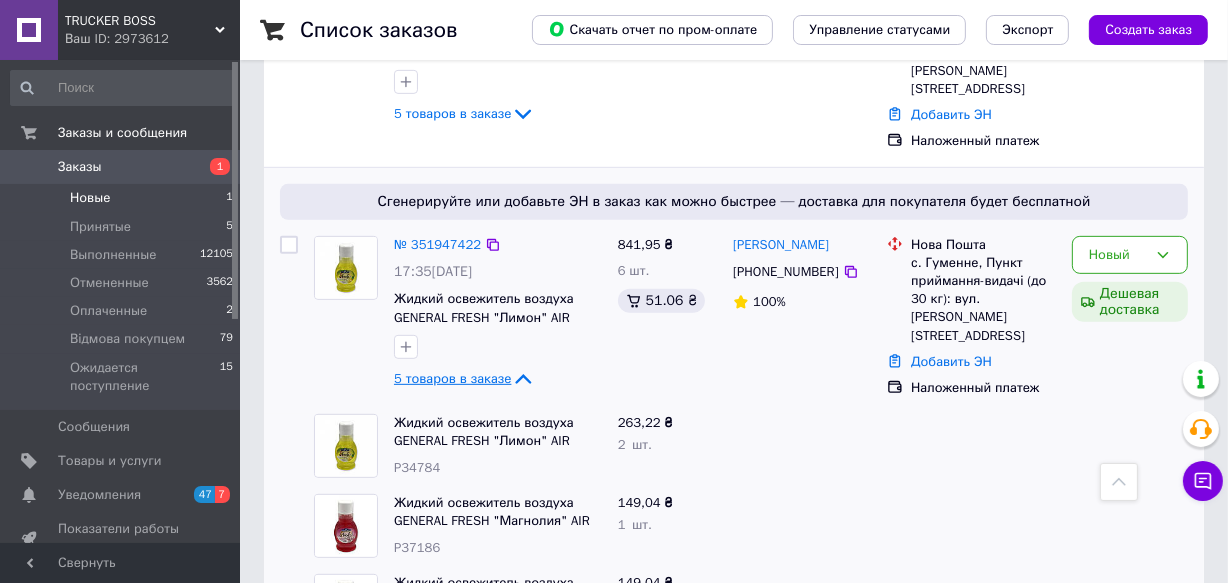 scroll, scrollTop: 264, scrollLeft: 0, axis: vertical 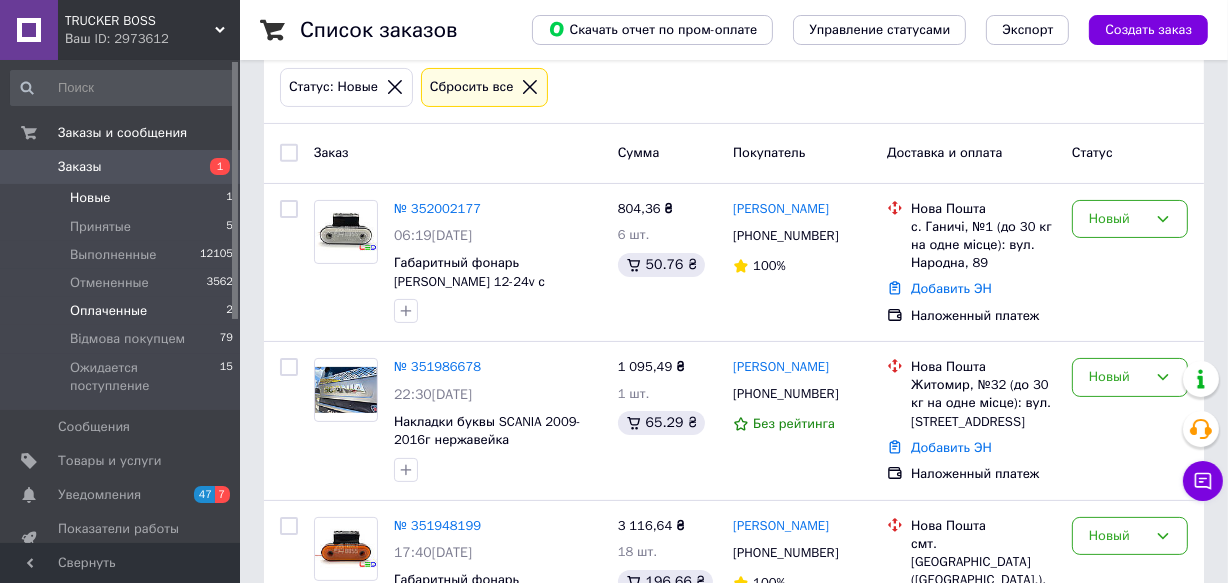 click on "Оплаченные" at bounding box center [108, 311] 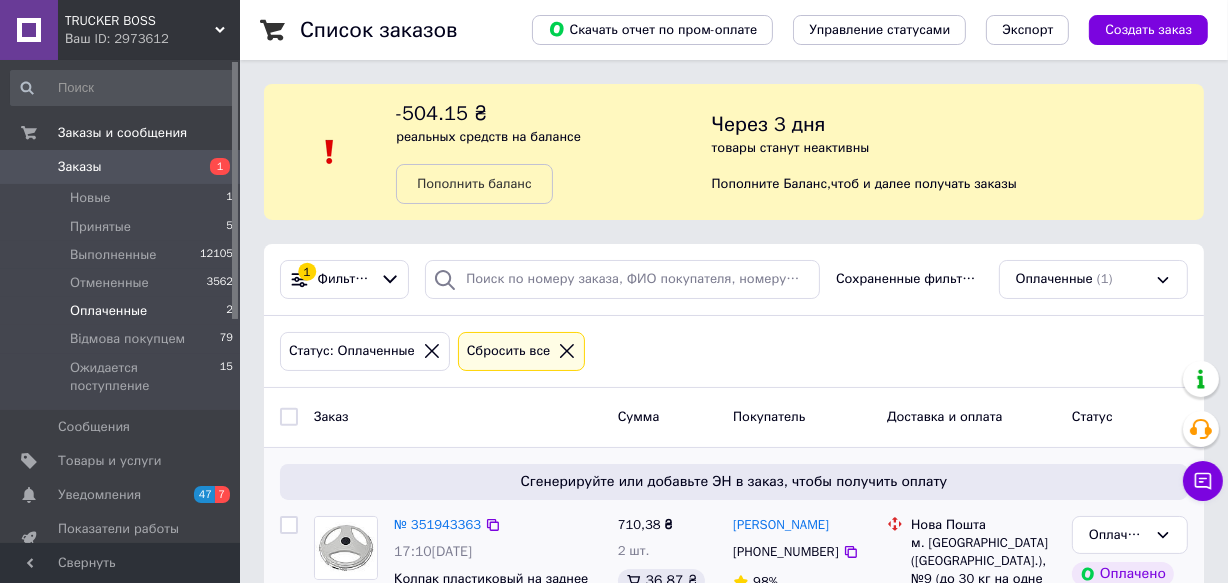 scroll, scrollTop: 134, scrollLeft: 0, axis: vertical 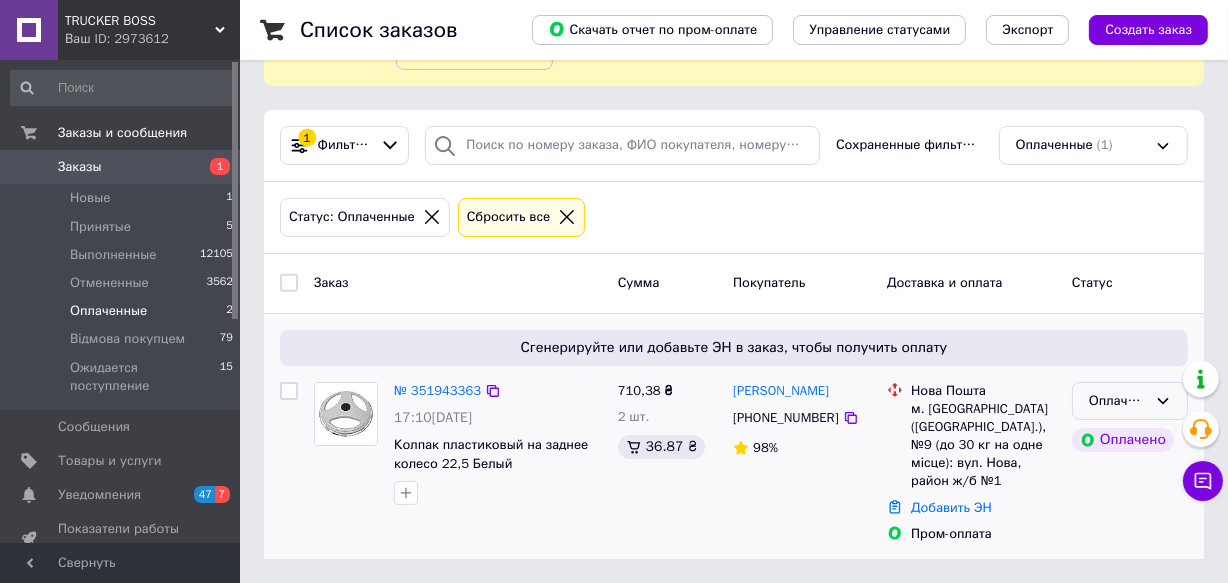 click 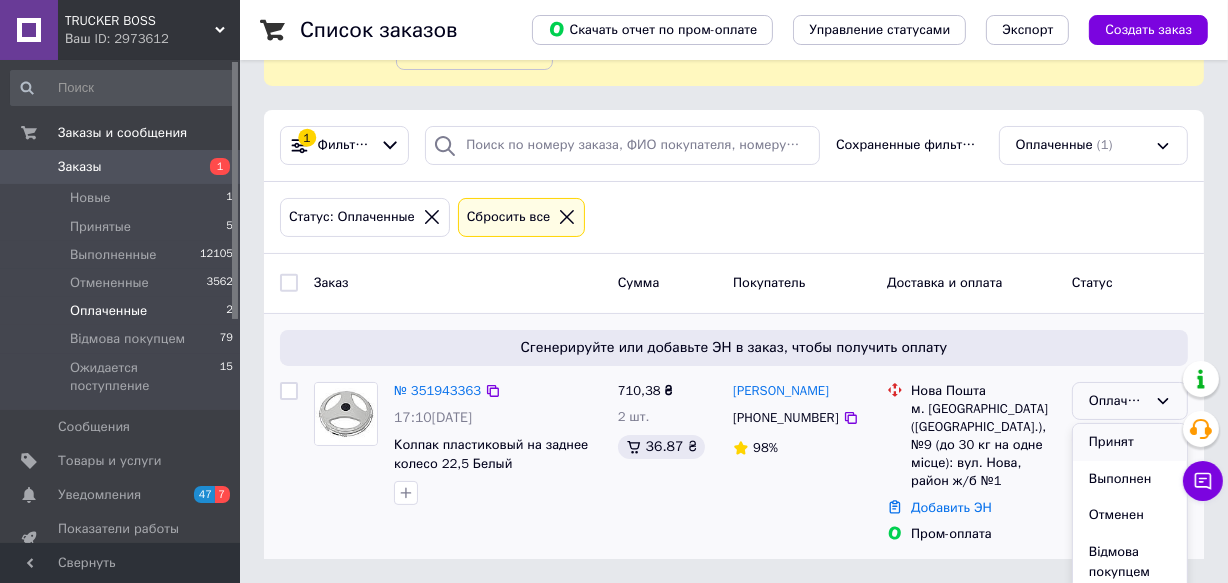 click on "Принят" at bounding box center [1130, 442] 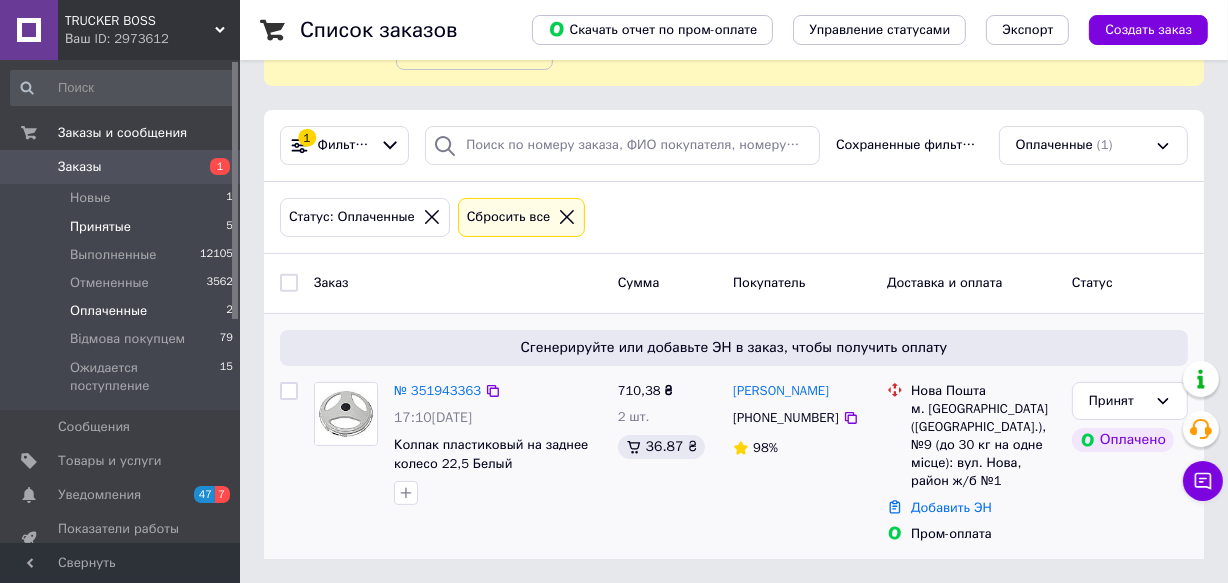 click on "Принятые" at bounding box center (100, 227) 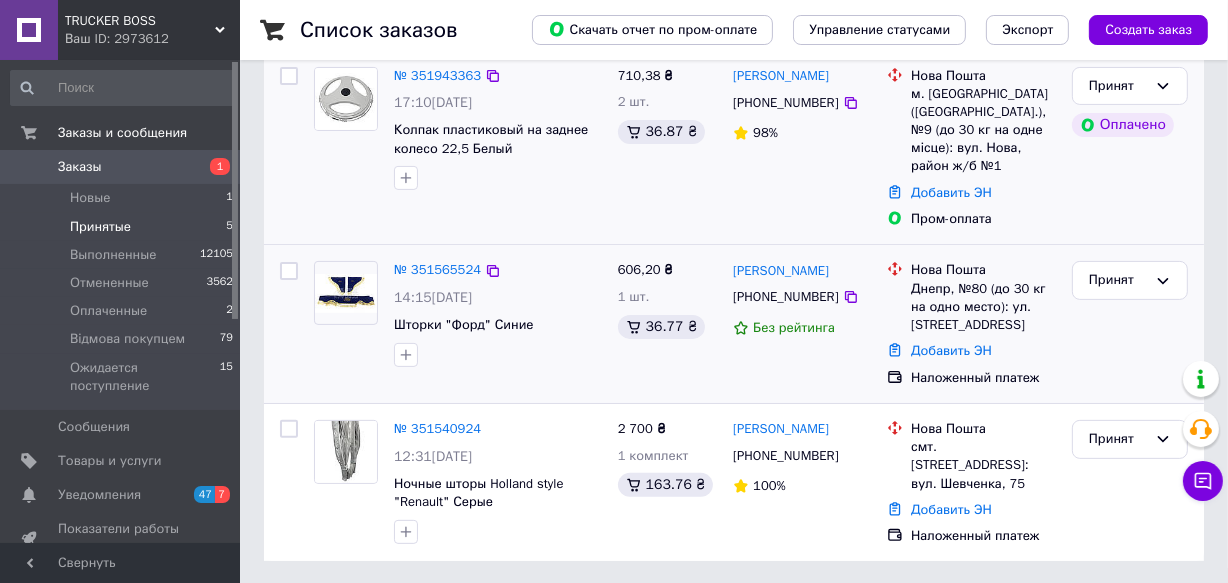 scroll, scrollTop: 176, scrollLeft: 0, axis: vertical 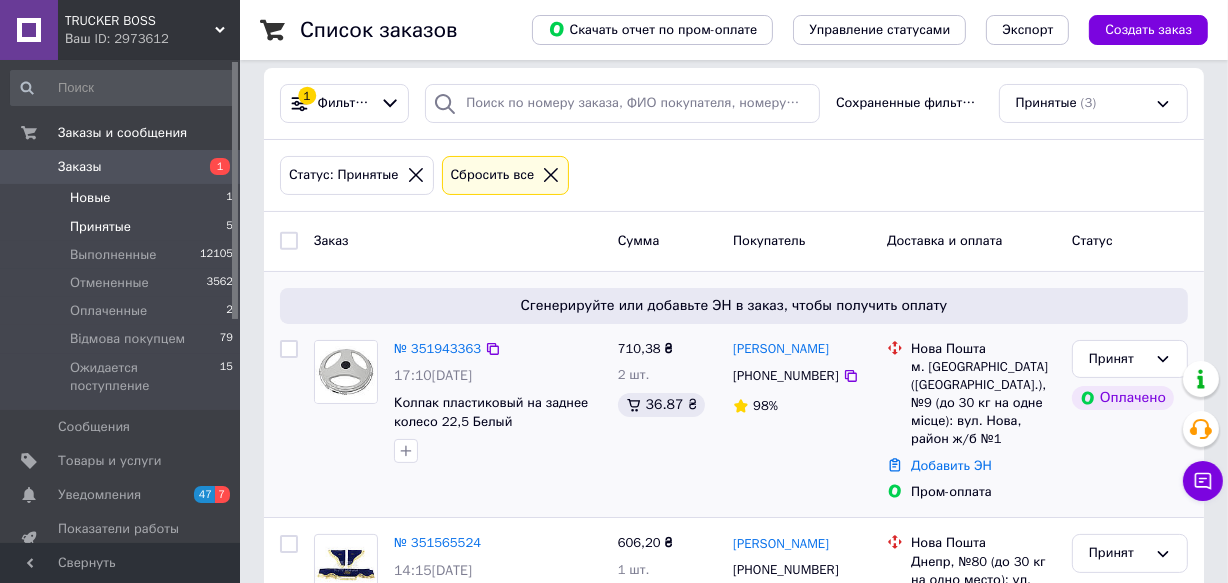 click on "Новые" at bounding box center [90, 198] 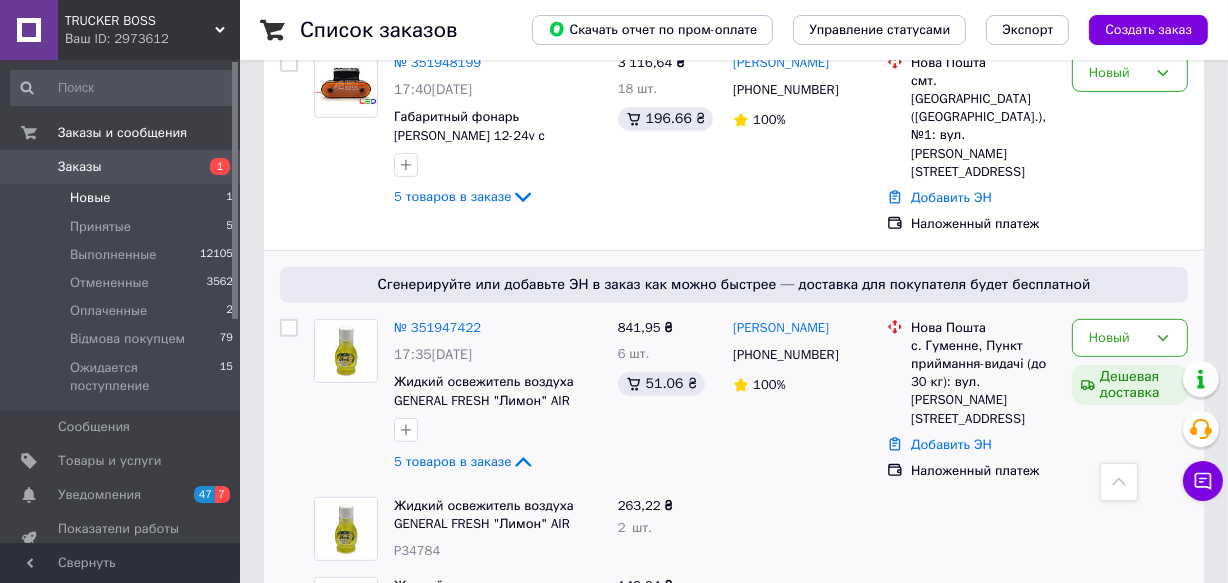 scroll, scrollTop: 545, scrollLeft: 0, axis: vertical 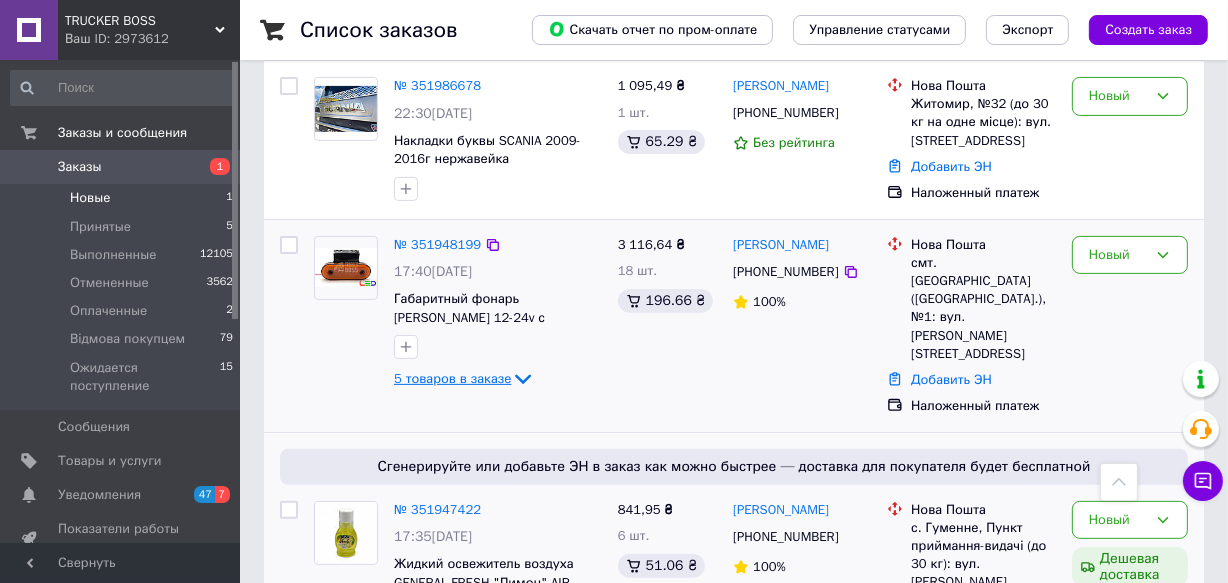 click 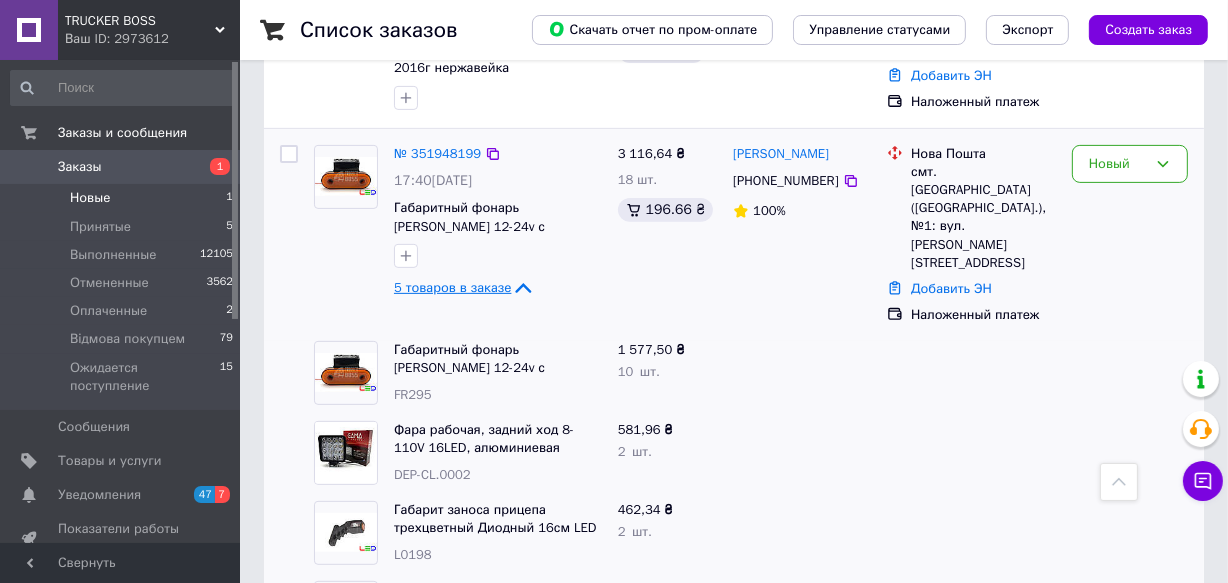 scroll, scrollTop: 363, scrollLeft: 0, axis: vertical 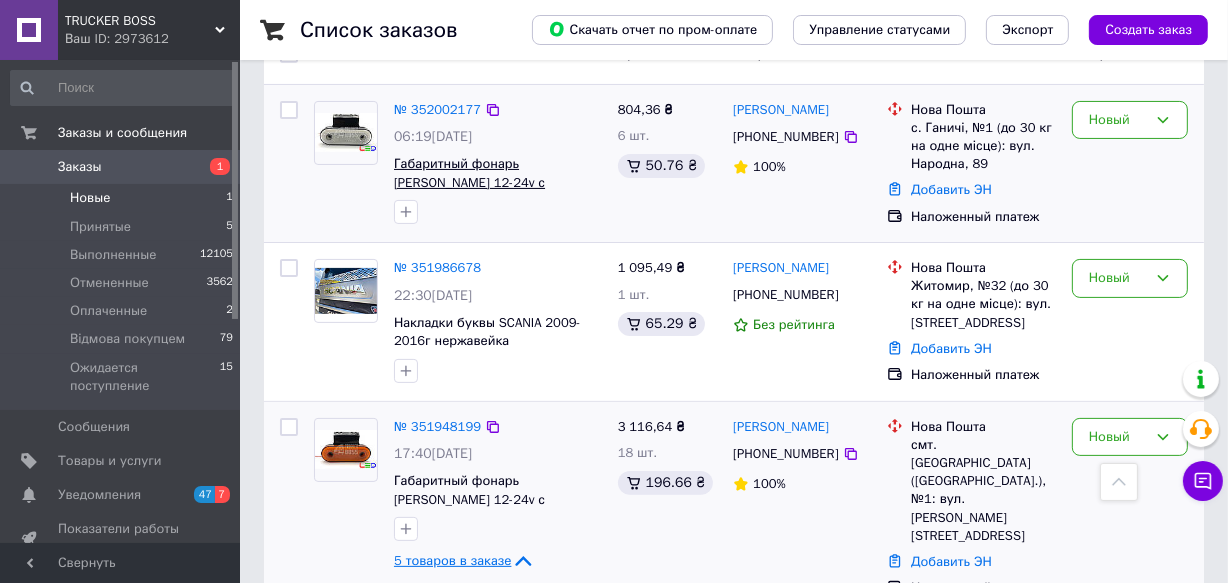 click on "Габаритный фонарь [PERSON_NAME] 12-24v с кронштейном" at bounding box center [469, 182] 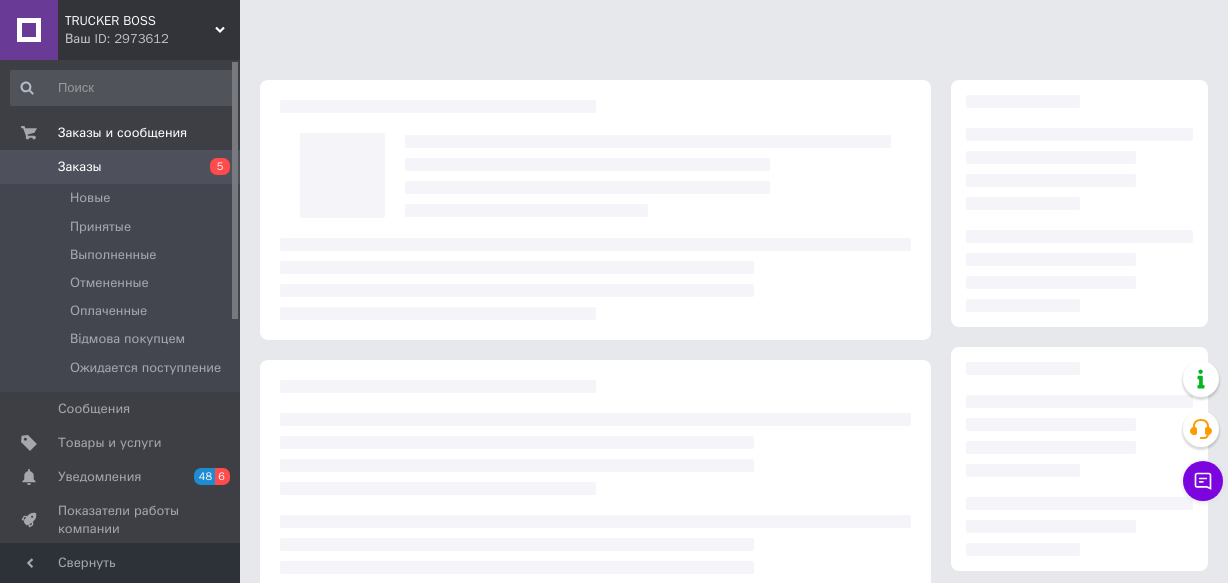 scroll, scrollTop: 0, scrollLeft: 0, axis: both 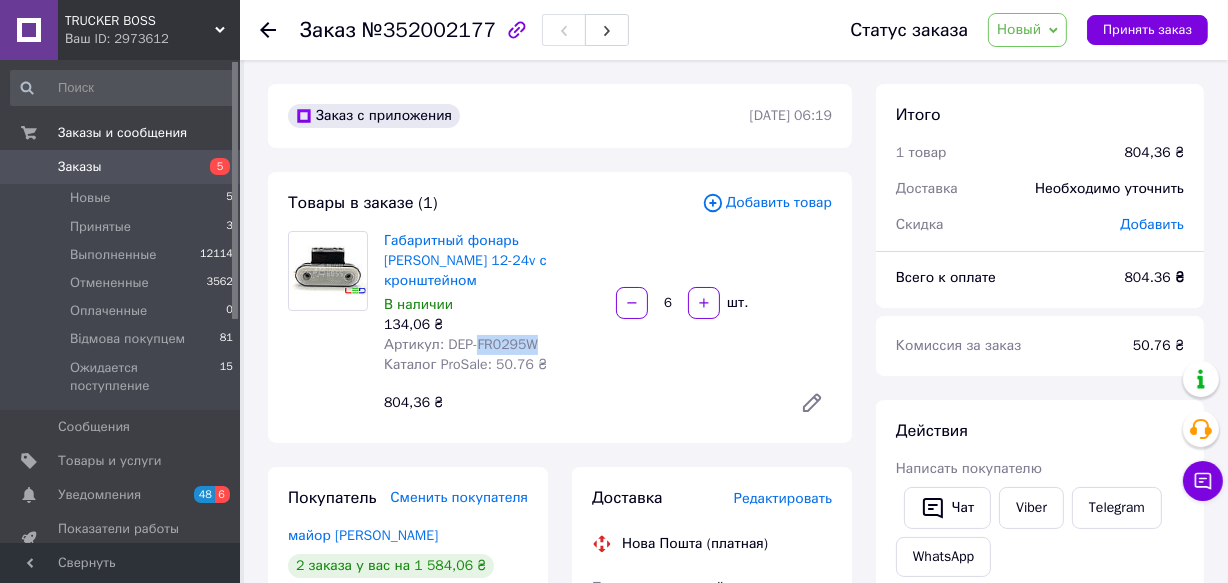 drag, startPoint x: 472, startPoint y: 321, endPoint x: 547, endPoint y: 332, distance: 75.802376 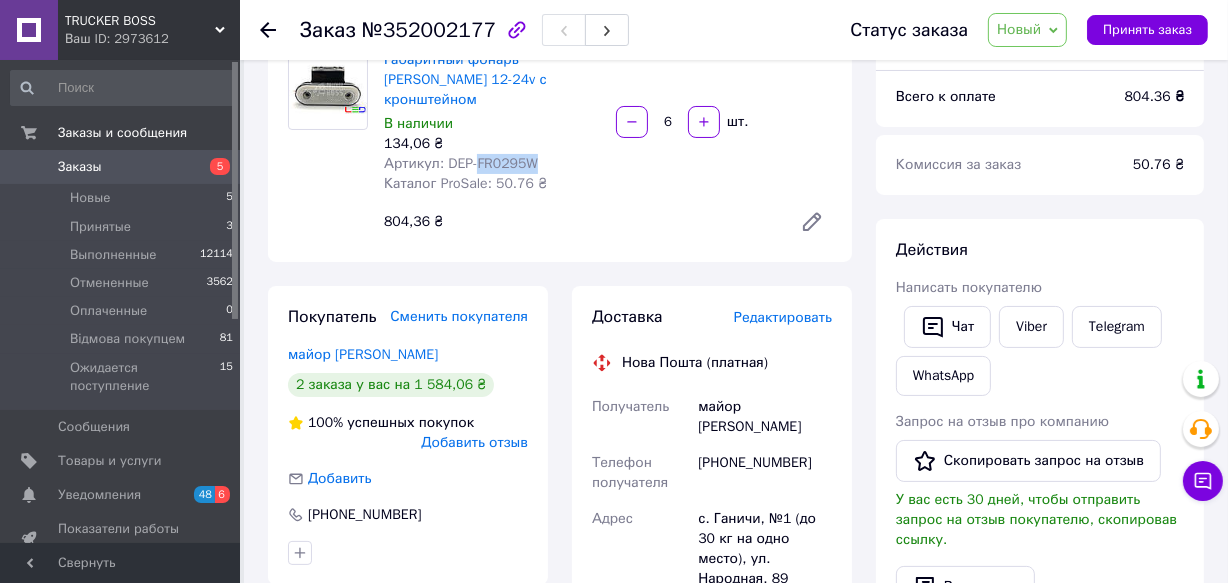 scroll, scrollTop: 90, scrollLeft: 0, axis: vertical 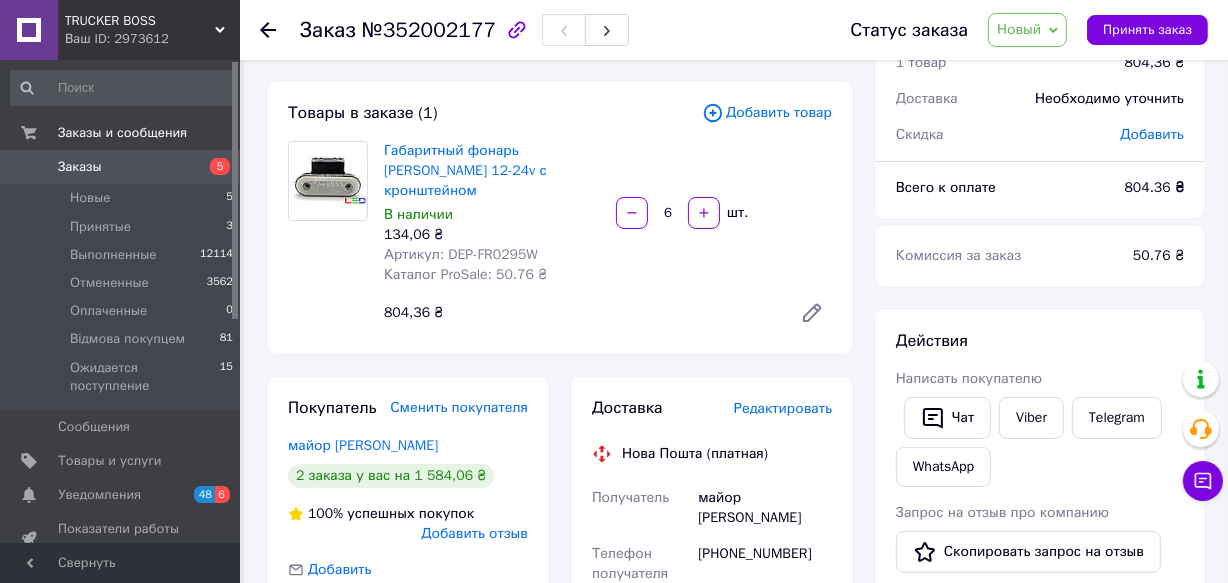 click 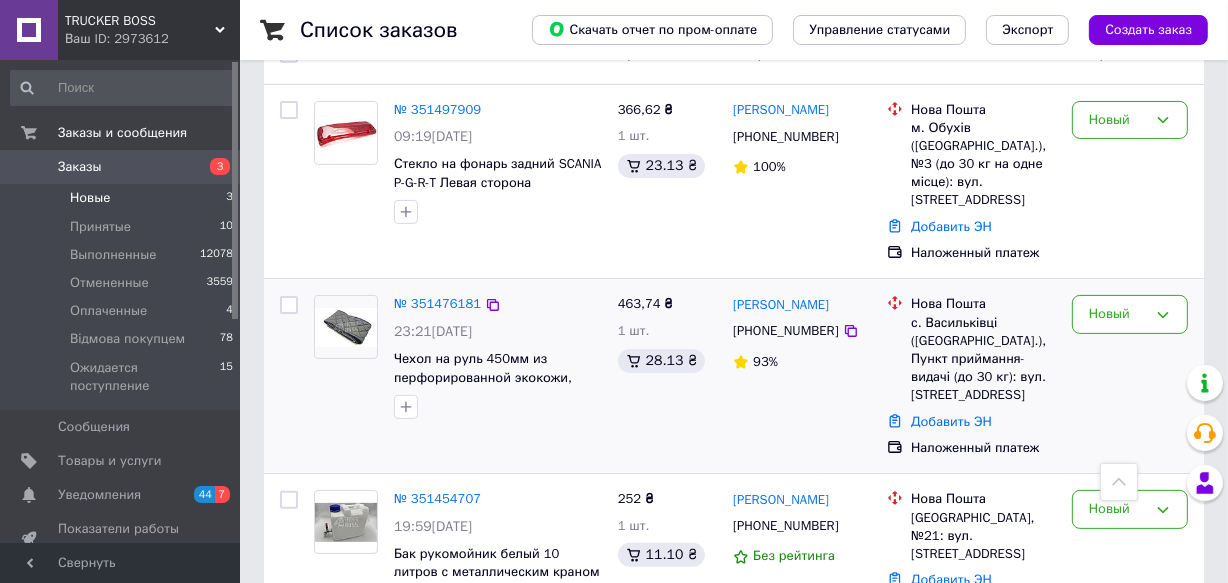 scroll, scrollTop: 363, scrollLeft: 0, axis: vertical 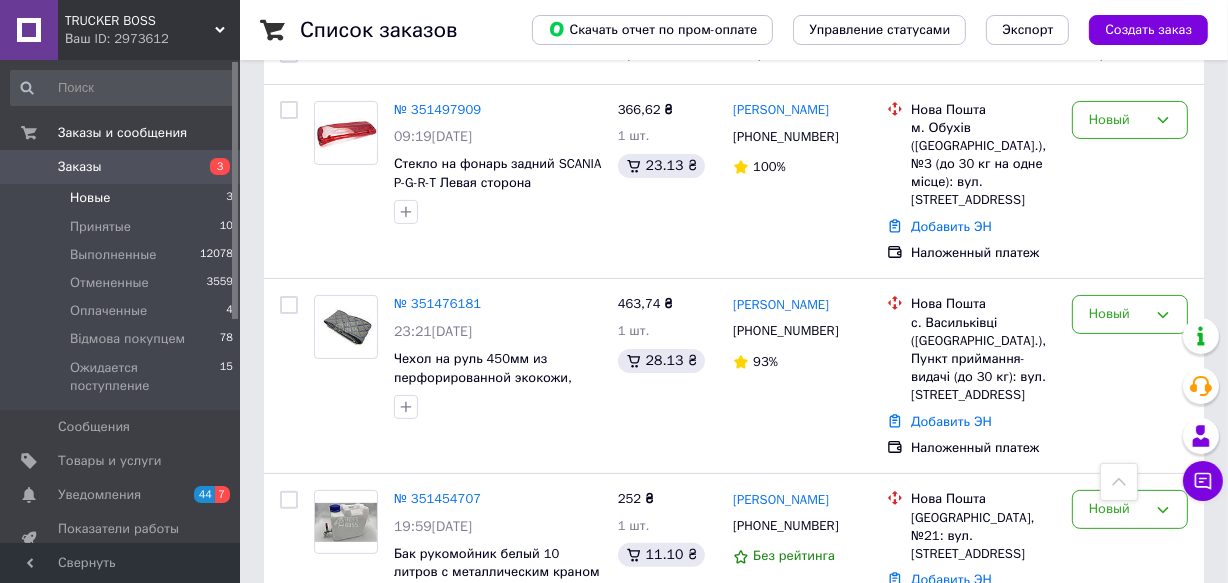 click on "Новые" at bounding box center (90, 198) 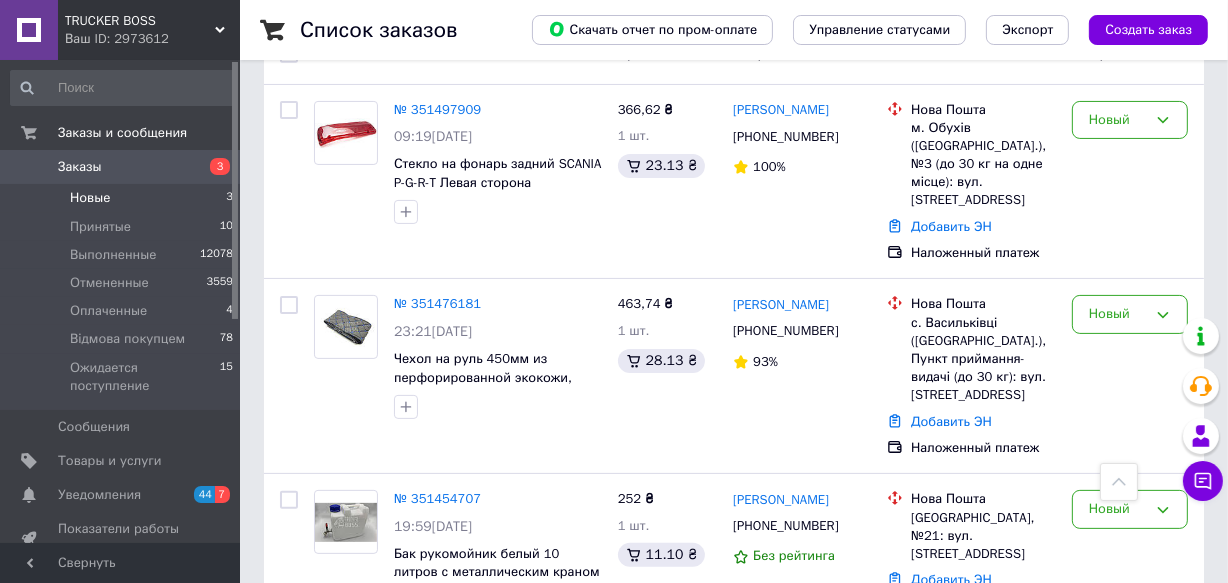 click on "Новые" at bounding box center [90, 198] 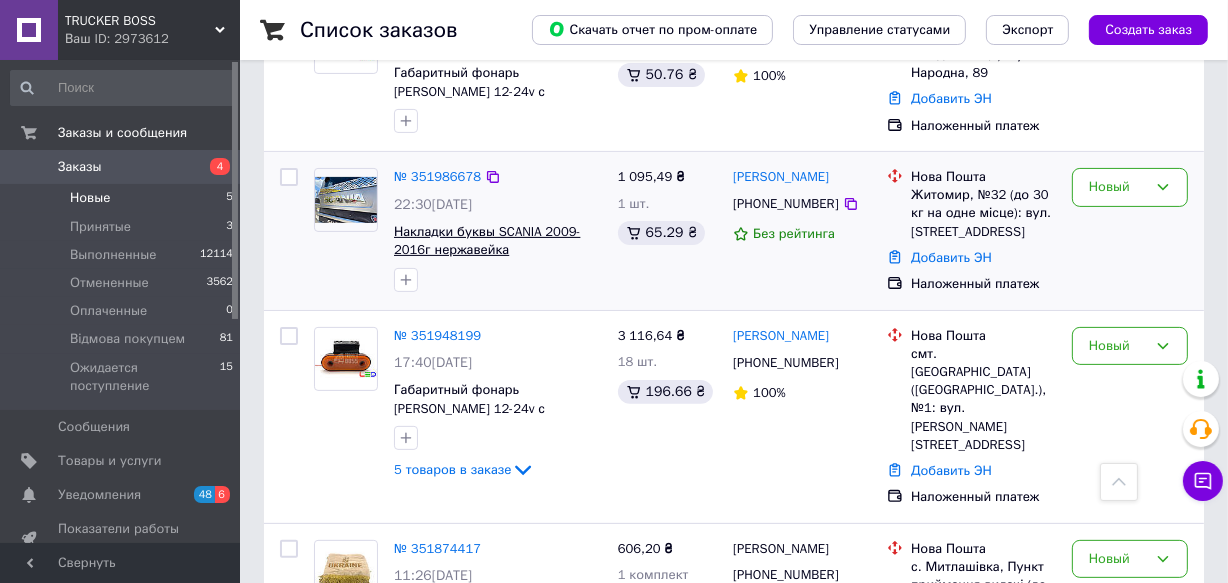 scroll, scrollTop: 569, scrollLeft: 0, axis: vertical 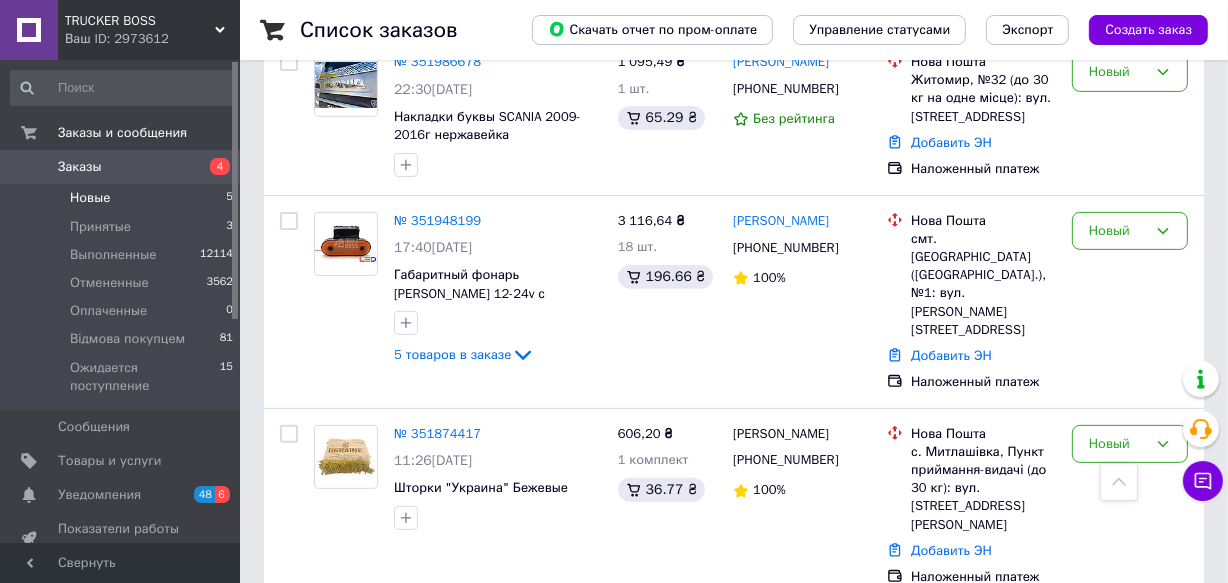 click on "Заказы" at bounding box center [80, 167] 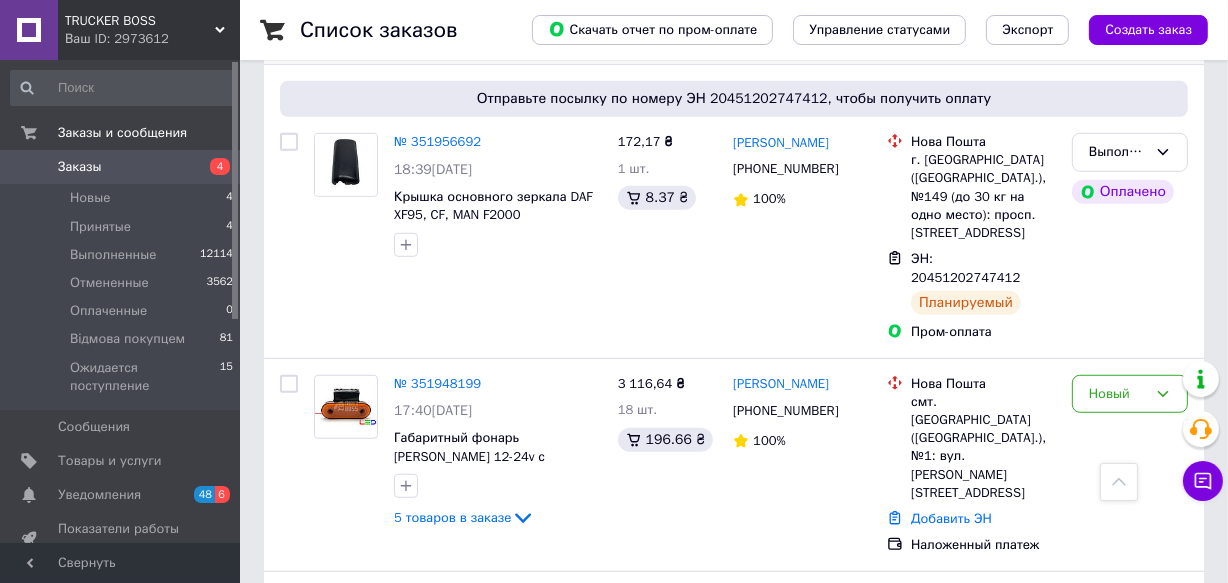 scroll, scrollTop: 1363, scrollLeft: 0, axis: vertical 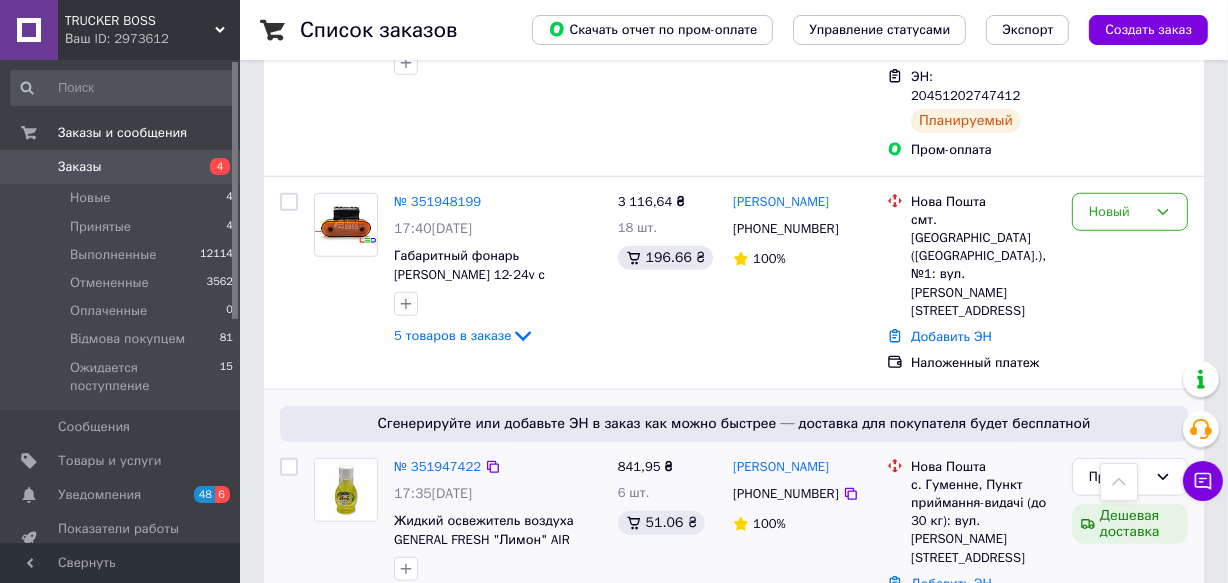 click on "Добавить ЭН" at bounding box center (951, 583) 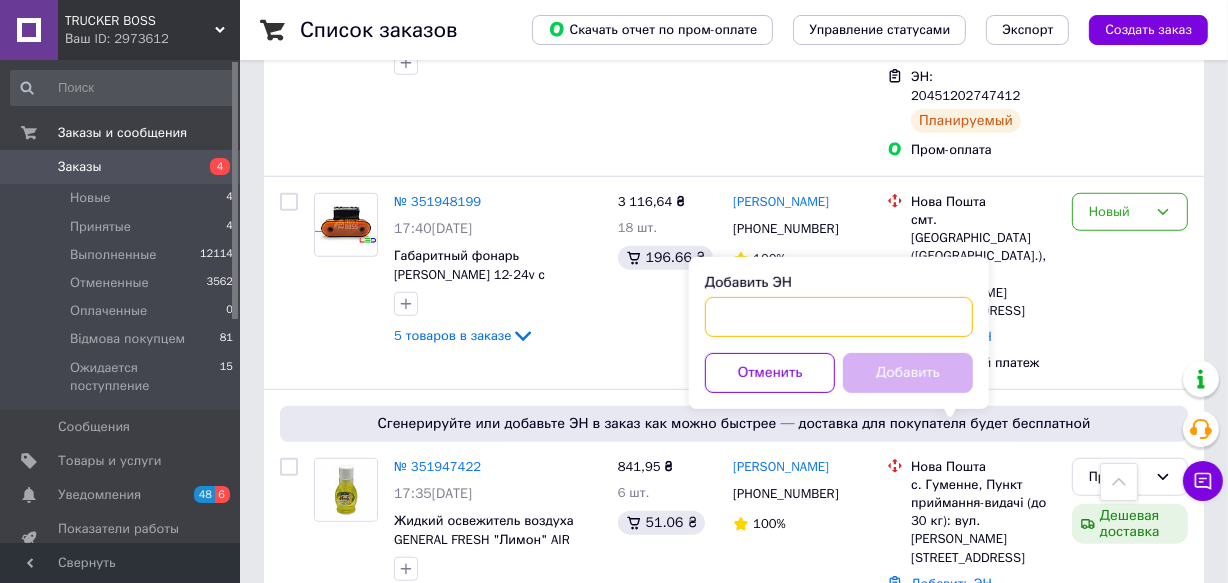 click on "Добавить ЭН" at bounding box center (839, 317) 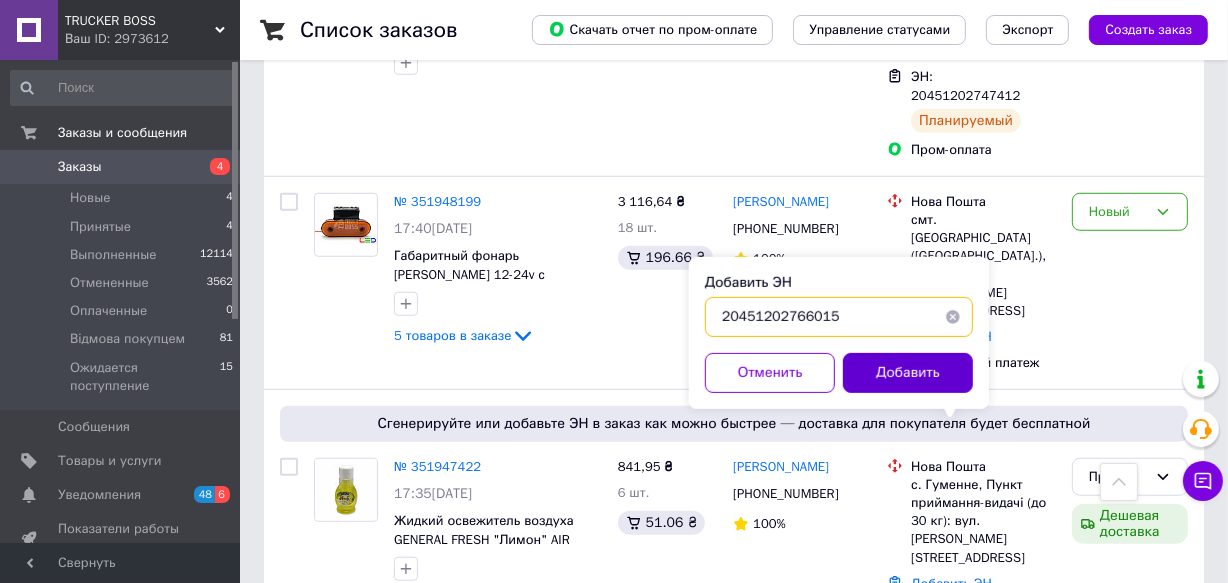 type on "20451202766015" 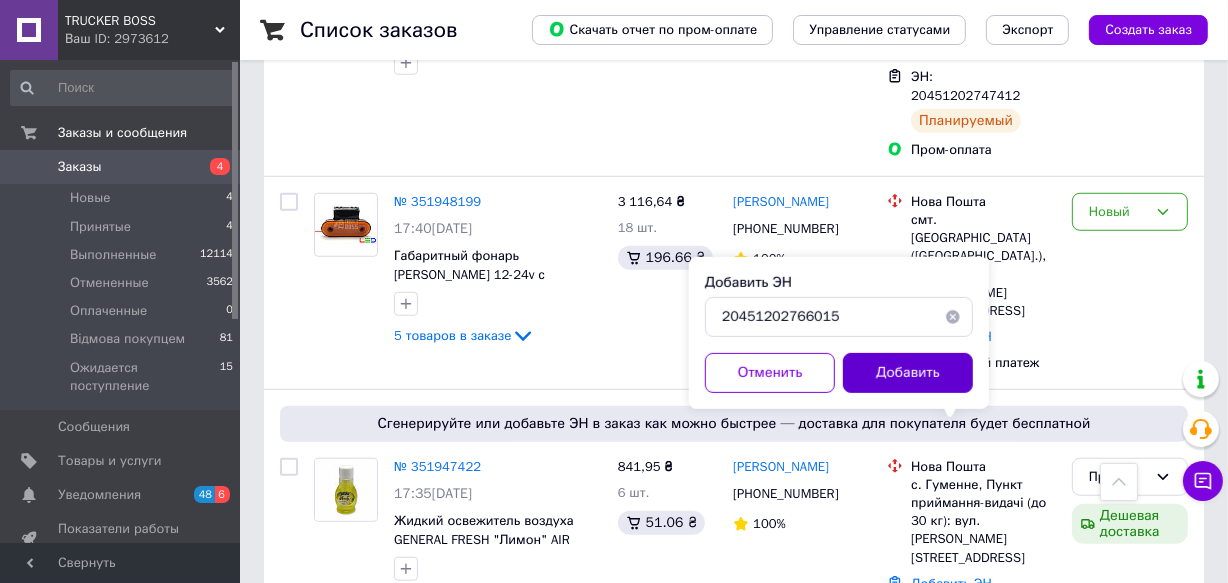 click on "Добавить" at bounding box center (908, 373) 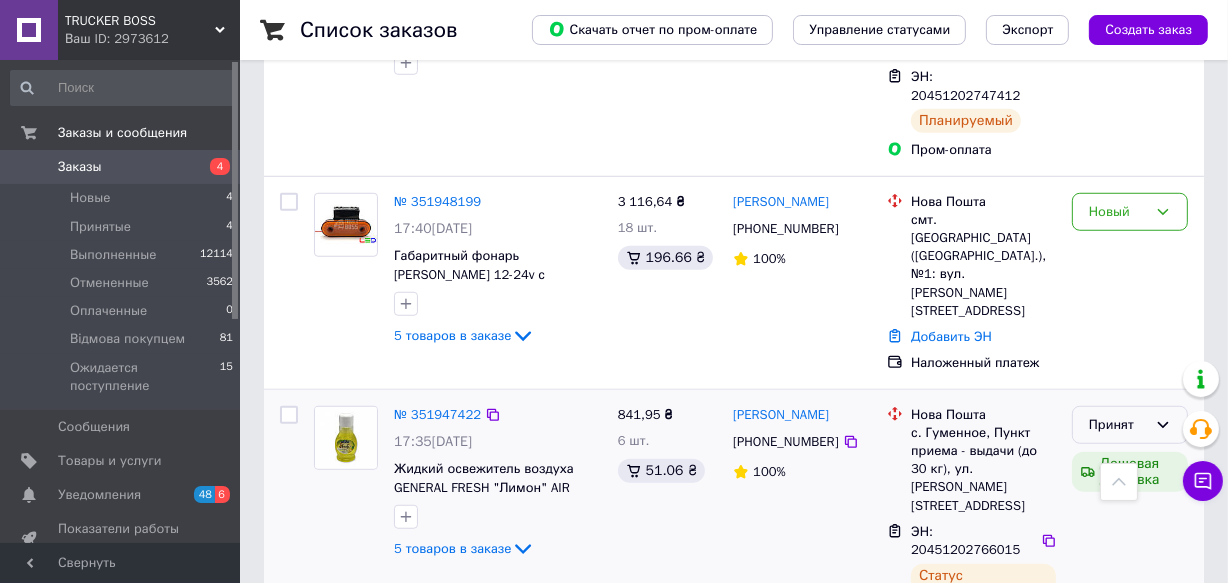 click 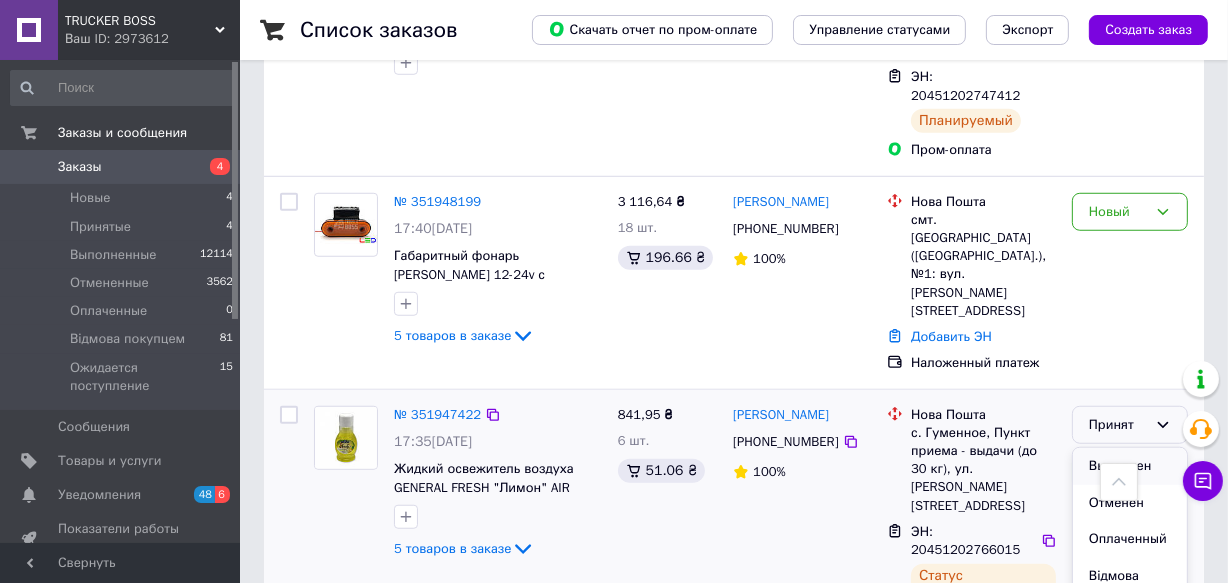 click on "Выполнен" at bounding box center (1130, 466) 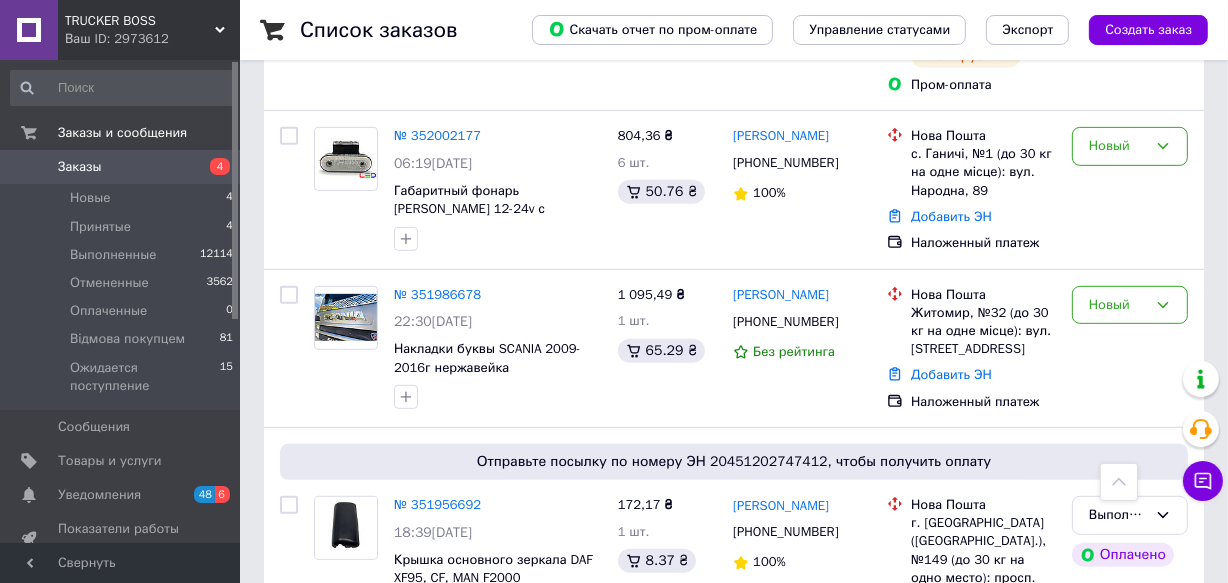 scroll, scrollTop: 727, scrollLeft: 0, axis: vertical 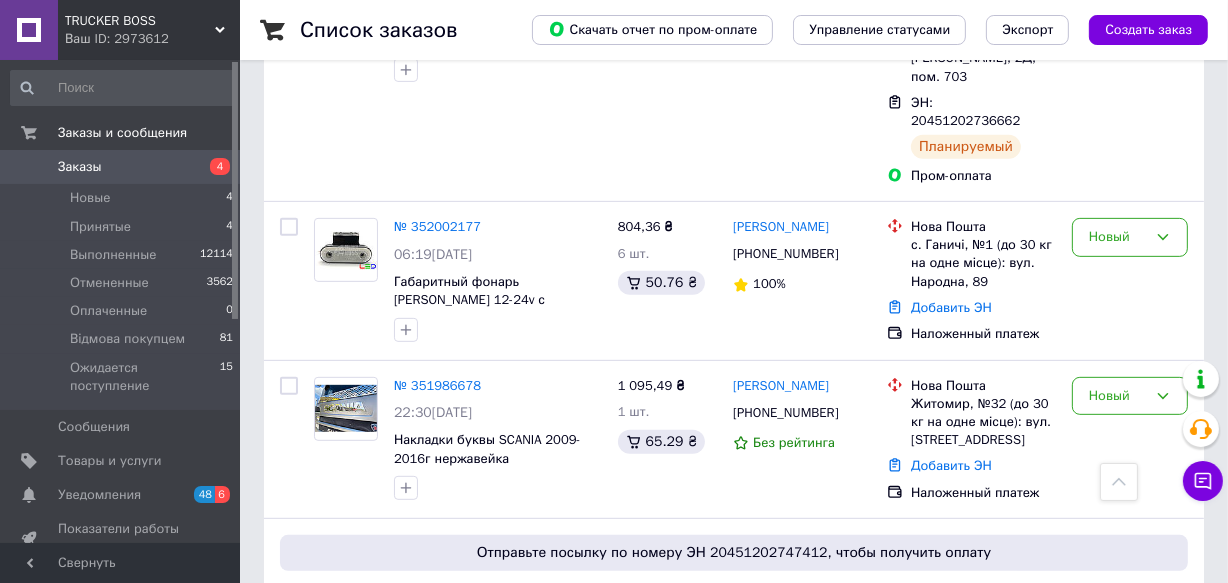 click on "Список заказов   Скачать отчет по пром-оплате Управление статусами Экспорт Создать заказ -529.08 ₴ реальных средств на балансе Пополнить баланс Через 3 дня товары станут неактивны Пополните Баланс ,  чтоб и далее получать заказы Фильтры Сохраненные фильтры: Все (15780) Заказ Сумма Покупатель Доставка и оплата Статус № 352009283 08:37, 10.07.2025 Комплект пневматической продувки 5м 6мм FERZE 487,79 ₴ 1 шт. 24.93 ₴ Петр Добрянский +380988219004 Без рейтинга Нова Пошта с. Докучаево (Кировоградская обл.), Пункт приема-выдачи (до 30 кг): ул. Докучаєвская, 1/3 ЭН: 20451202744270 Планируемый Выполнен 2 шт." at bounding box center [734, 1769] 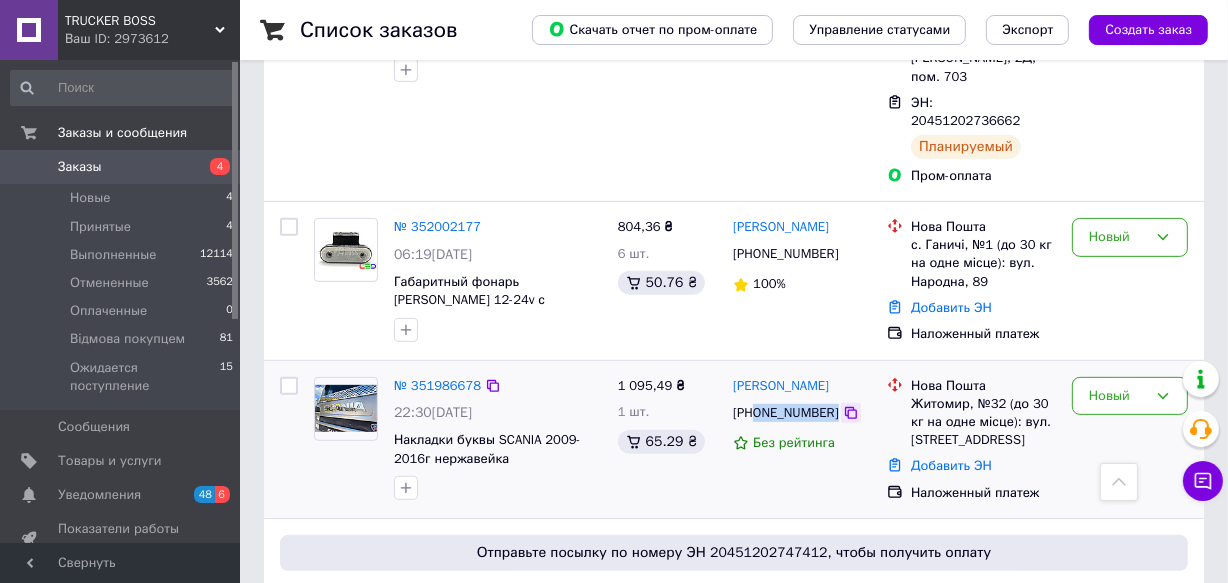 drag, startPoint x: 759, startPoint y: 338, endPoint x: 834, endPoint y: 347, distance: 75.53807 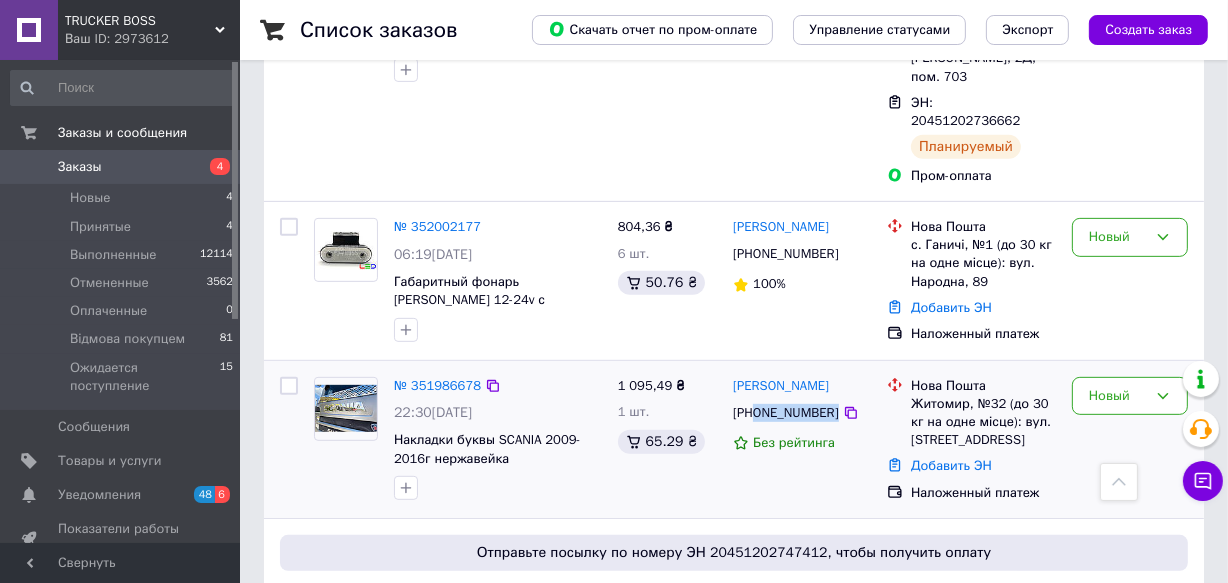 copy on "0995011059" 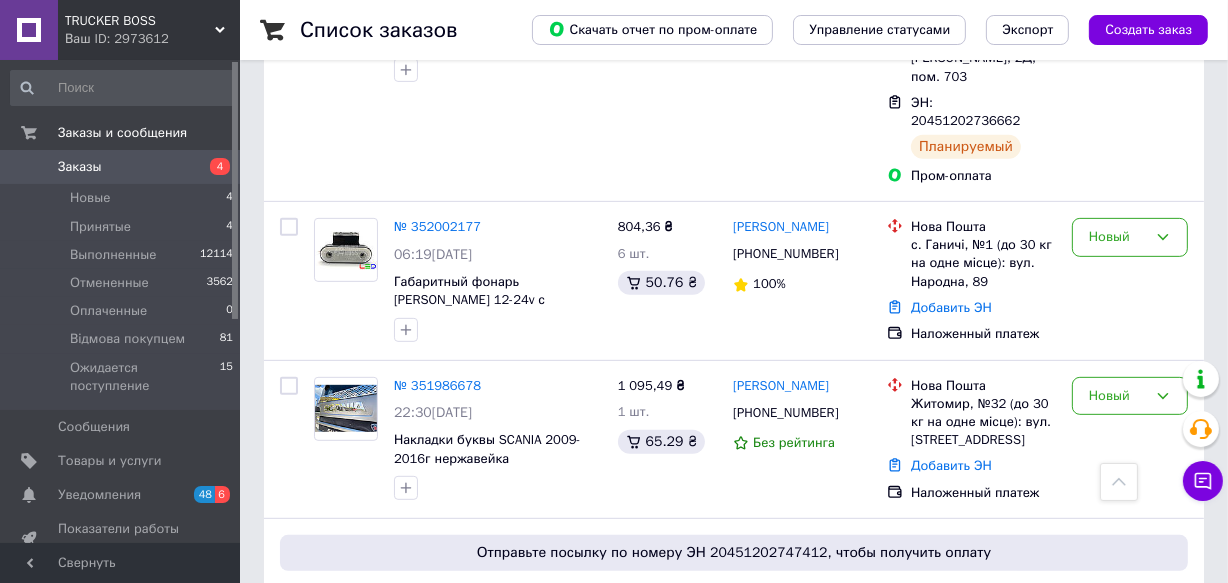 click on "Список заказов   Скачать отчет по пром-оплате Управление статусами Экспорт Создать заказ -529.08 ₴ реальных средств на балансе Пополнить баланс Через 3 дня товары станут неактивны Пополните Баланс ,  чтоб и далее получать заказы Фильтры Сохраненные фильтры: Все (15780) Заказ Сумма Покупатель Доставка и оплата Статус № 352009283 08:37, 10.07.2025 Комплект пневматической продувки 5м 6мм FERZE 487,79 ₴ 1 шт. 24.93 ₴ Петр Добрянский +380988219004 Без рейтинга Нова Пошта с. Докучаево (Кировоградская обл.), Пункт приема-выдачи (до 30 кг): ул. Докучаєвская, 1/3 ЭН: 20451202744270 Планируемый Выполнен 2 шт." at bounding box center (734, 1769) 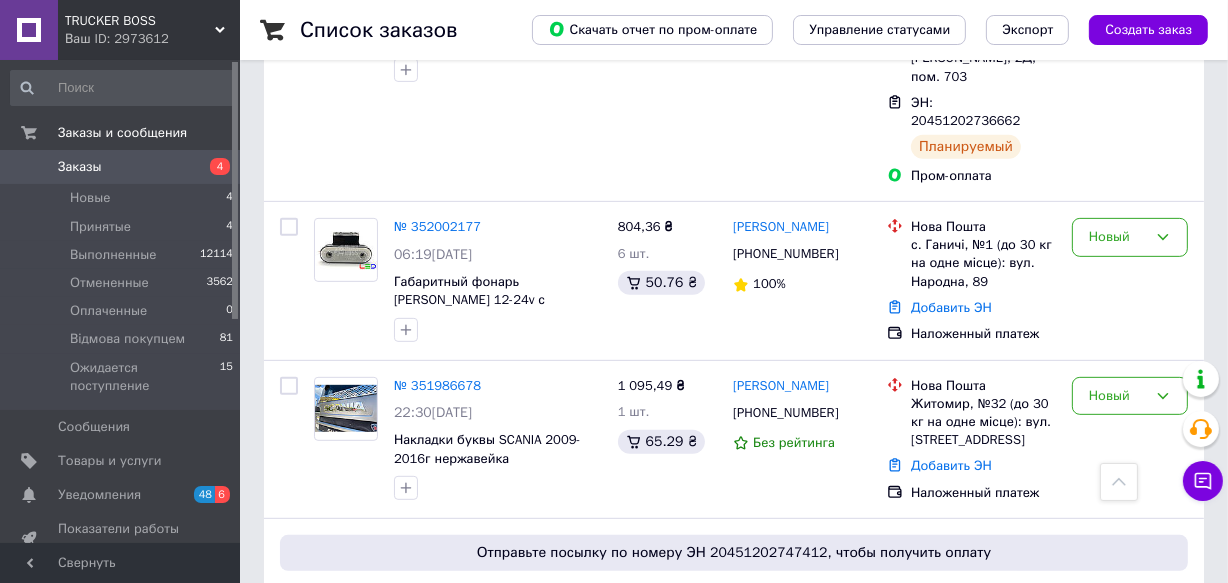 click on "Список заказов   Скачать отчет по пром-оплате Управление статусами Экспорт Создать заказ -529.08 ₴ реальных средств на балансе Пополнить баланс Через 3 дня товары станут неактивны Пополните Баланс ,  чтоб и далее получать заказы Фильтры Сохраненные фильтры: Все (15780) Заказ Сумма Покупатель Доставка и оплата Статус № 352009283 08:37, 10.07.2025 Комплект пневматической продувки 5м 6мм FERZE 487,79 ₴ 1 шт. 24.93 ₴ Петр Добрянский +380988219004 Без рейтинга Нова Пошта с. Докучаево (Кировоградская обл.), Пункт приема-выдачи (до 30 кг): ул. Докучаєвская, 1/3 ЭН: 20451202744270 Планируемый Выполнен 2 шт." at bounding box center (734, 1769) 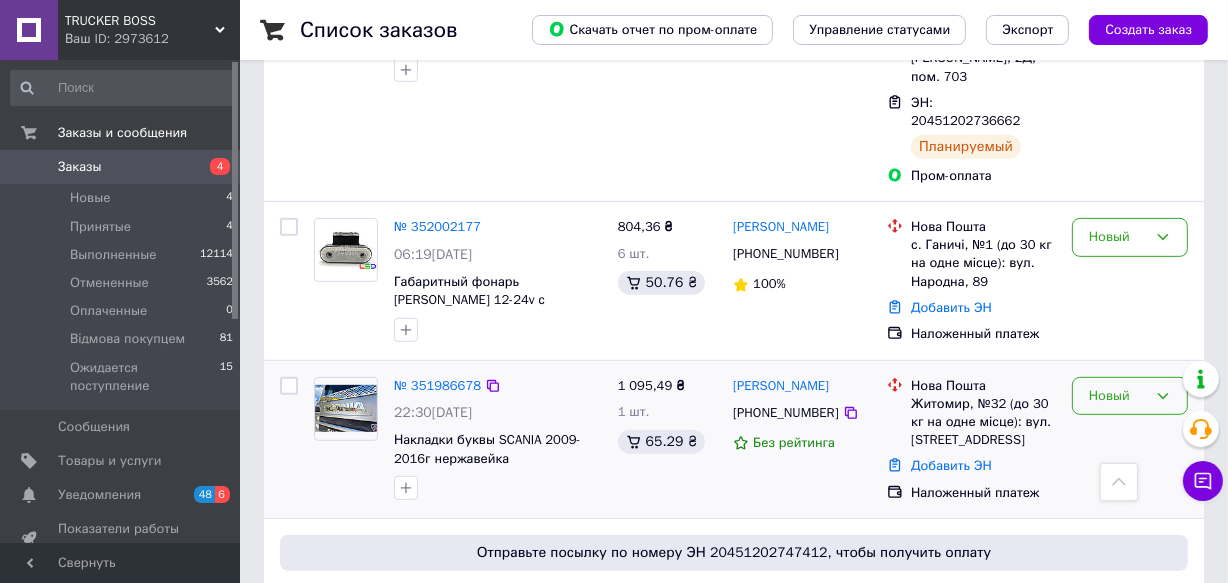 click 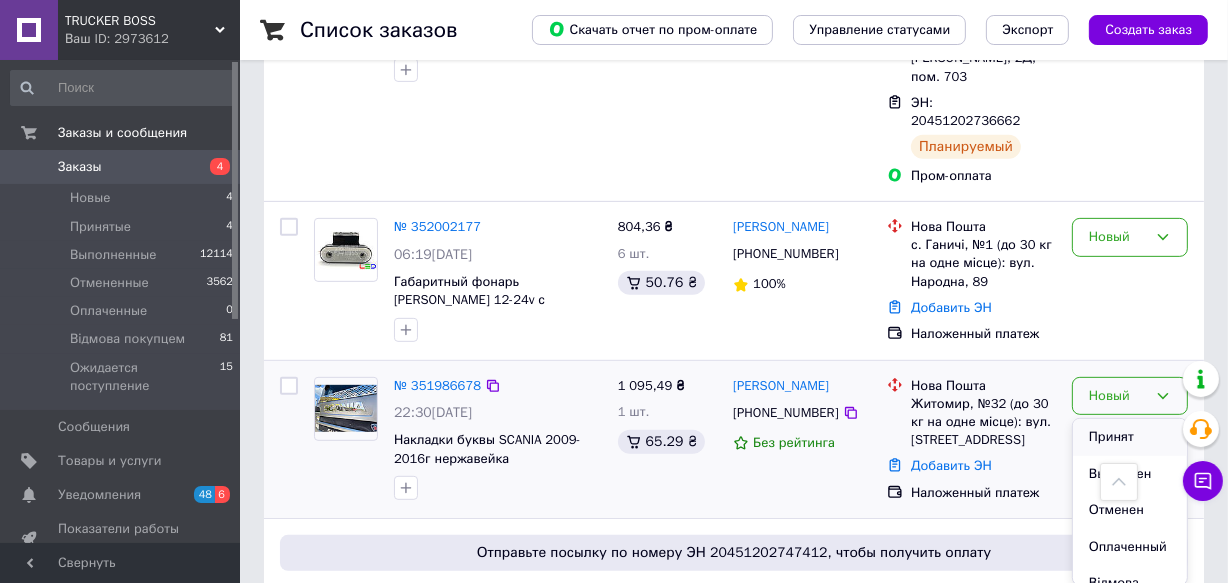 click on "Принят" at bounding box center [1130, 437] 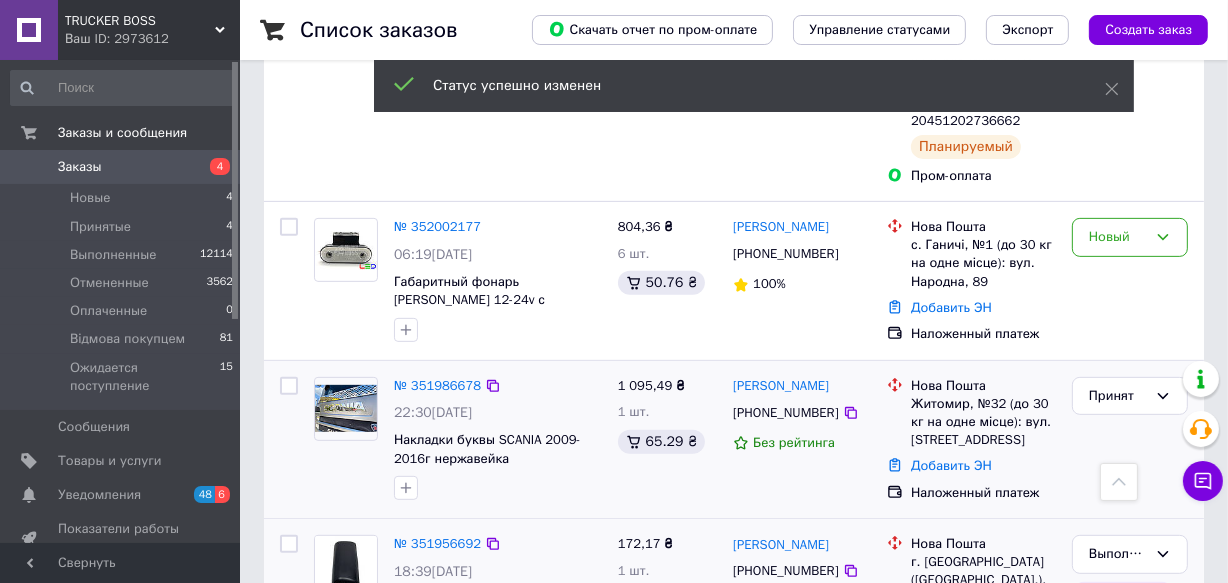 scroll, scrollTop: 727, scrollLeft: 0, axis: vertical 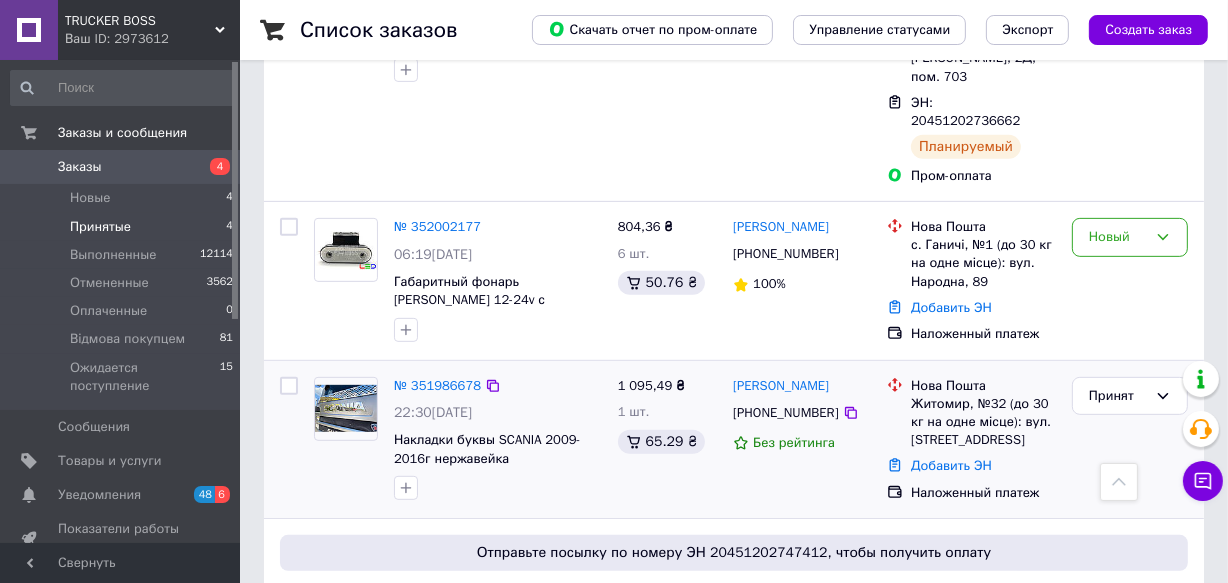 click on "Принятые" at bounding box center [100, 227] 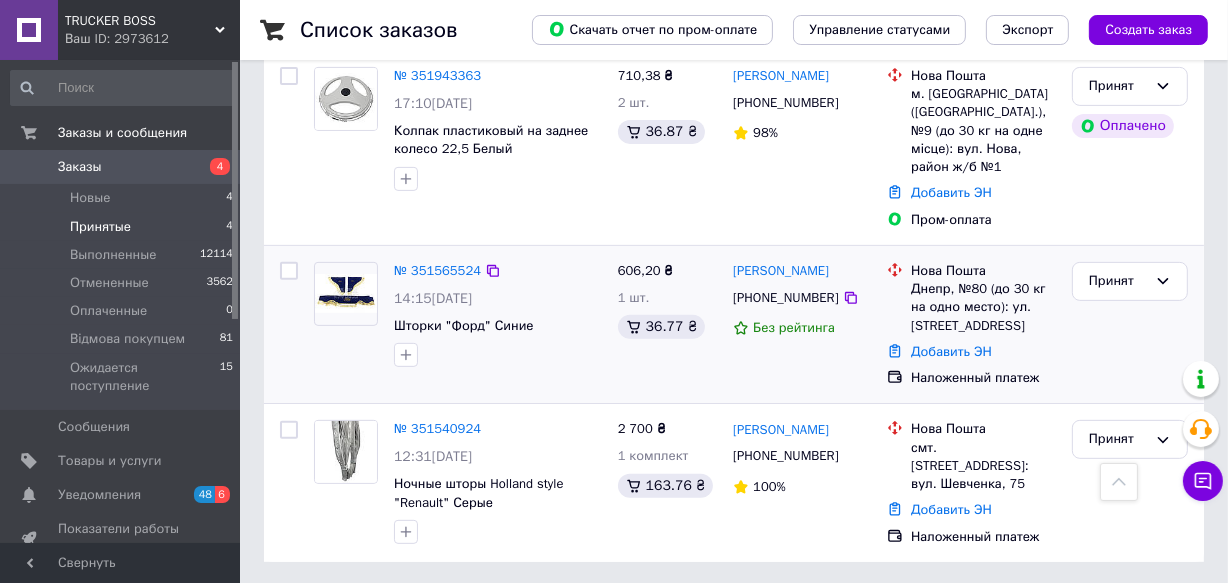 scroll, scrollTop: 152, scrollLeft: 0, axis: vertical 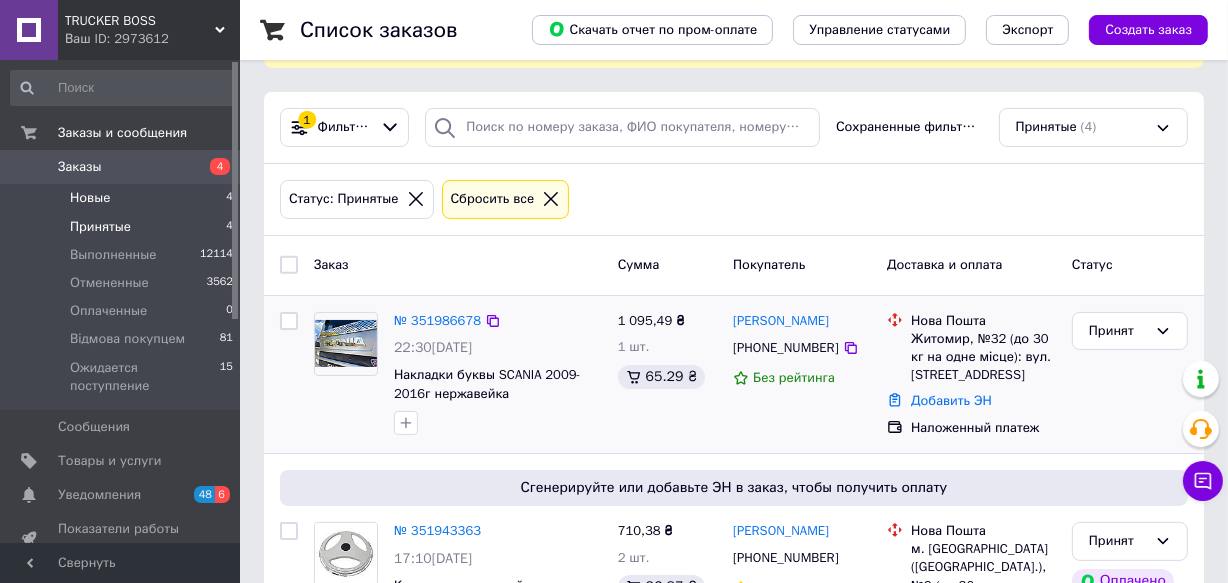 click on "Новые" at bounding box center [90, 198] 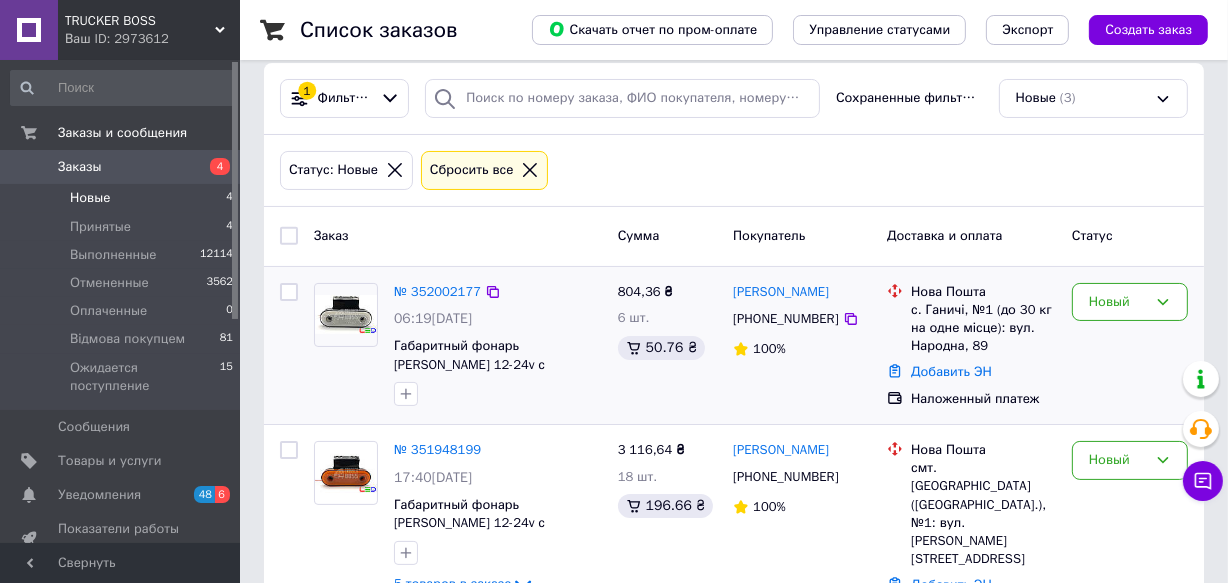 scroll, scrollTop: 363, scrollLeft: 0, axis: vertical 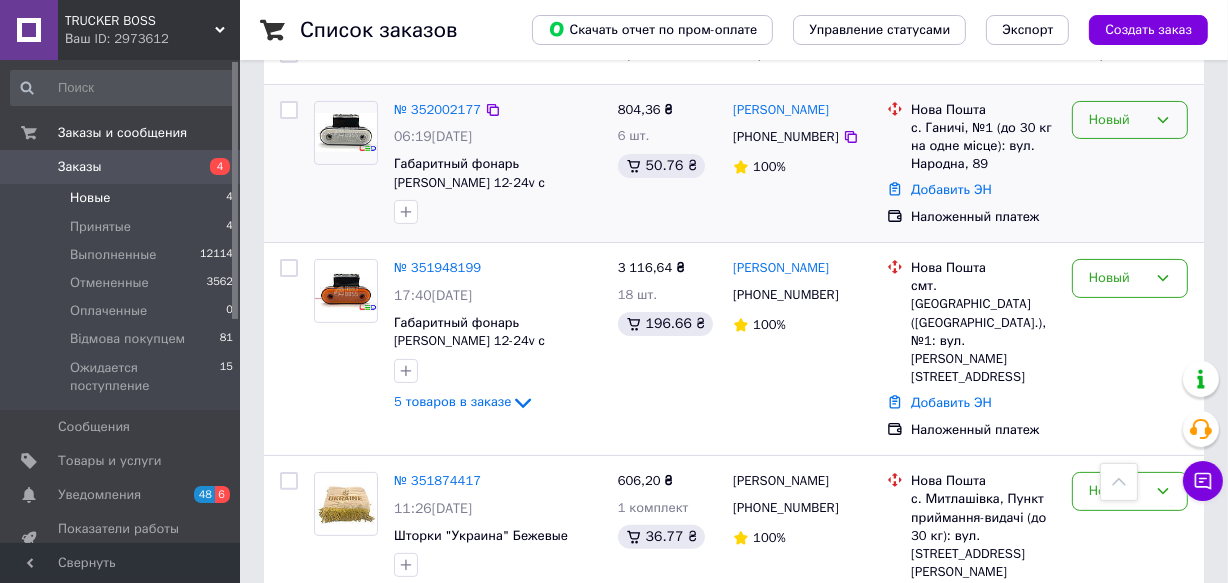 click 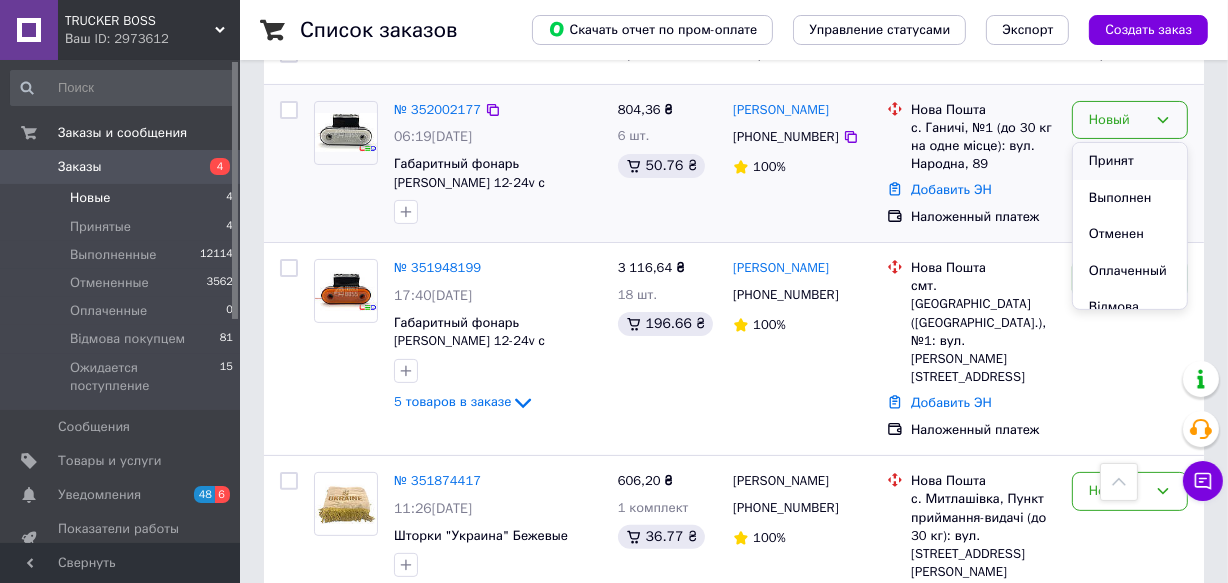 click on "Принят" at bounding box center (1130, 161) 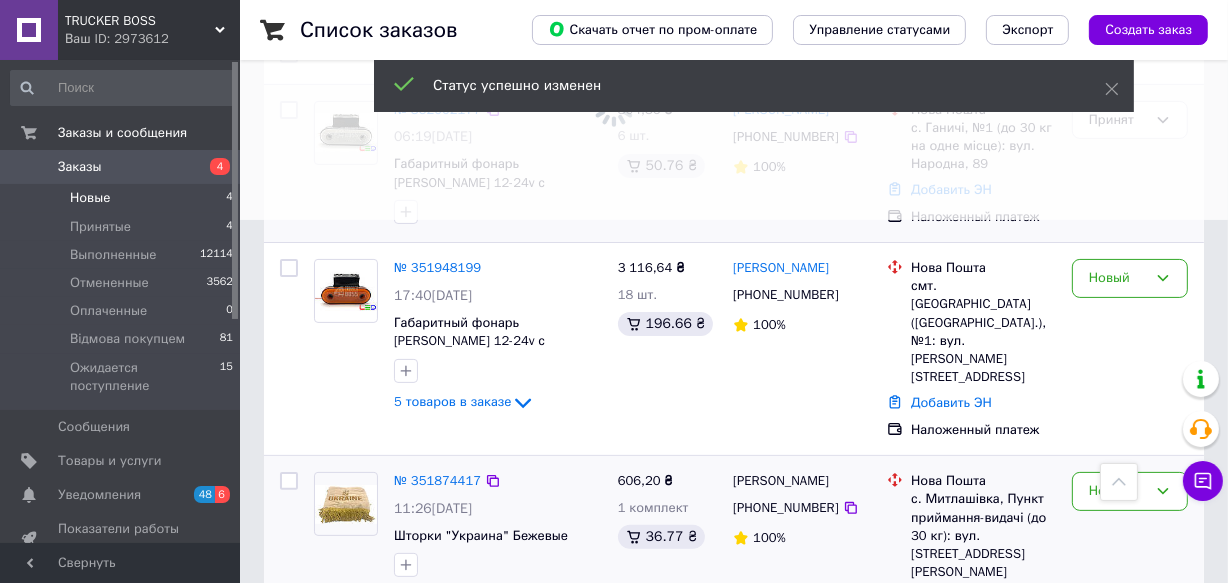 scroll, scrollTop: 410, scrollLeft: 0, axis: vertical 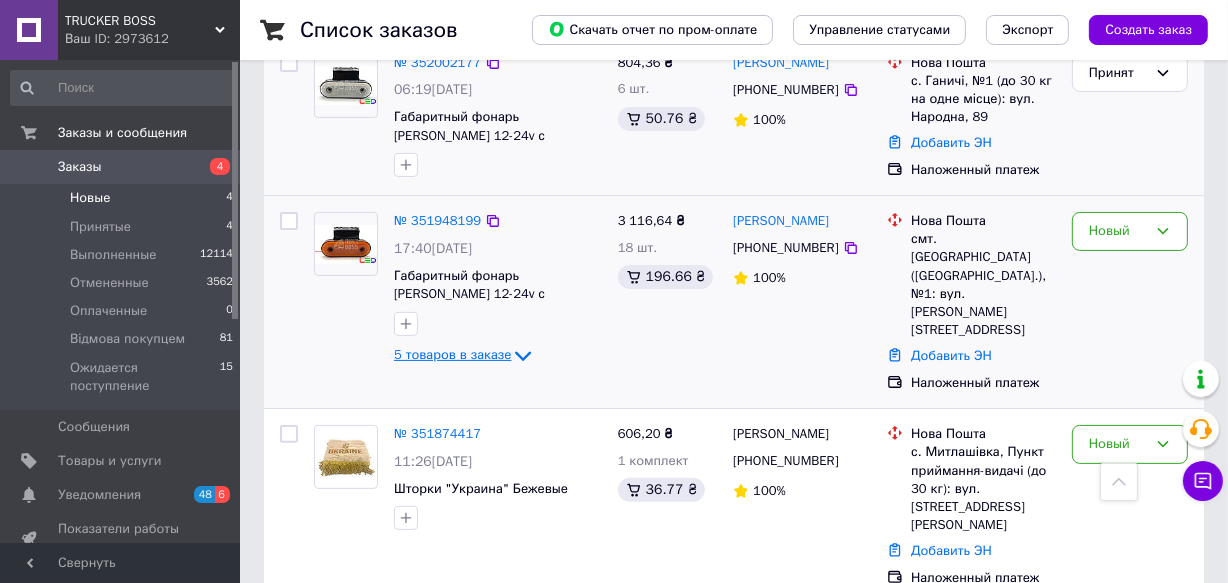 click 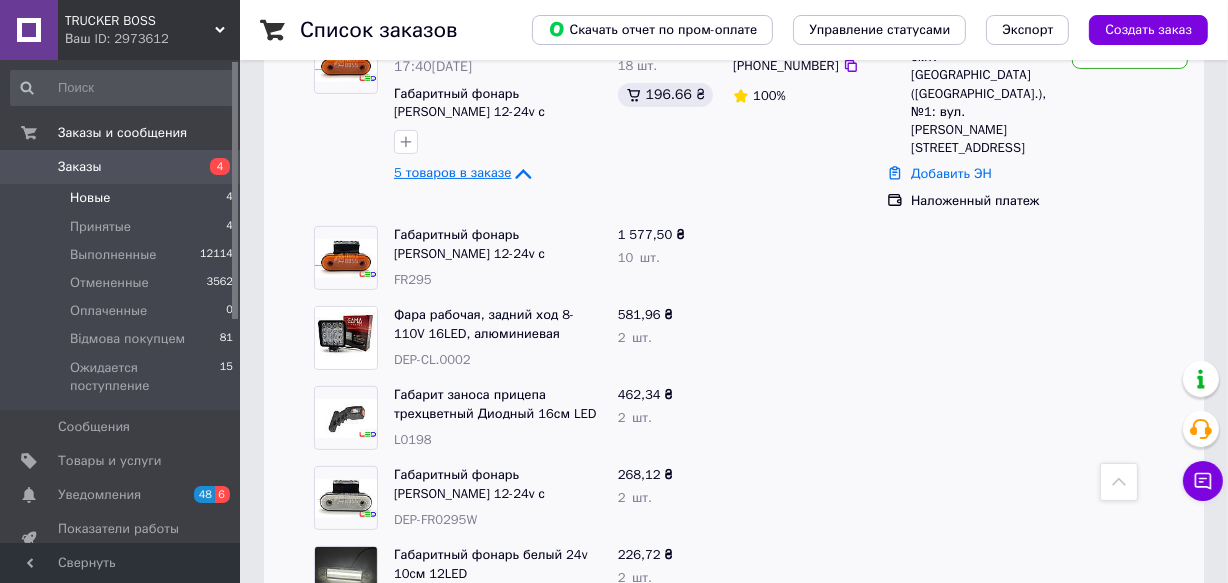scroll, scrollTop: 683, scrollLeft: 0, axis: vertical 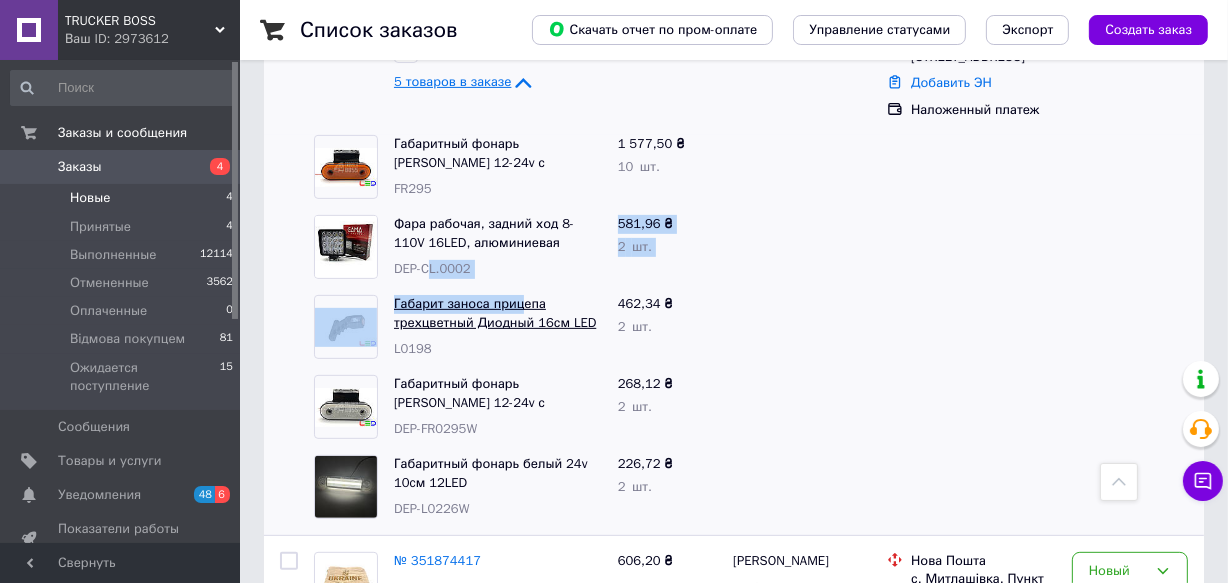 drag, startPoint x: 426, startPoint y: 238, endPoint x: 521, endPoint y: 272, distance: 100.90094 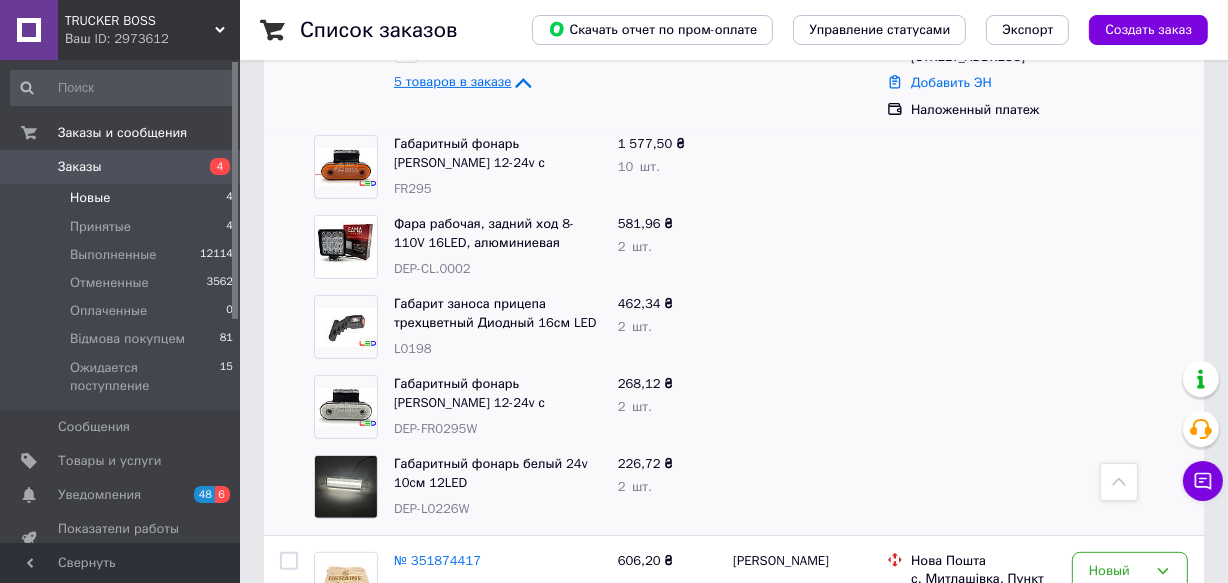 click on "DEP-CL.0002" at bounding box center [432, 268] 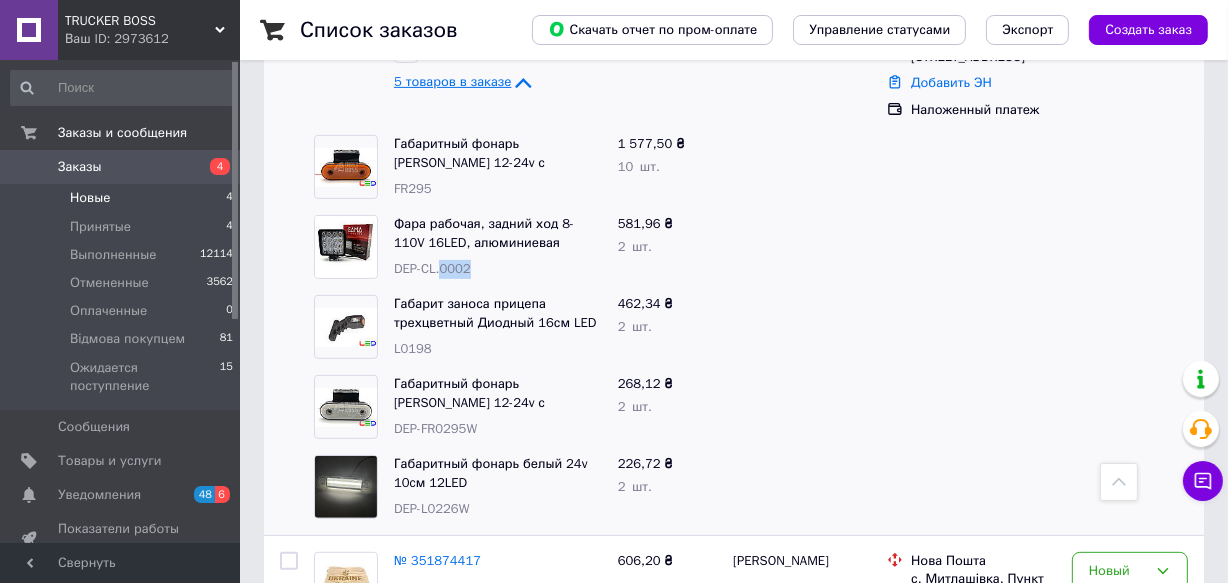 click on "DEP-CL.0002" at bounding box center (432, 268) 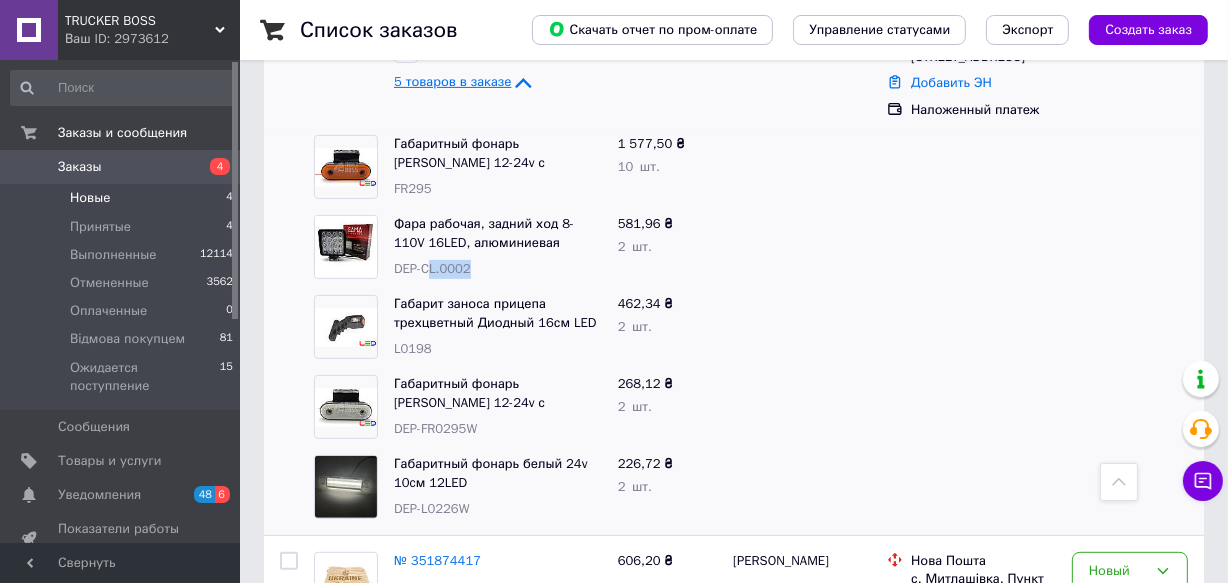 drag, startPoint x: 426, startPoint y: 241, endPoint x: 467, endPoint y: 248, distance: 41.59327 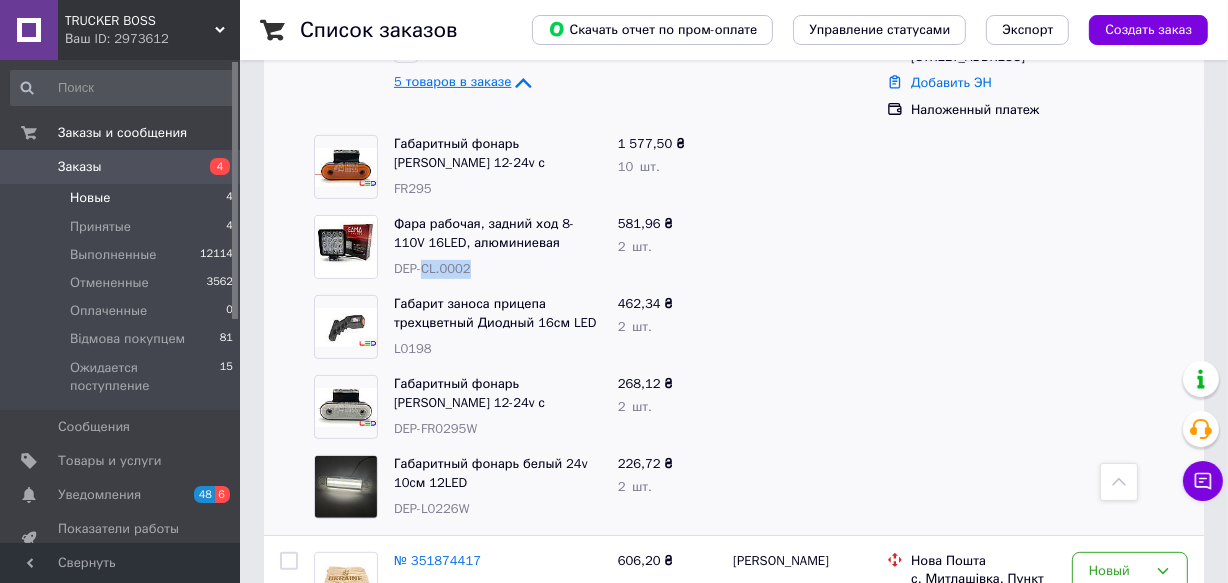 drag, startPoint x: 422, startPoint y: 241, endPoint x: 477, endPoint y: 244, distance: 55.081757 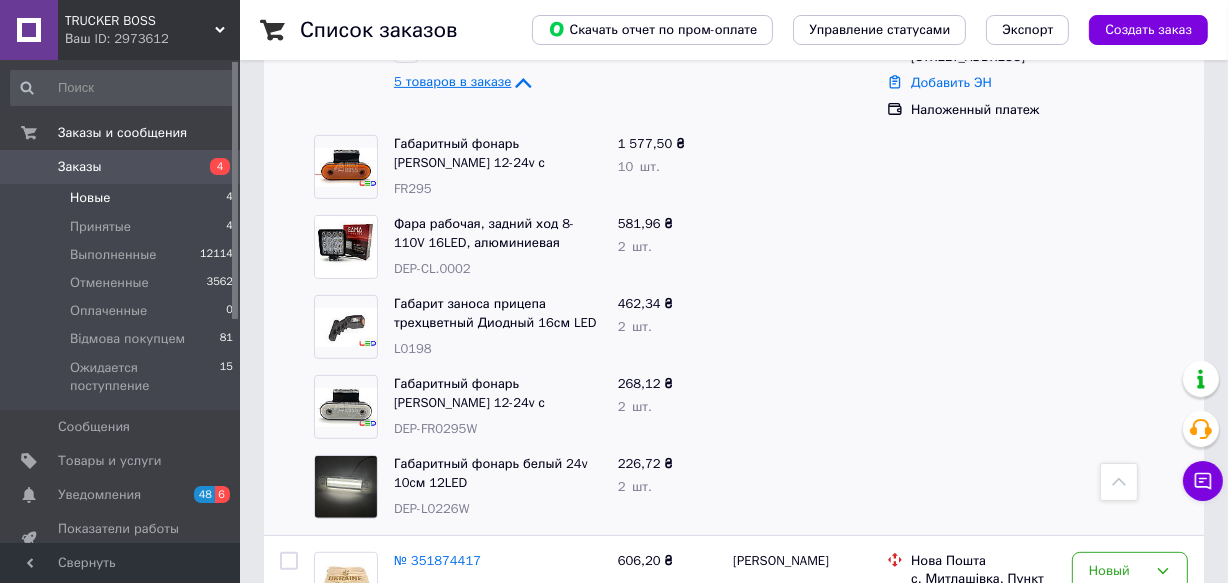 click on "FR295" at bounding box center [413, 188] 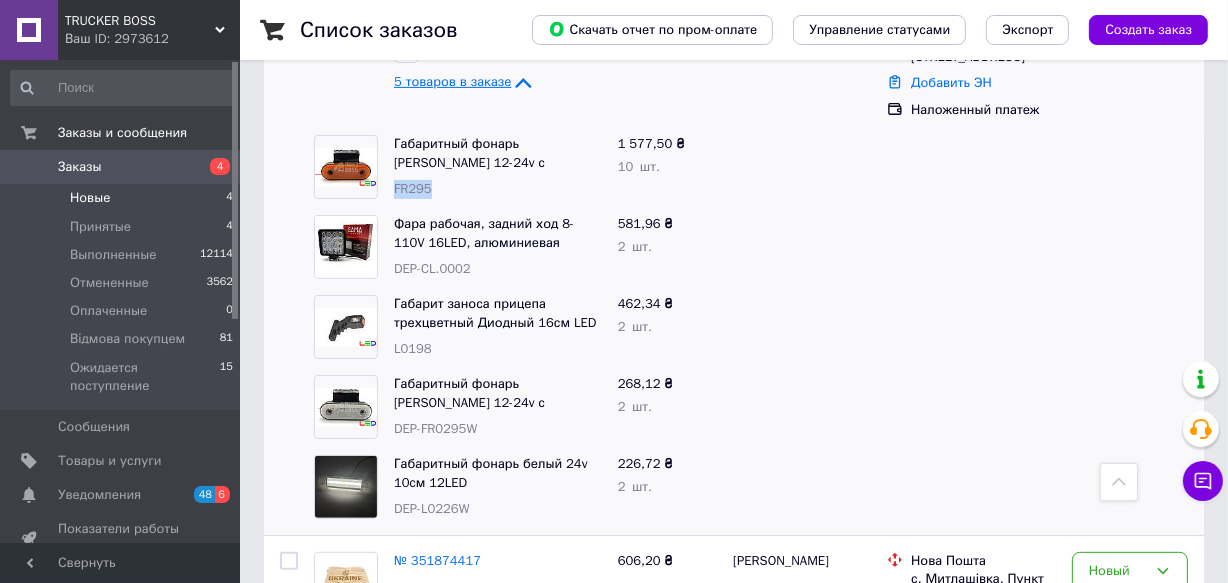 click on "FR295" at bounding box center [413, 188] 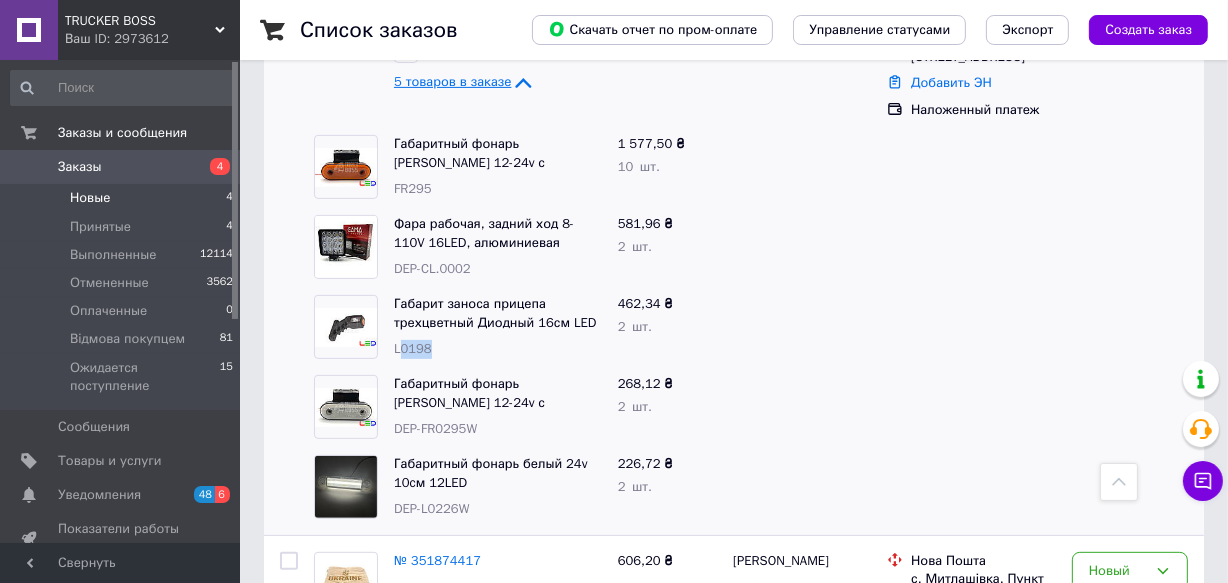 drag, startPoint x: 397, startPoint y: 320, endPoint x: 429, endPoint y: 320, distance: 32 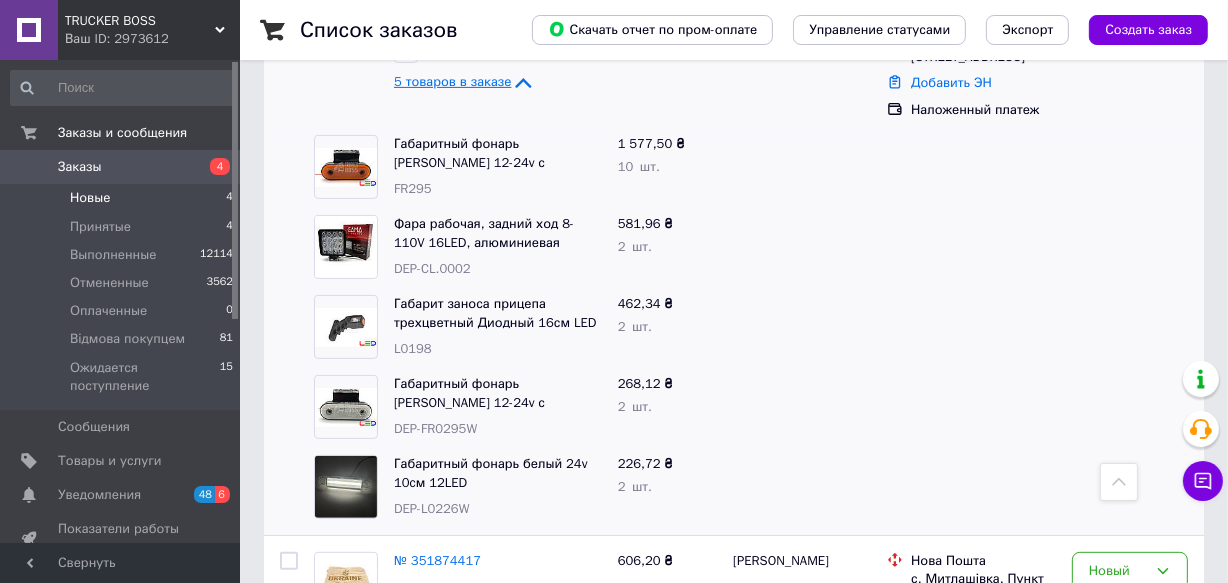 click on "L0198" at bounding box center (413, 348) 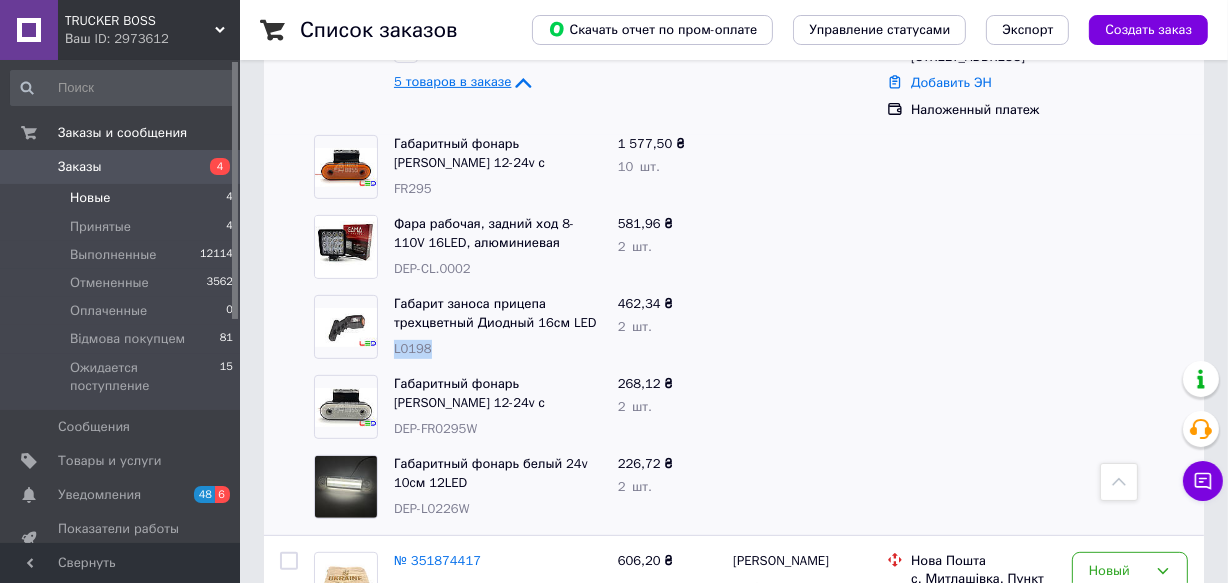 click on "L0198" at bounding box center [413, 348] 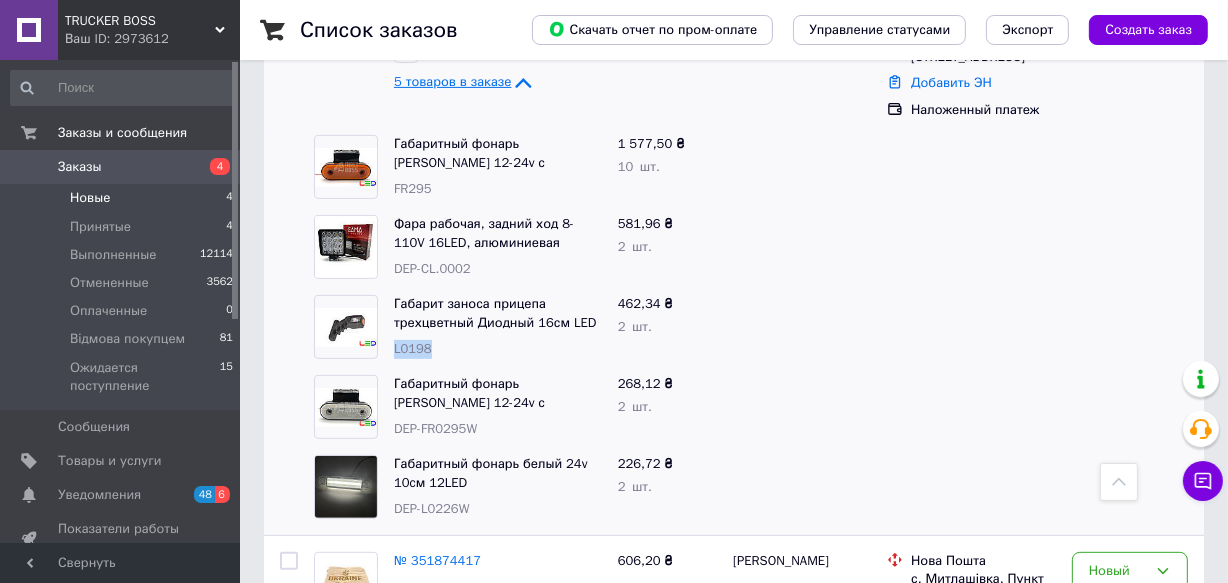 copy on "L0198" 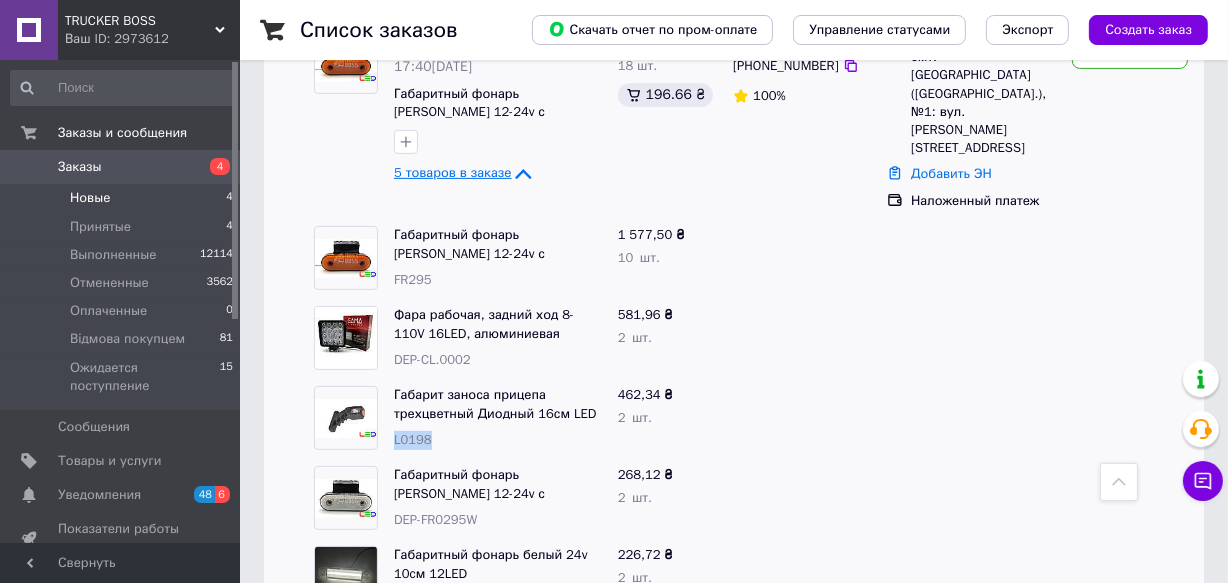 scroll, scrollTop: 683, scrollLeft: 0, axis: vertical 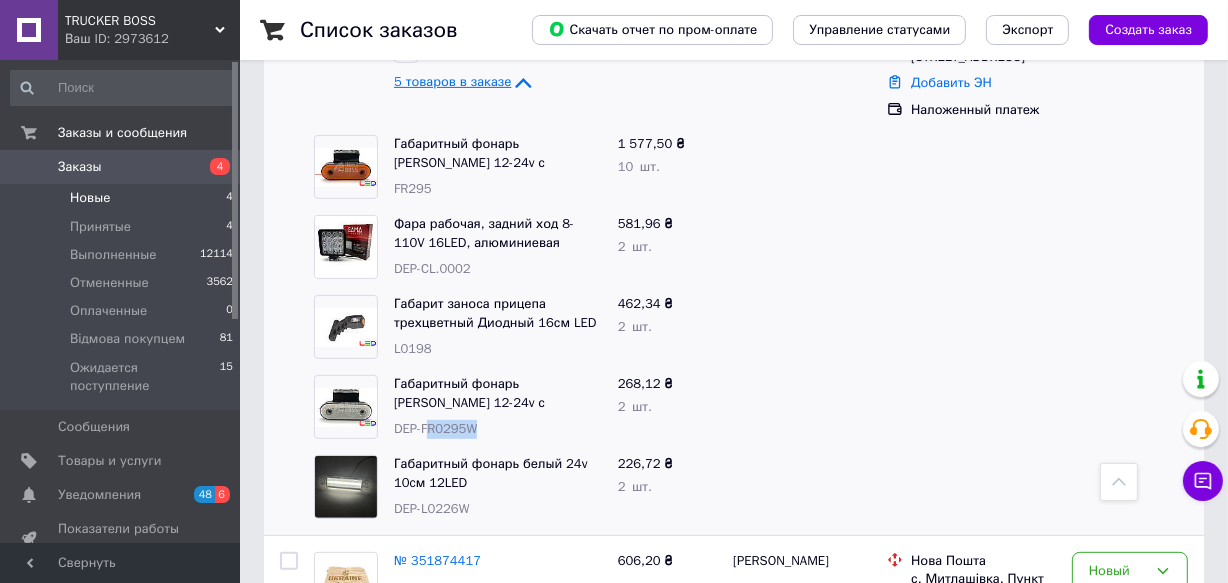 drag, startPoint x: 425, startPoint y: 400, endPoint x: 497, endPoint y: 410, distance: 72.691124 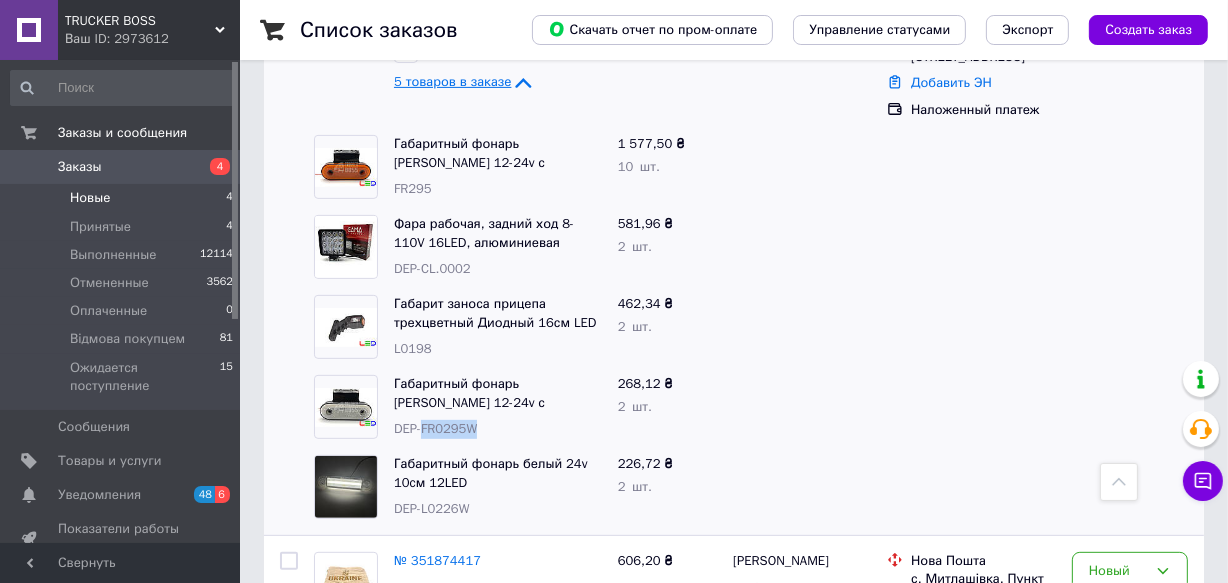 drag, startPoint x: 421, startPoint y: 400, endPoint x: 489, endPoint y: 414, distance: 69.426216 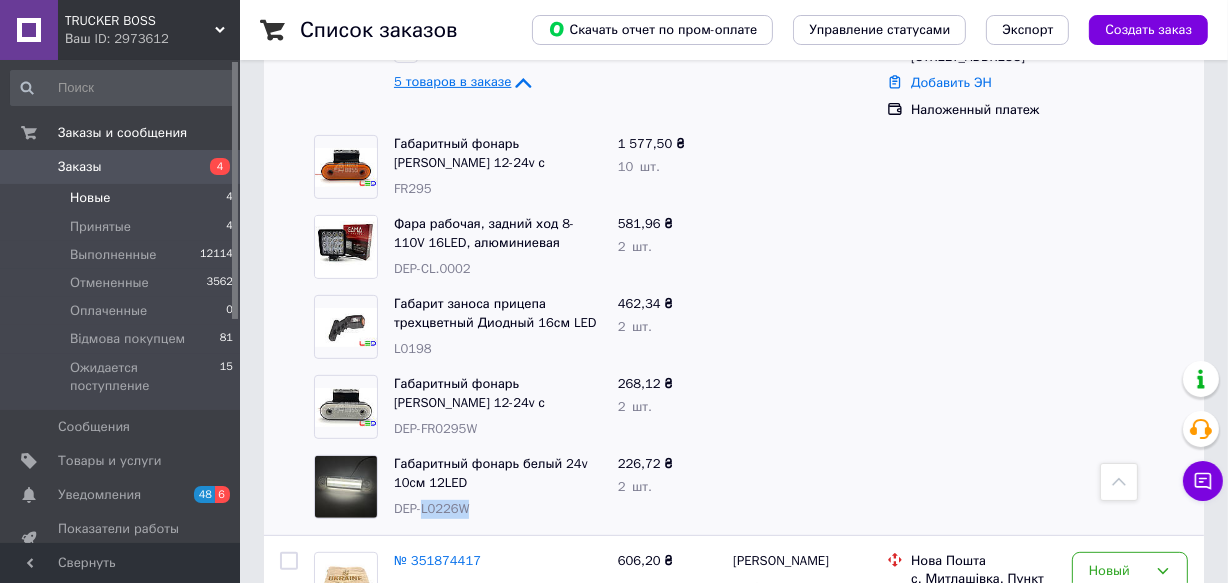 drag, startPoint x: 421, startPoint y: 483, endPoint x: 472, endPoint y: 491, distance: 51.62364 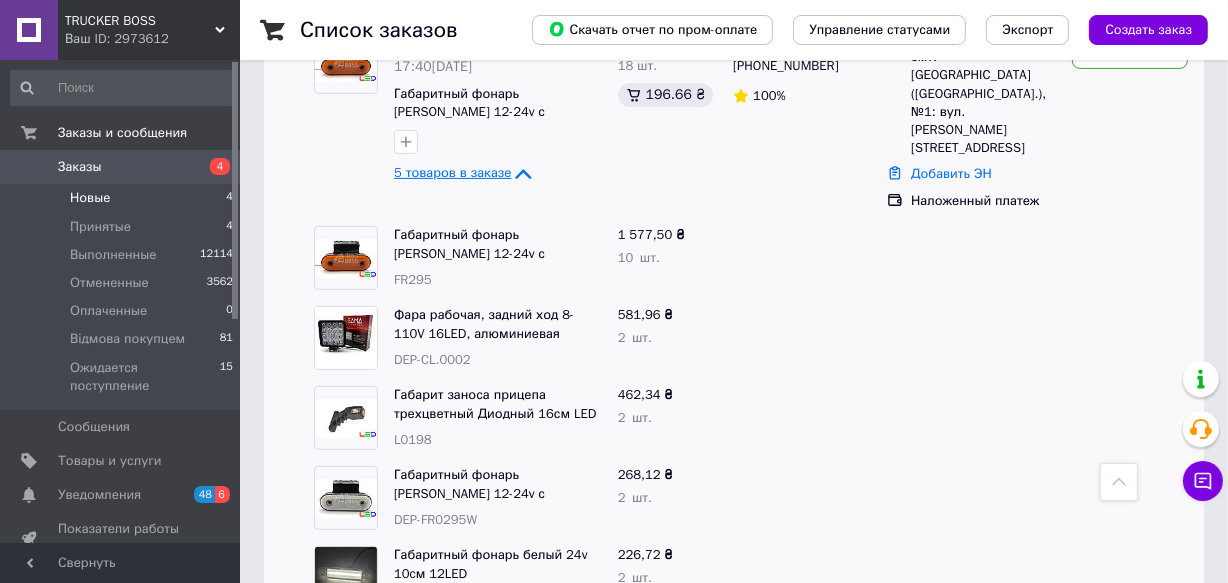 scroll, scrollTop: 501, scrollLeft: 0, axis: vertical 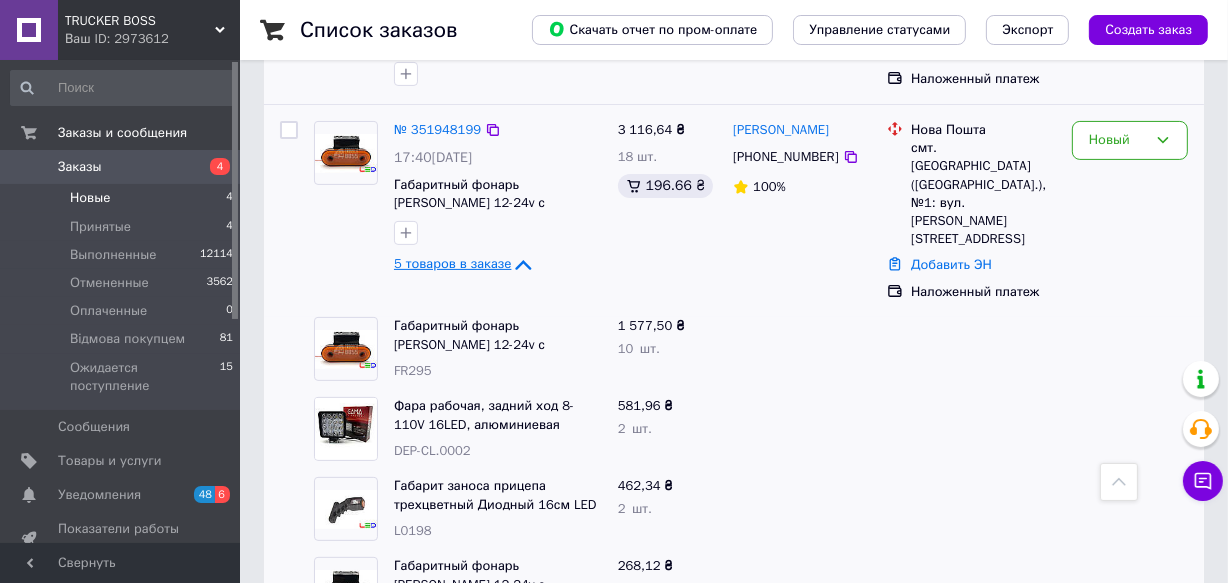 click on "[PHONE_NUMBER]" at bounding box center [785, 157] 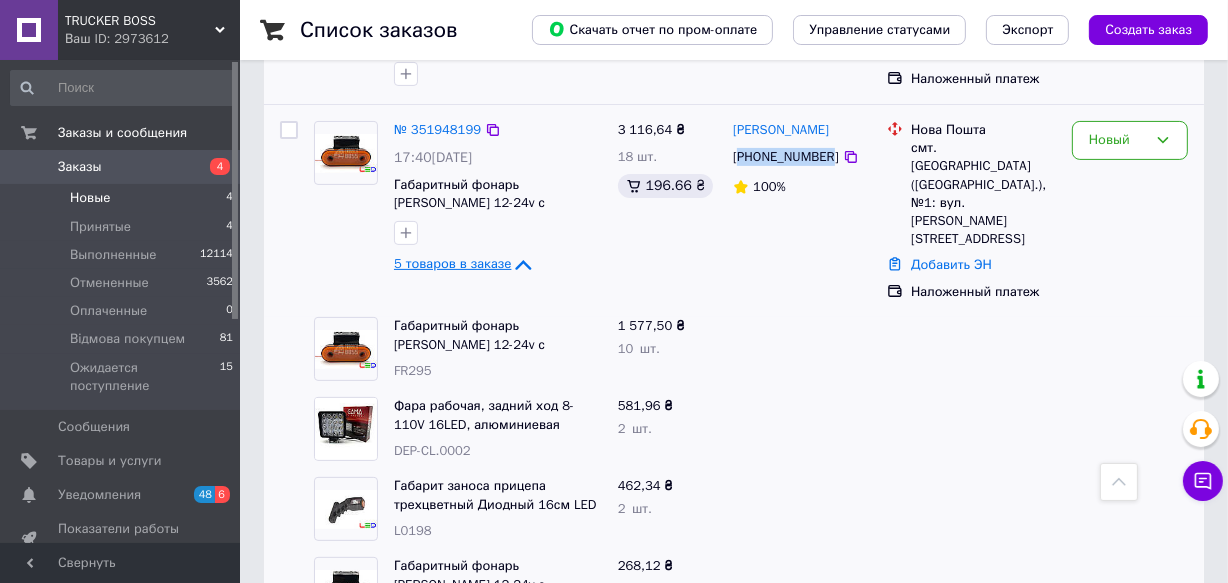 click on "[PHONE_NUMBER]" at bounding box center [785, 157] 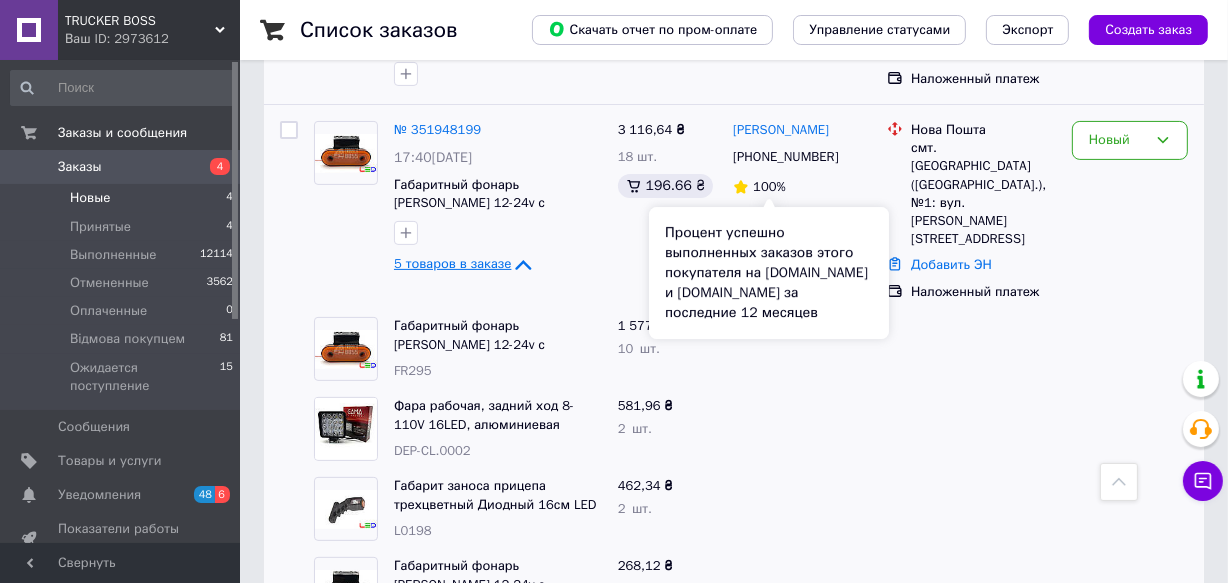 click on "Процент успешно выполненных заказов этого покупателя на [DOMAIN_NAME] и [DOMAIN_NAME] за последние 12 месяцев" at bounding box center (769, 273) 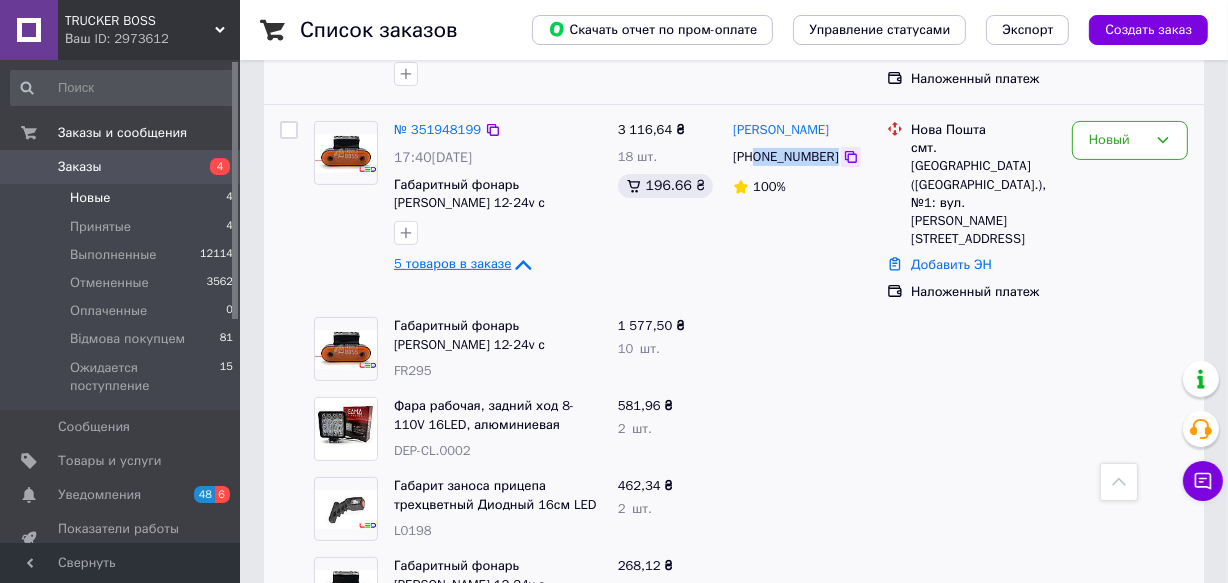 drag, startPoint x: 757, startPoint y: 154, endPoint x: 830, endPoint y: 164, distance: 73.68175 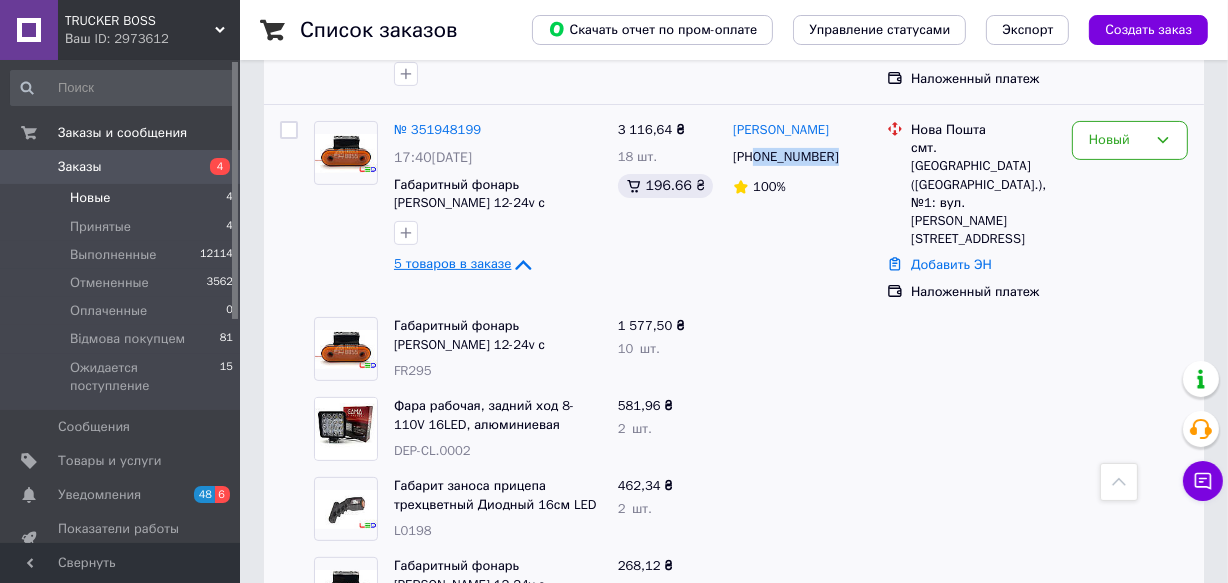 copy on "0501417189" 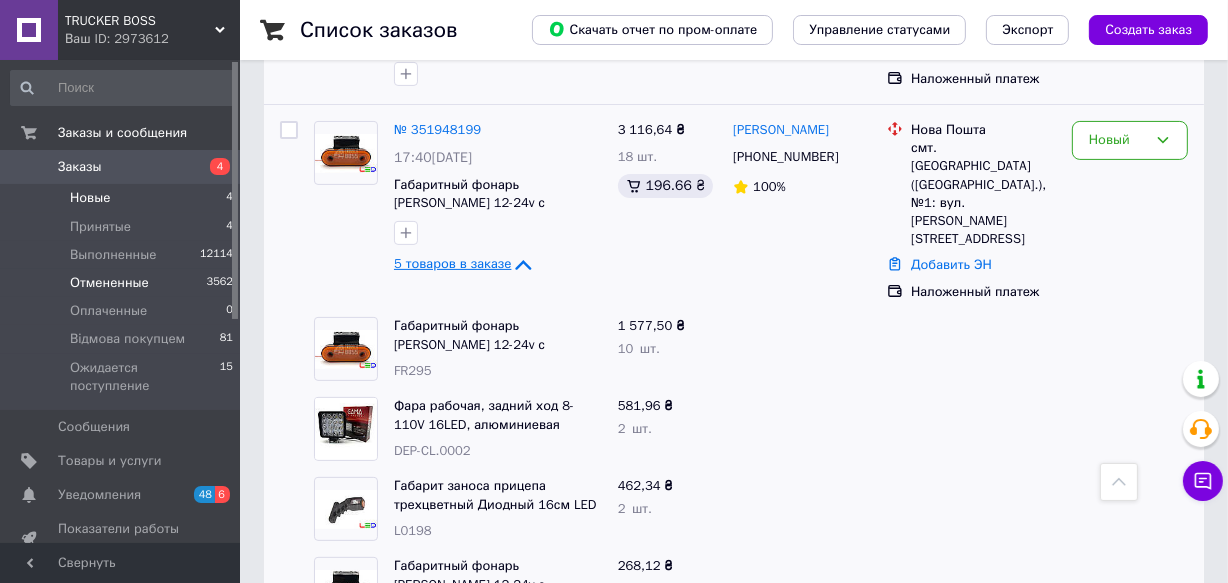 click on "Отмененные 3562" at bounding box center (122, 283) 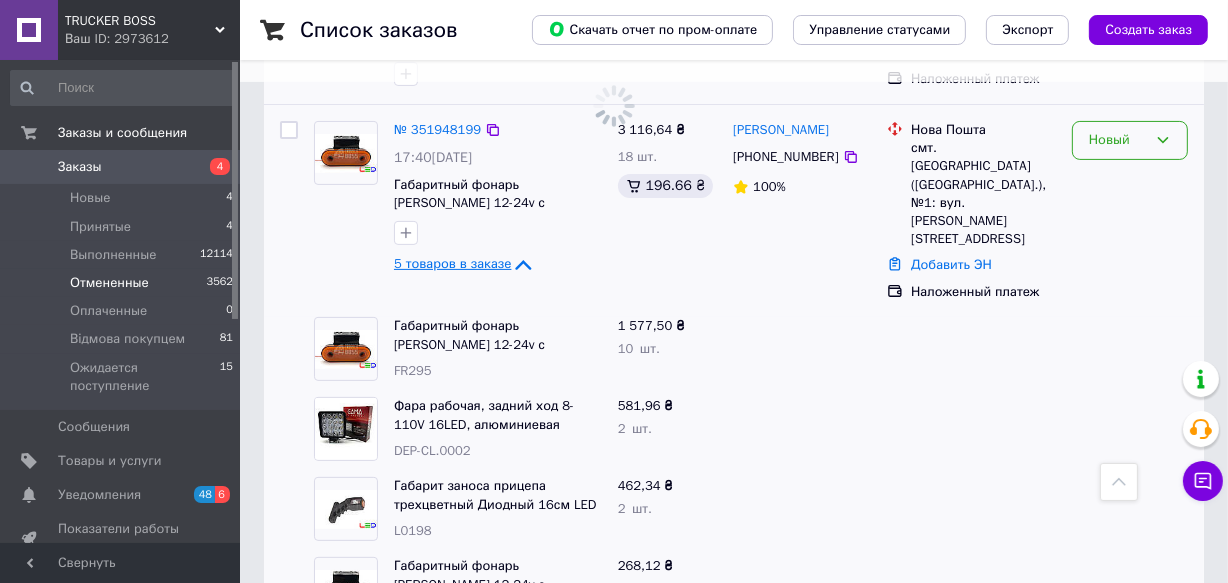 click 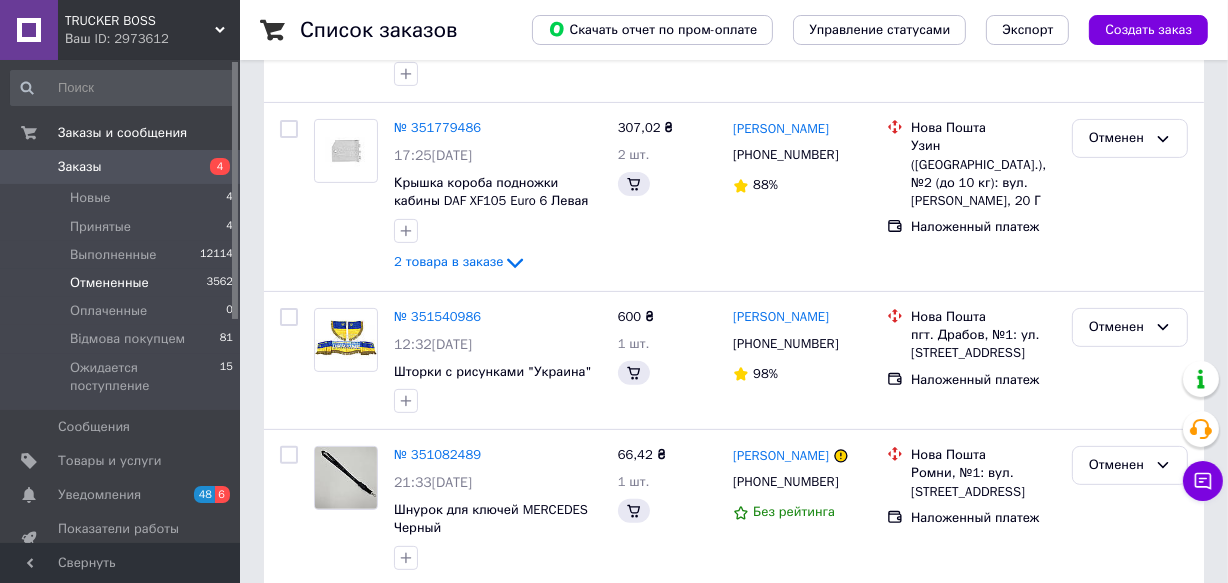 scroll, scrollTop: 0, scrollLeft: 0, axis: both 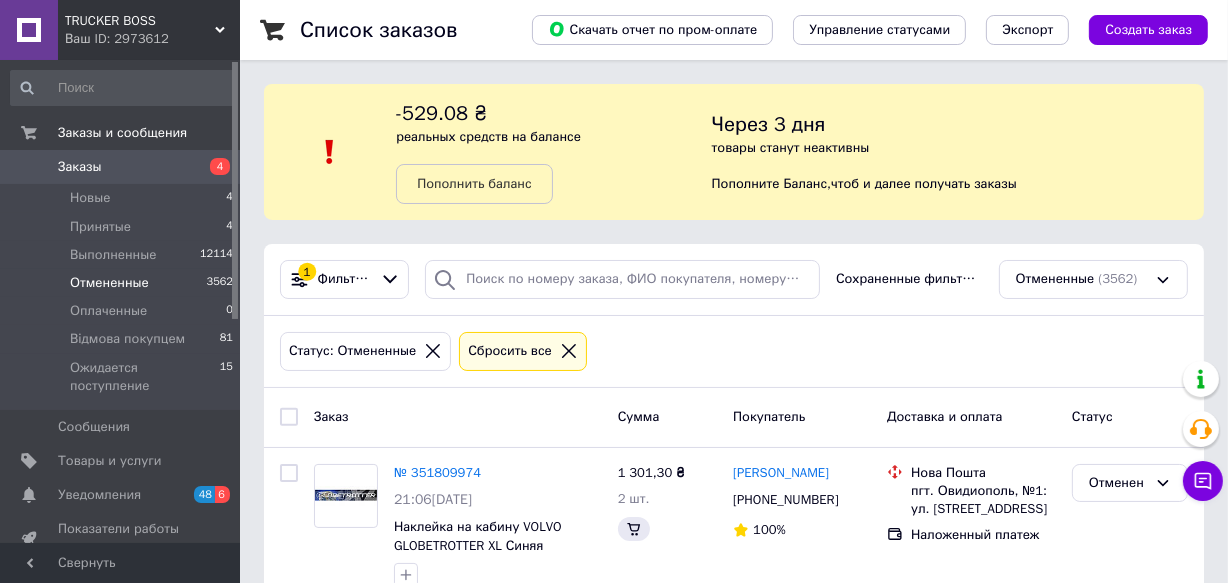 click on "Через 3 дня товары станут неактивны Пополните Баланс ,  чтоб и далее получать заказы" at bounding box center [958, 152] 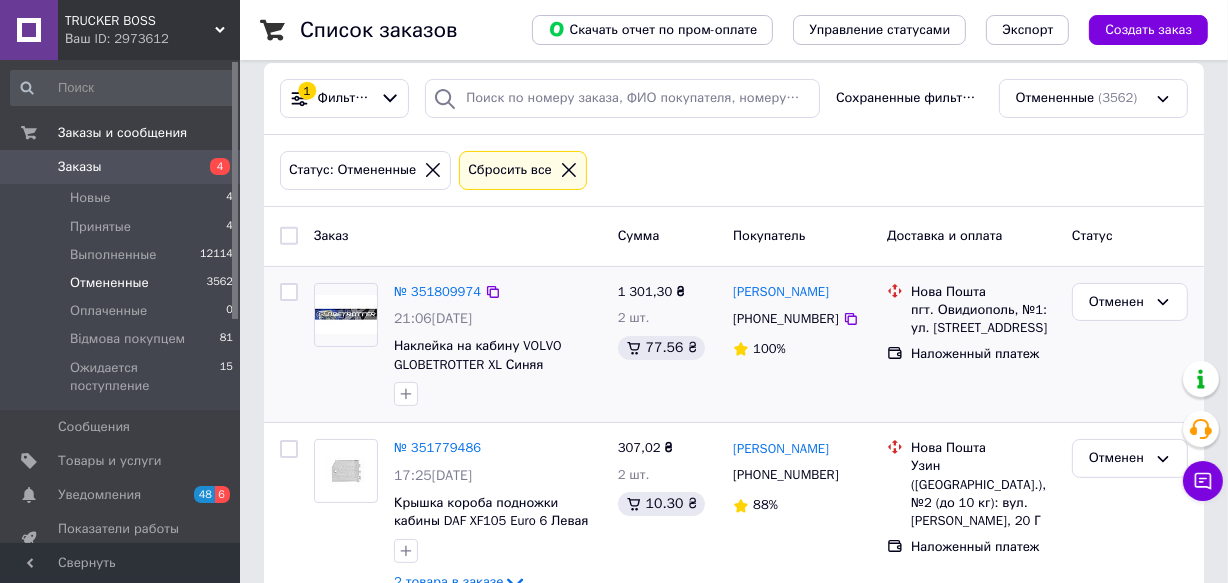 scroll, scrollTop: 363, scrollLeft: 0, axis: vertical 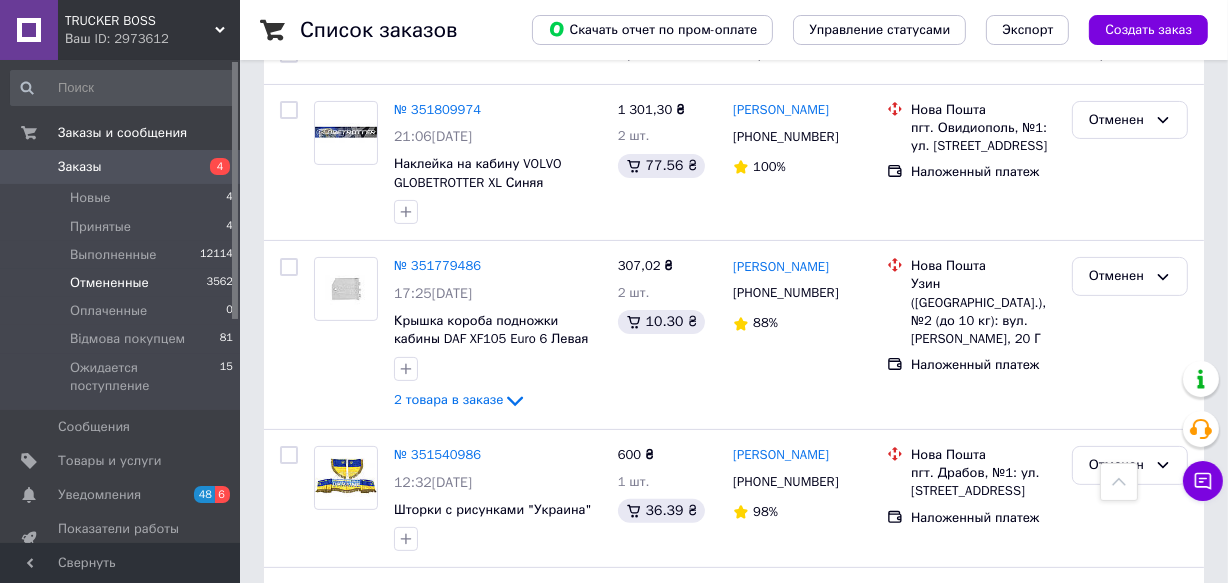 click on "Заказы" at bounding box center (80, 167) 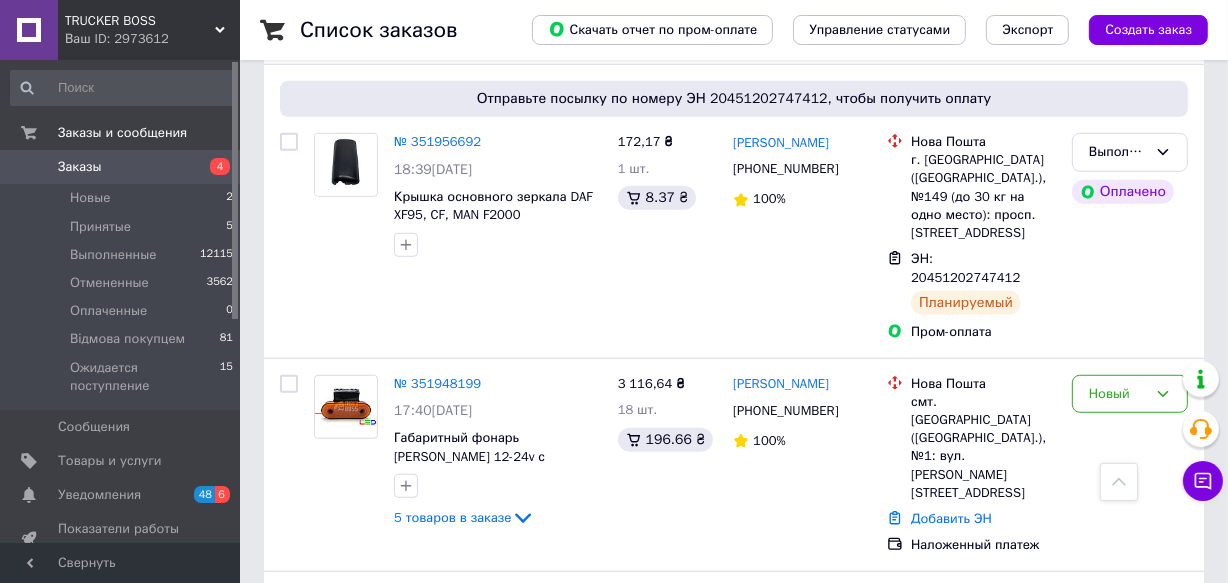 scroll, scrollTop: 1272, scrollLeft: 0, axis: vertical 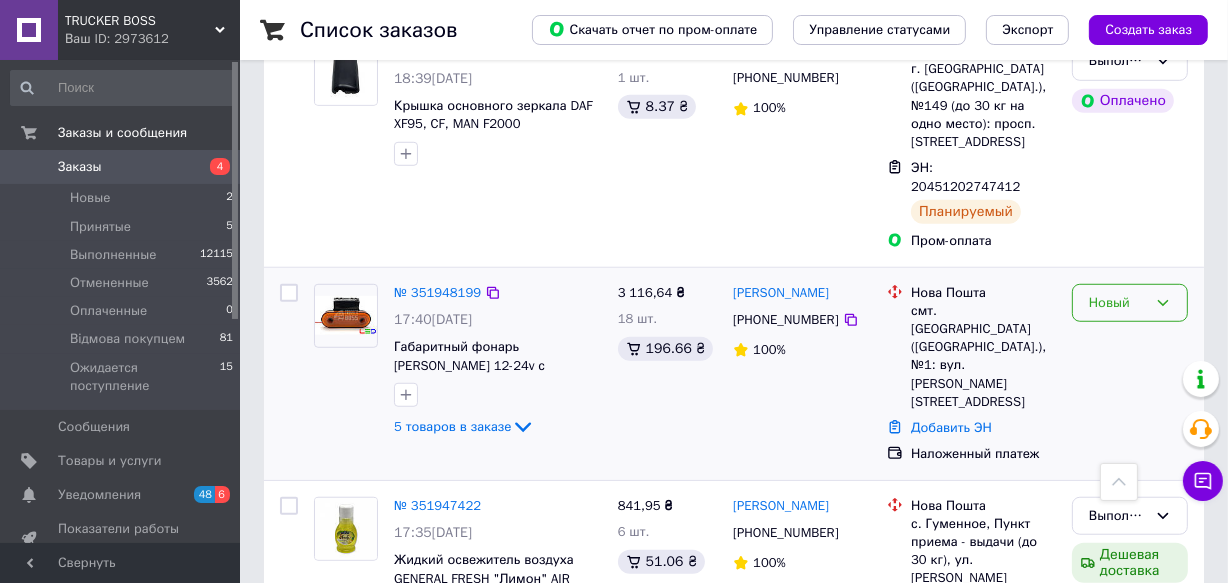 click 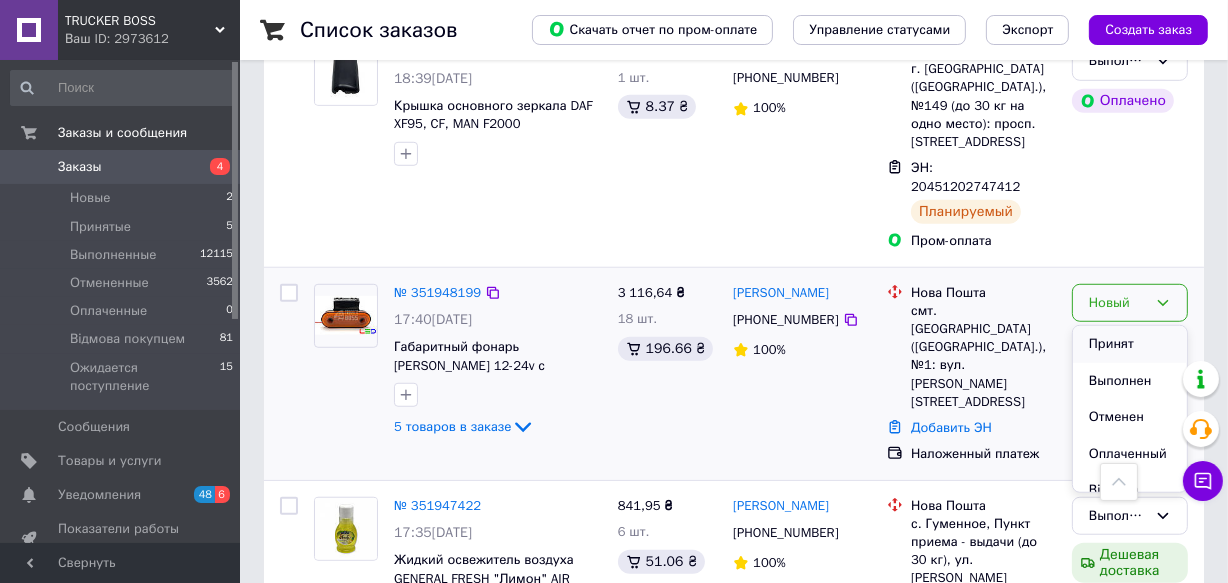 click on "Принят" at bounding box center [1130, 344] 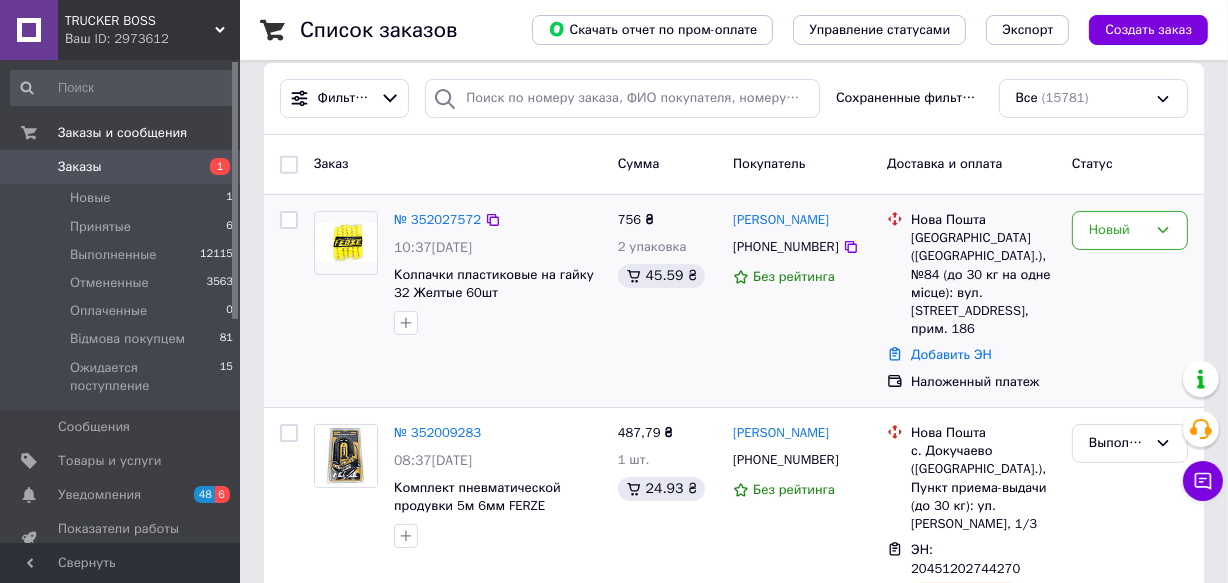 scroll, scrollTop: 90, scrollLeft: 0, axis: vertical 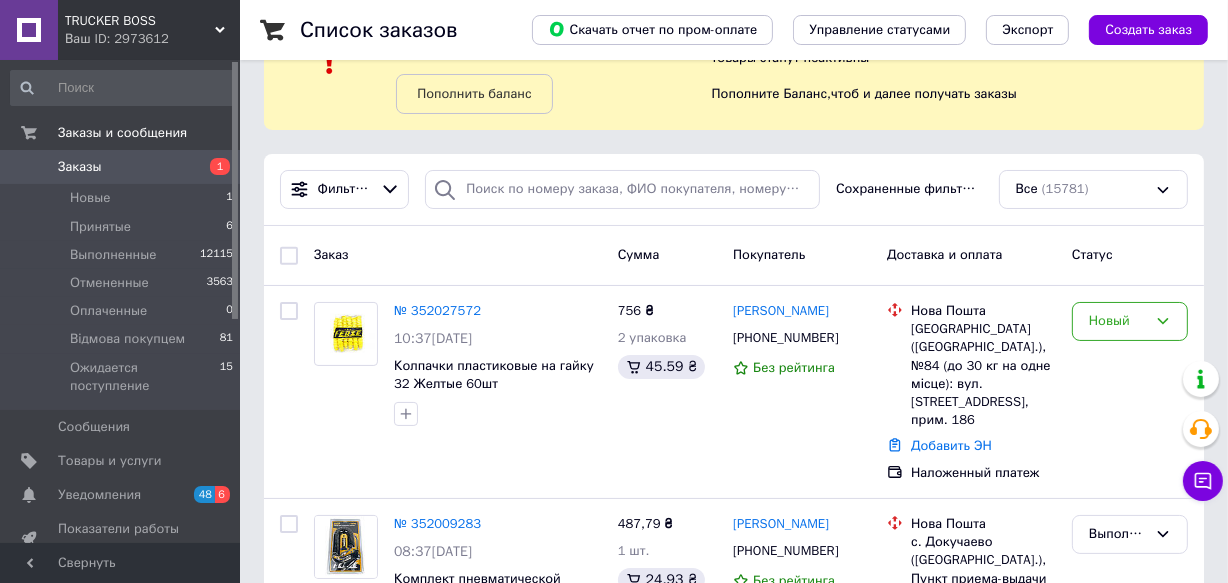click on "Заказы" at bounding box center (80, 167) 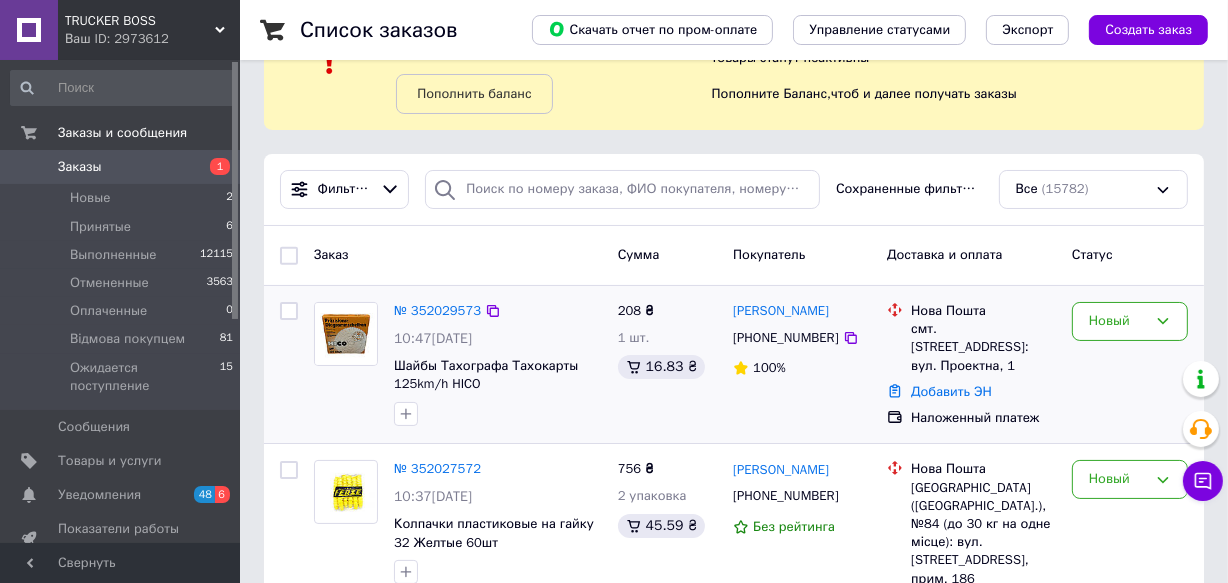 scroll, scrollTop: 181, scrollLeft: 0, axis: vertical 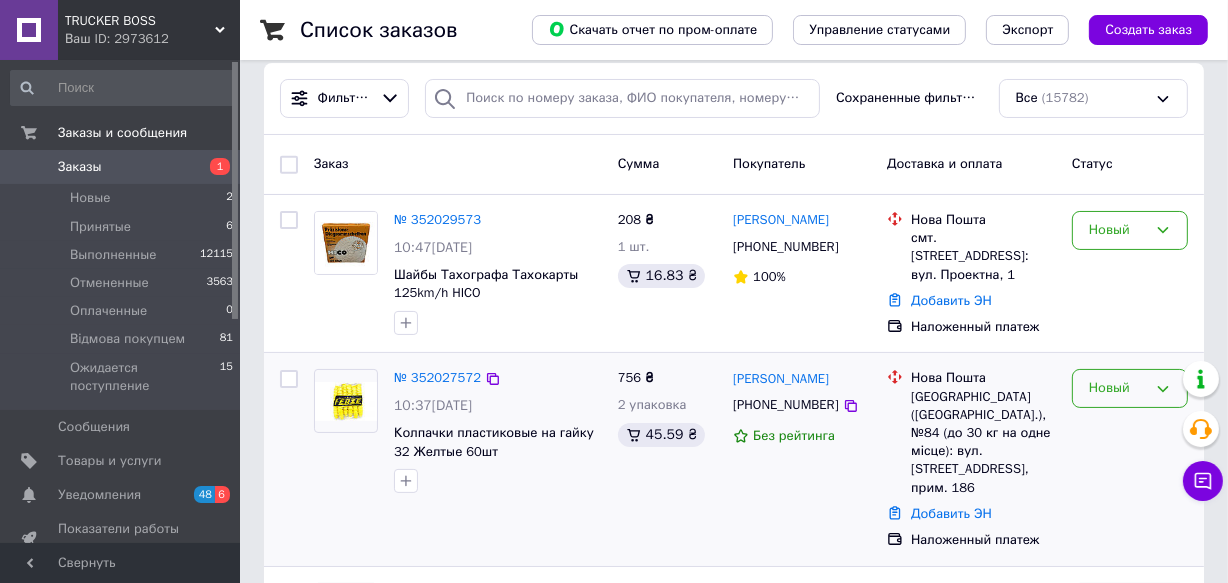 click 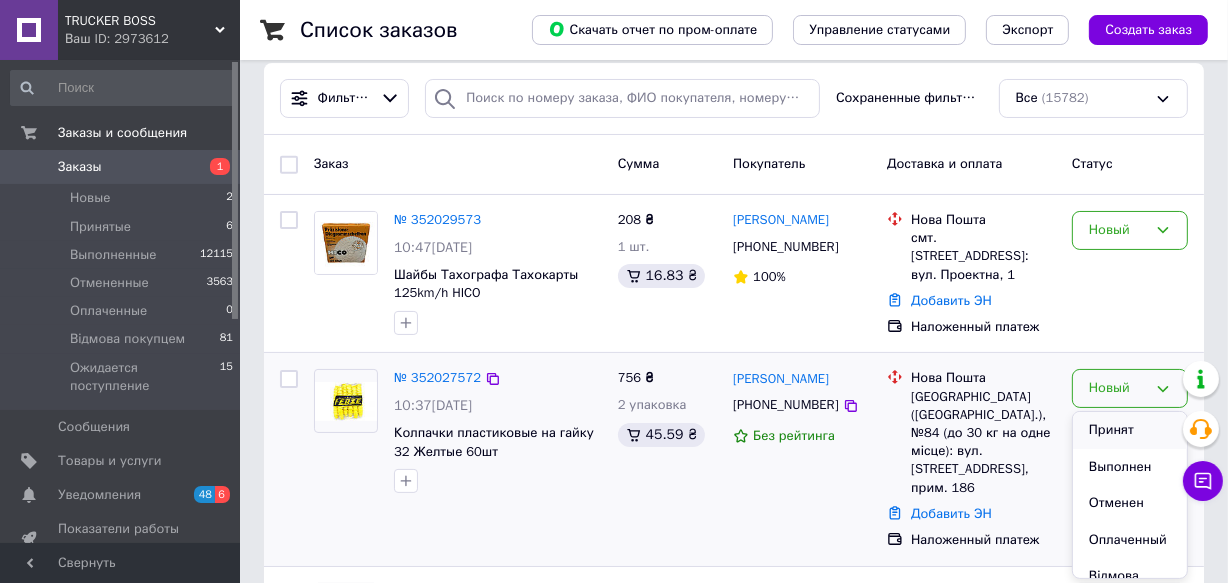 click on "Принят" at bounding box center (1130, 430) 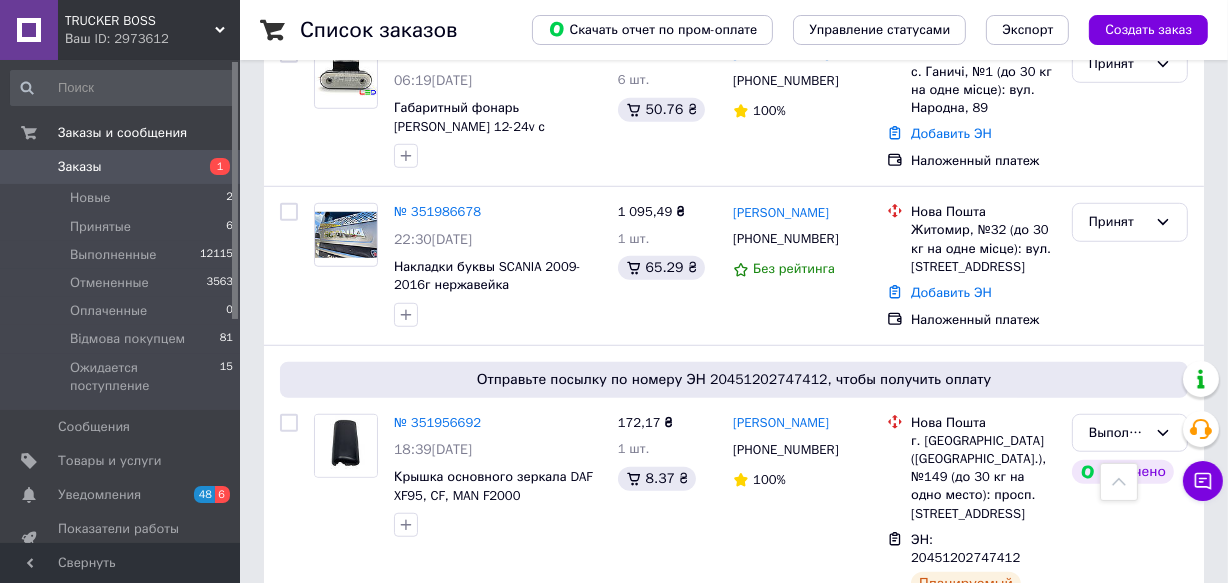 scroll, scrollTop: 1363, scrollLeft: 0, axis: vertical 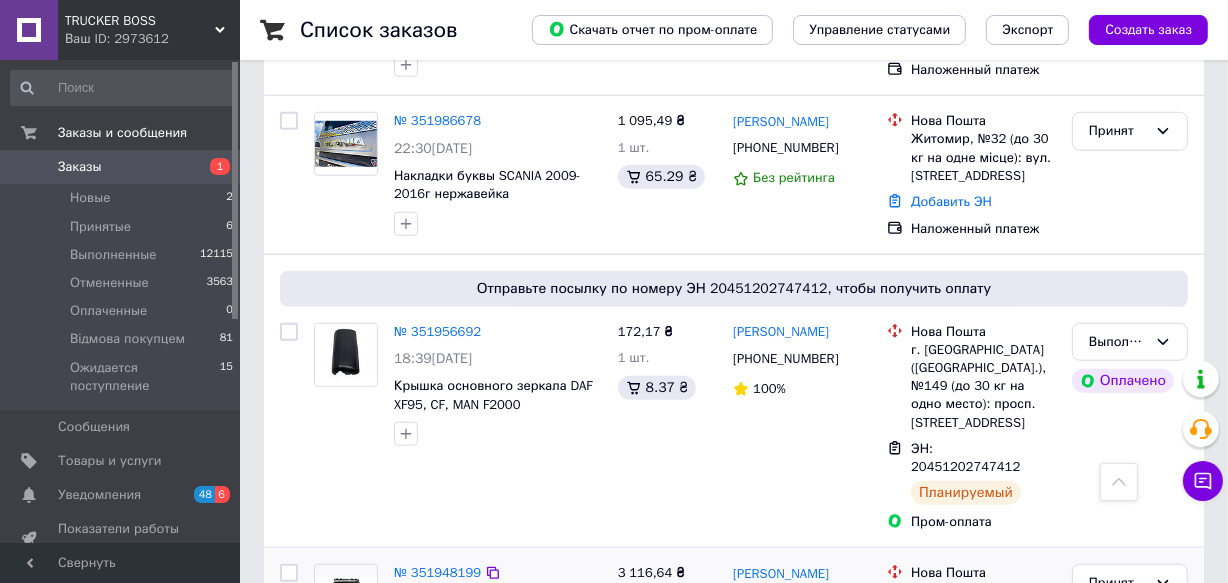 click on "Добавить ЭН" at bounding box center [951, 707] 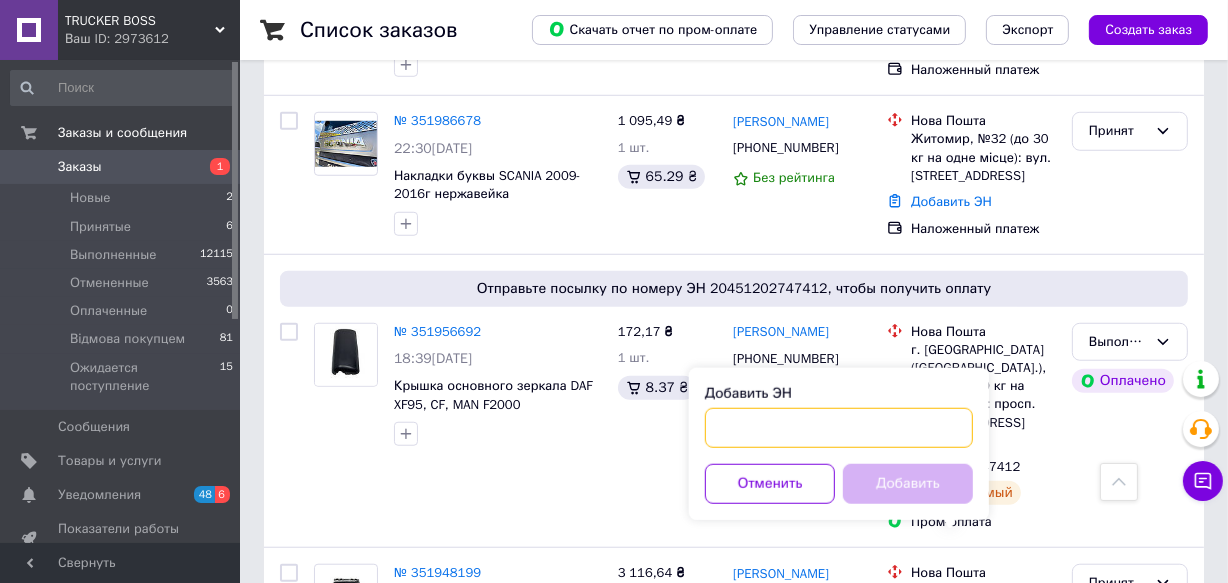 click on "Добавить ЭН" at bounding box center [839, 428] 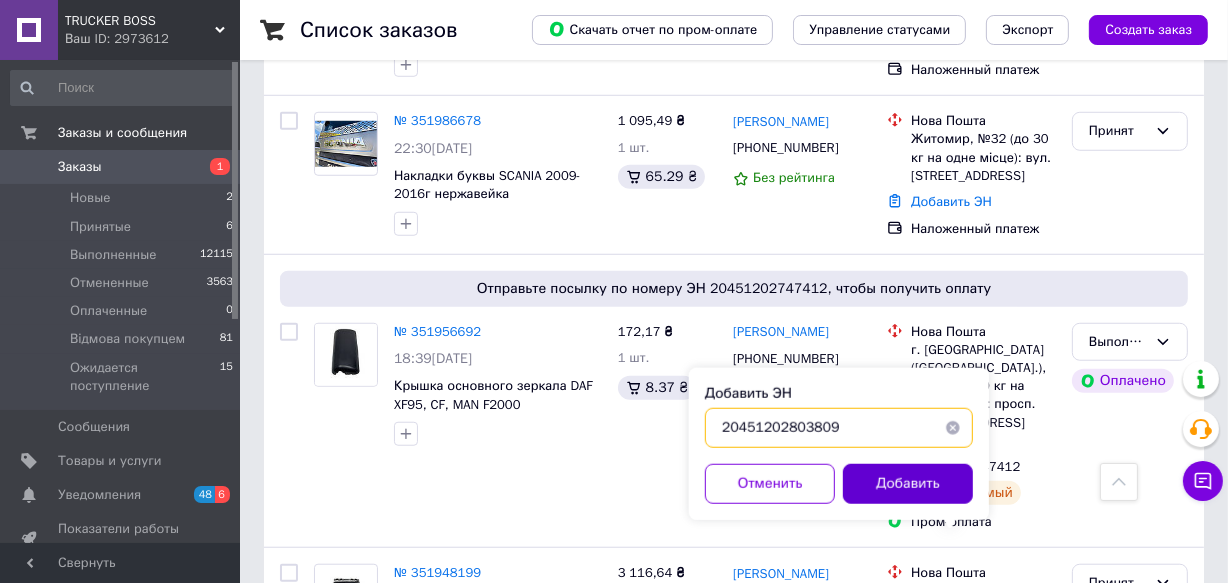 type on "20451202803809" 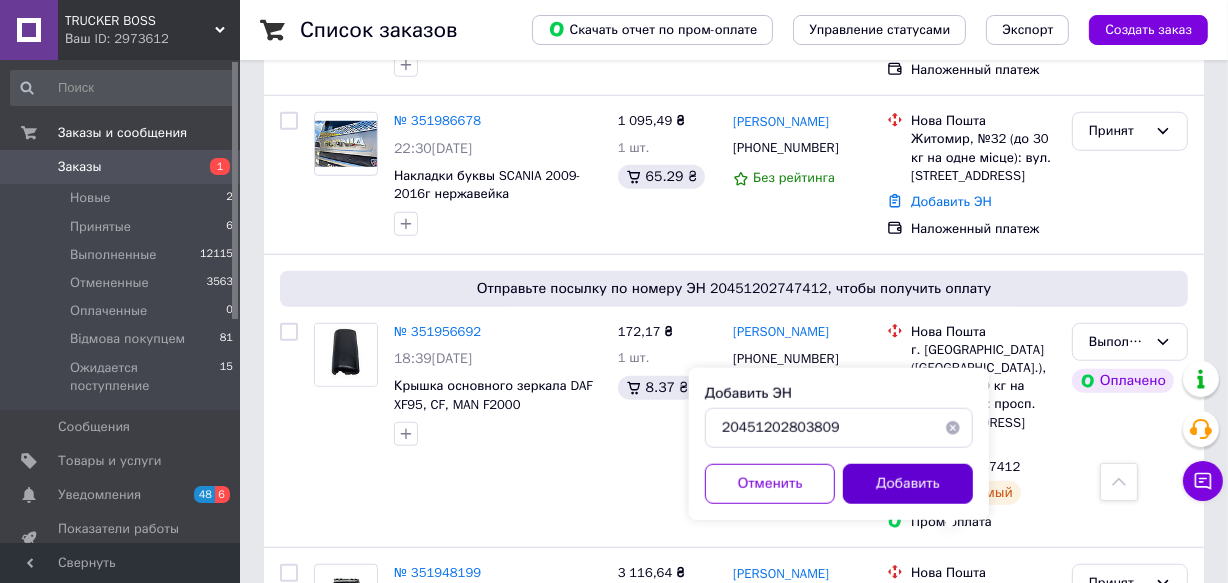 click on "Добавить" at bounding box center [908, 484] 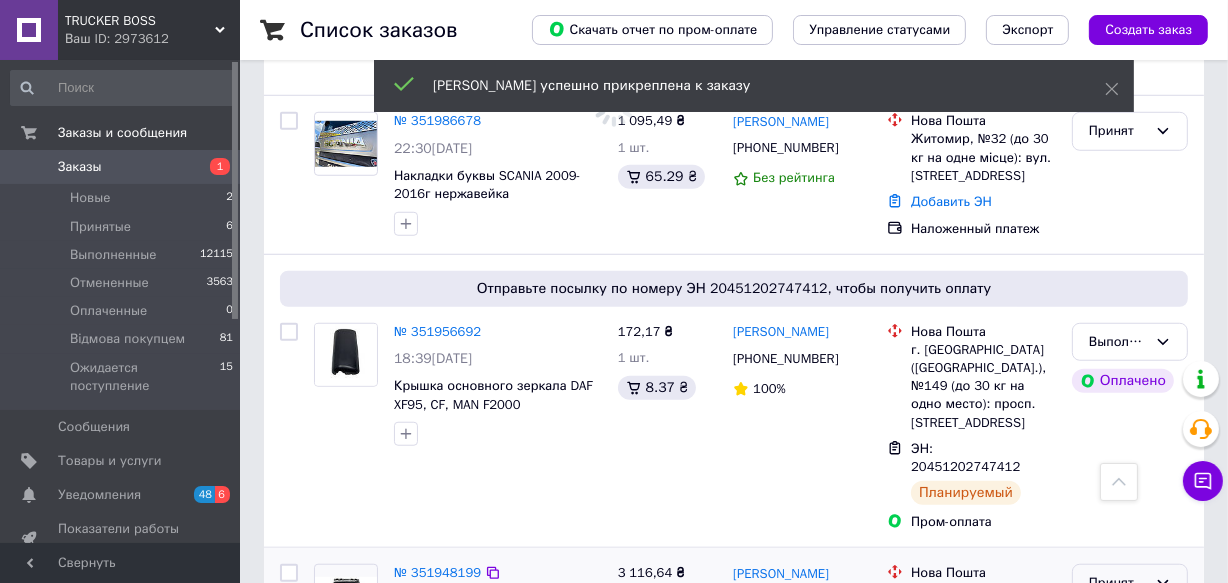 click 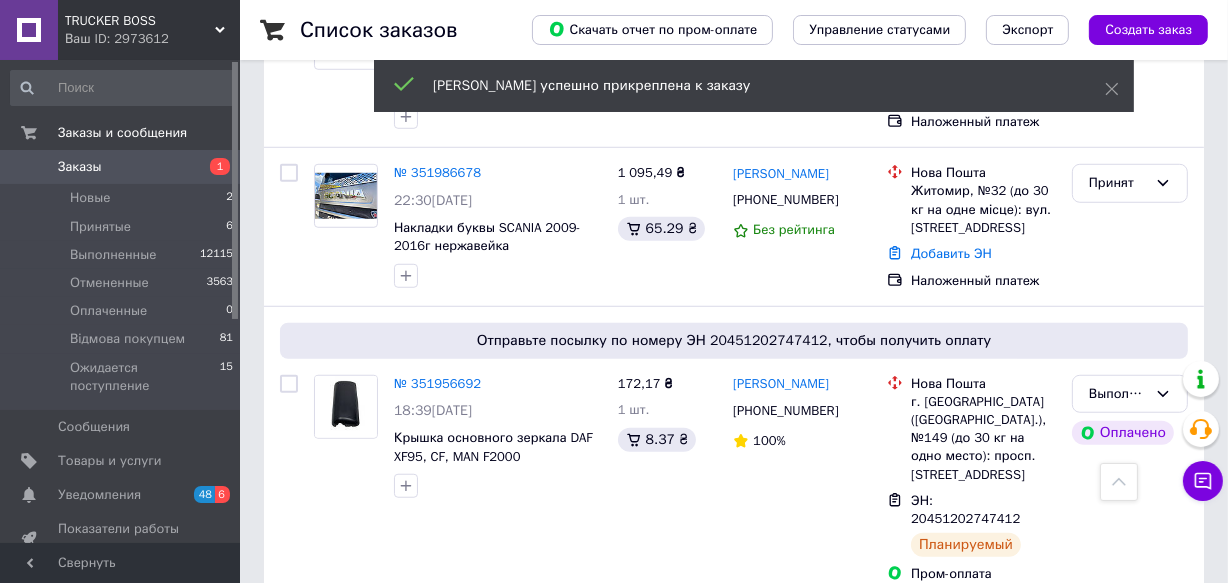 scroll, scrollTop: 1363, scrollLeft: 0, axis: vertical 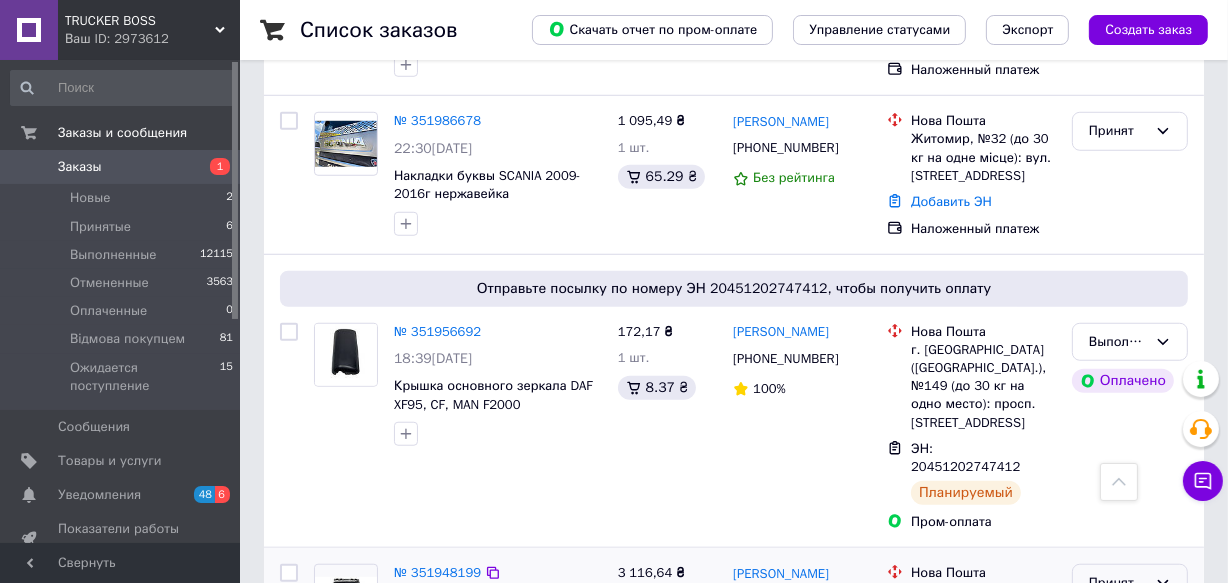 click on "Выполнен" at bounding box center (1130, 625) 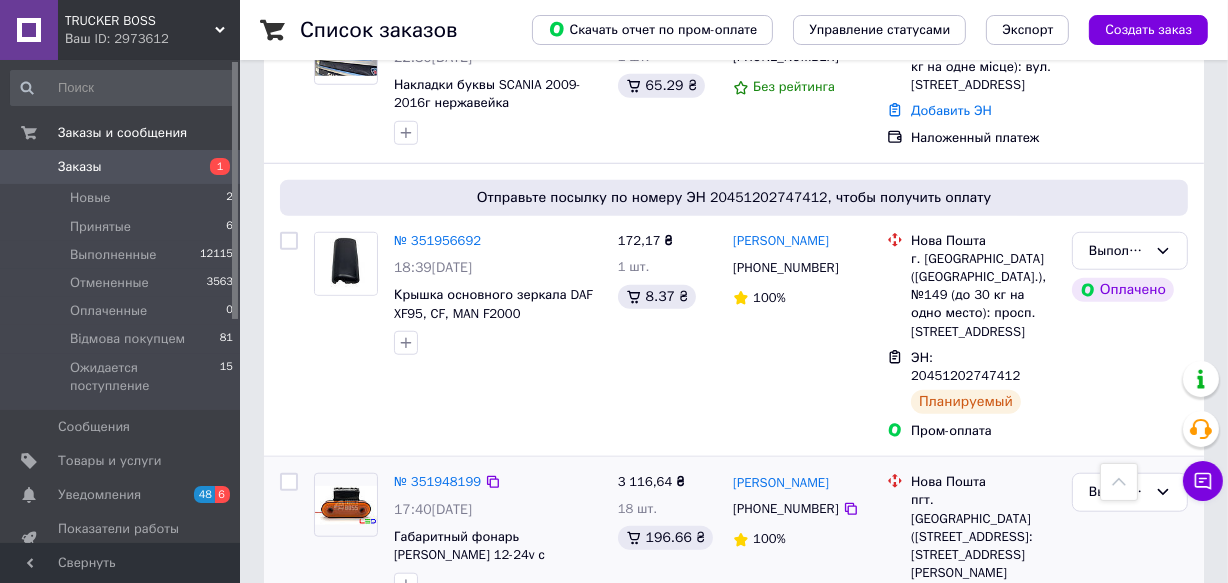 scroll, scrollTop: 1636, scrollLeft: 0, axis: vertical 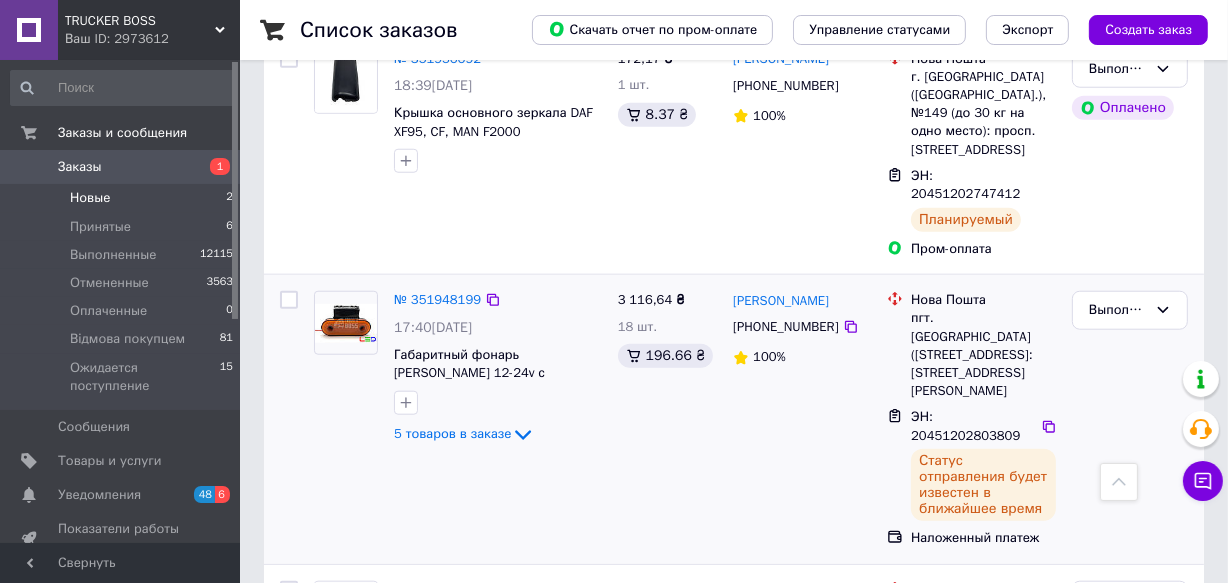 click on "Новые" at bounding box center [90, 198] 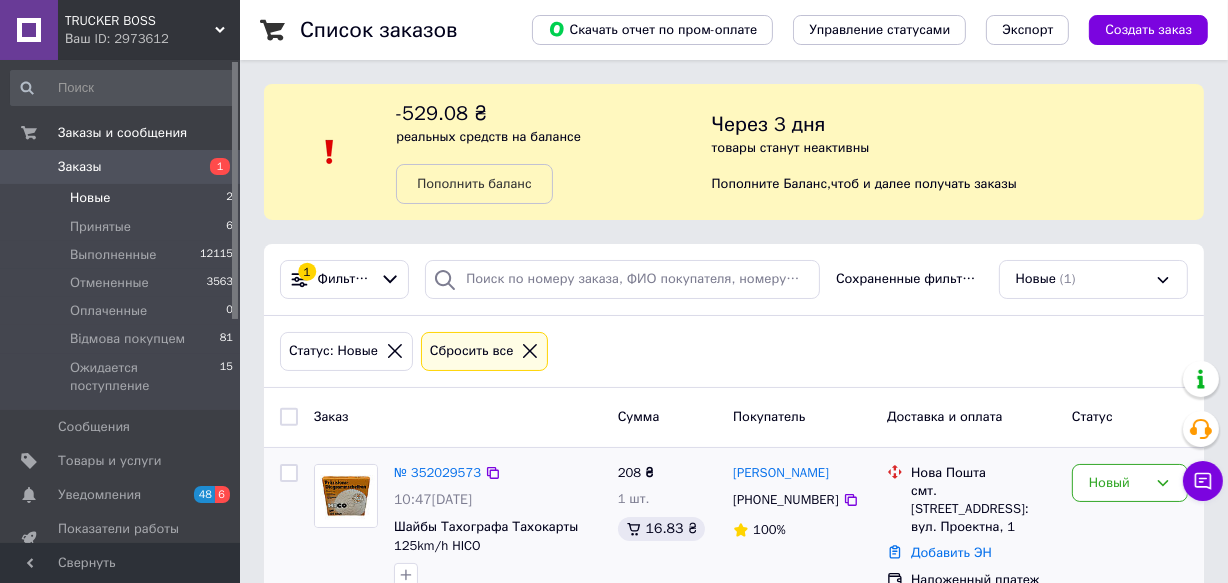 scroll, scrollTop: 43, scrollLeft: 0, axis: vertical 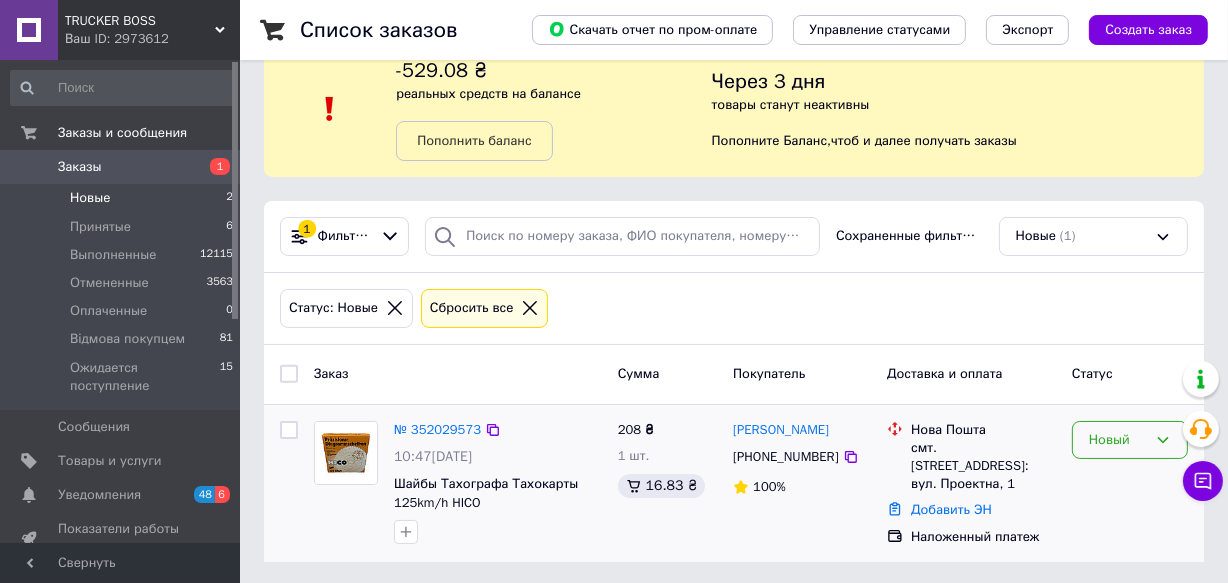 click 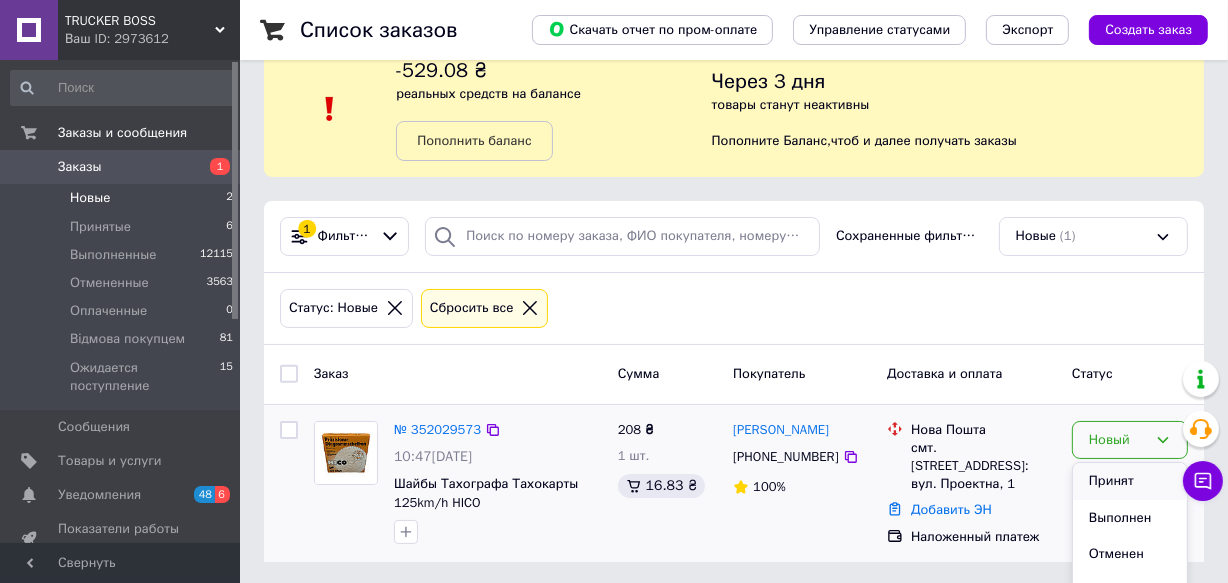 click on "Принят" at bounding box center (1130, 481) 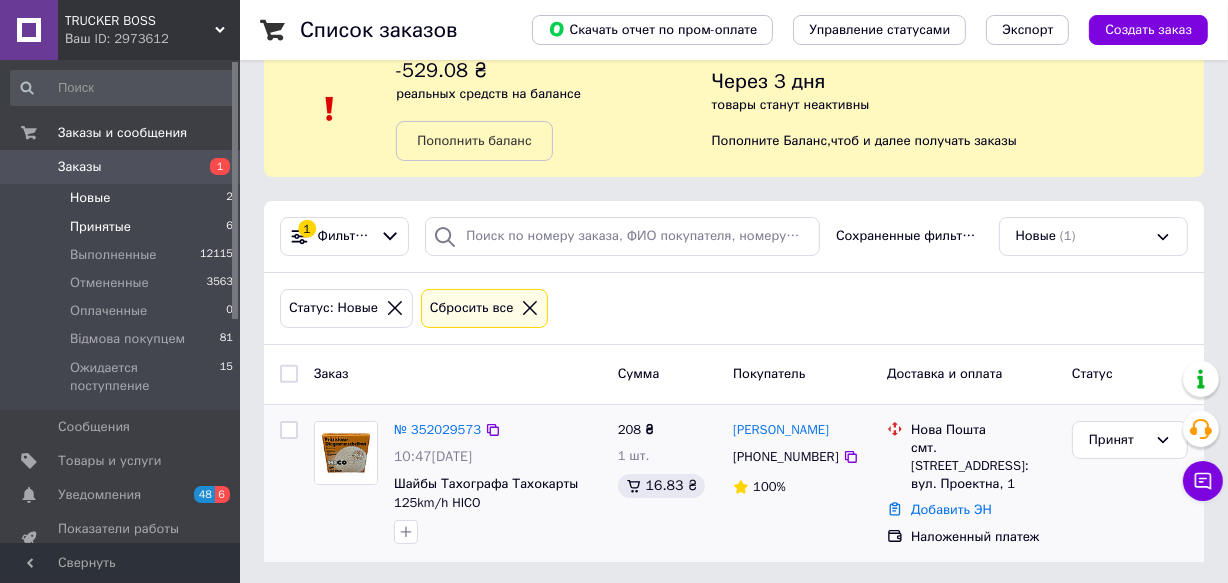 click on "Принятые" at bounding box center [100, 227] 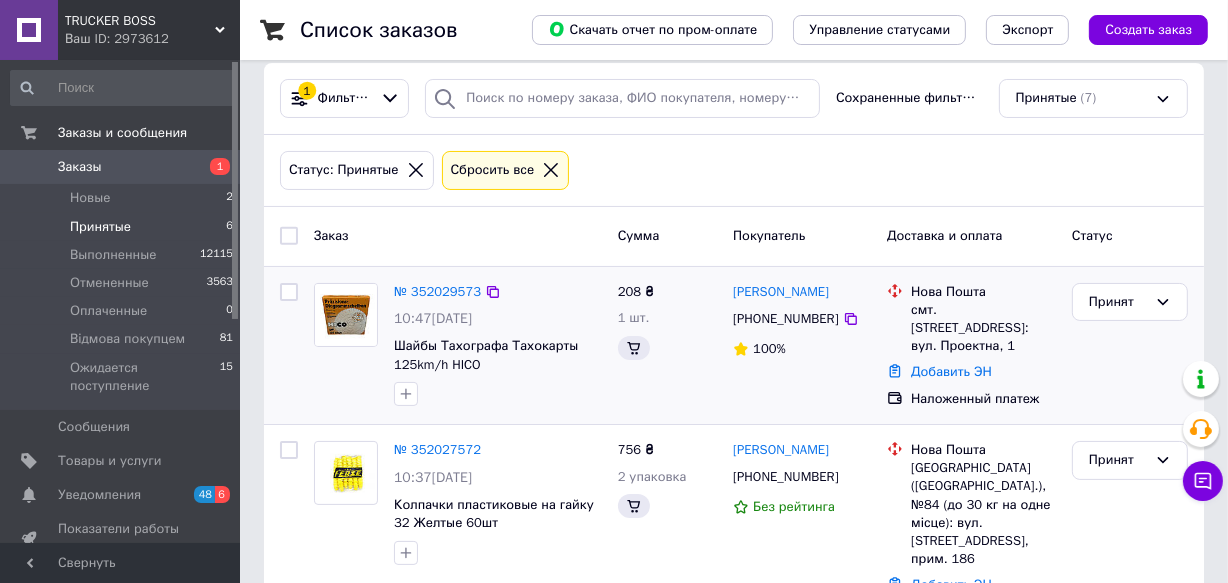 scroll, scrollTop: 272, scrollLeft: 0, axis: vertical 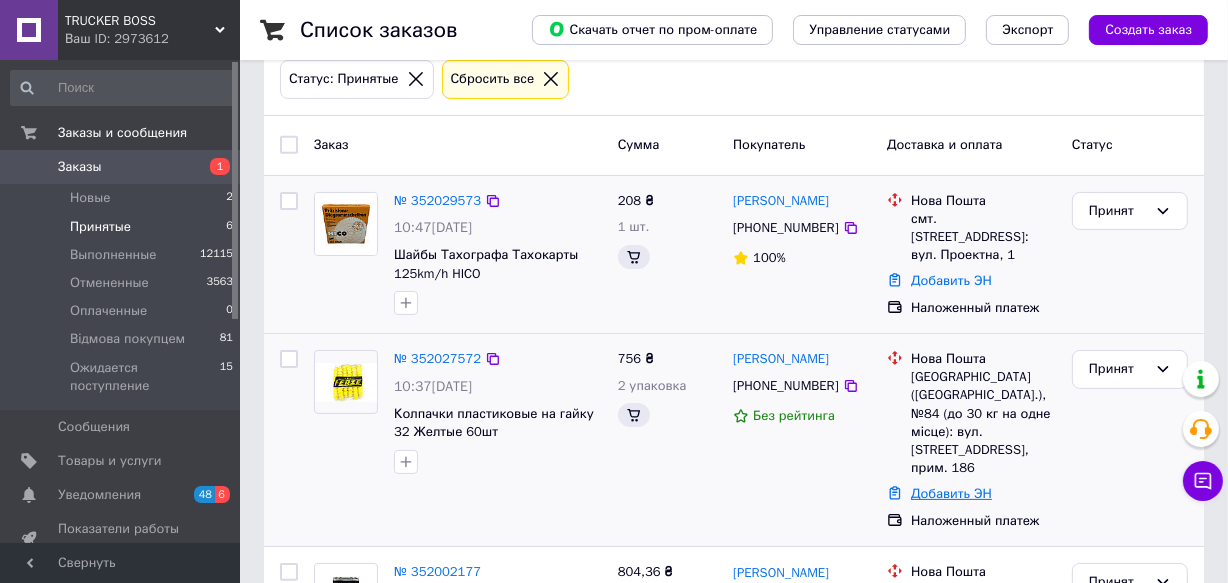 click on "Добавить ЭН" at bounding box center [951, 493] 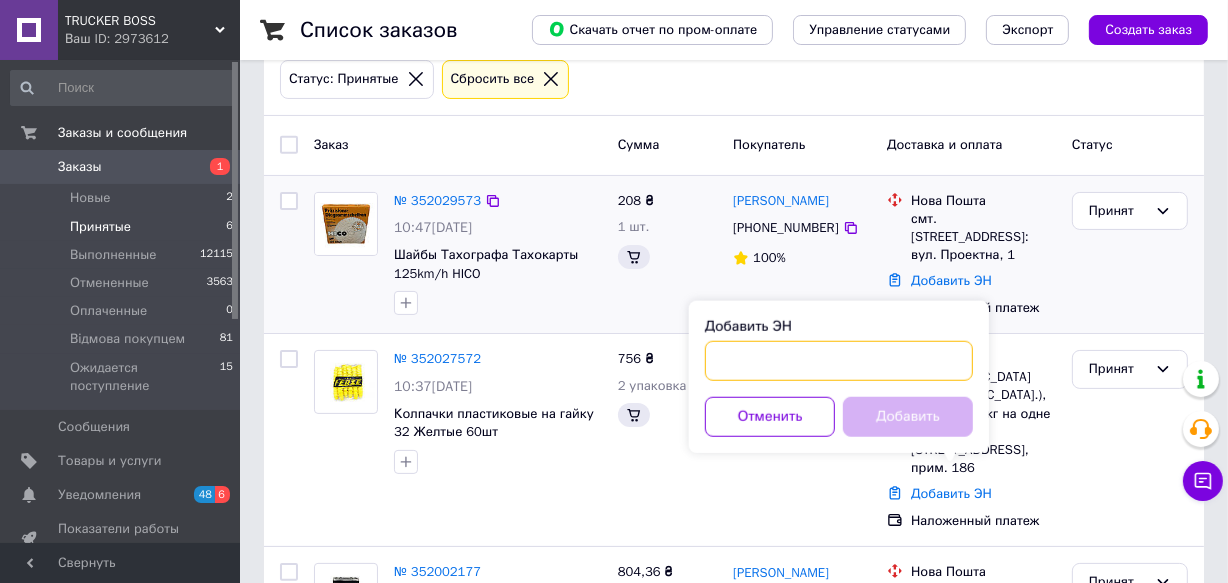 click on "Добавить ЭН" at bounding box center (839, 361) 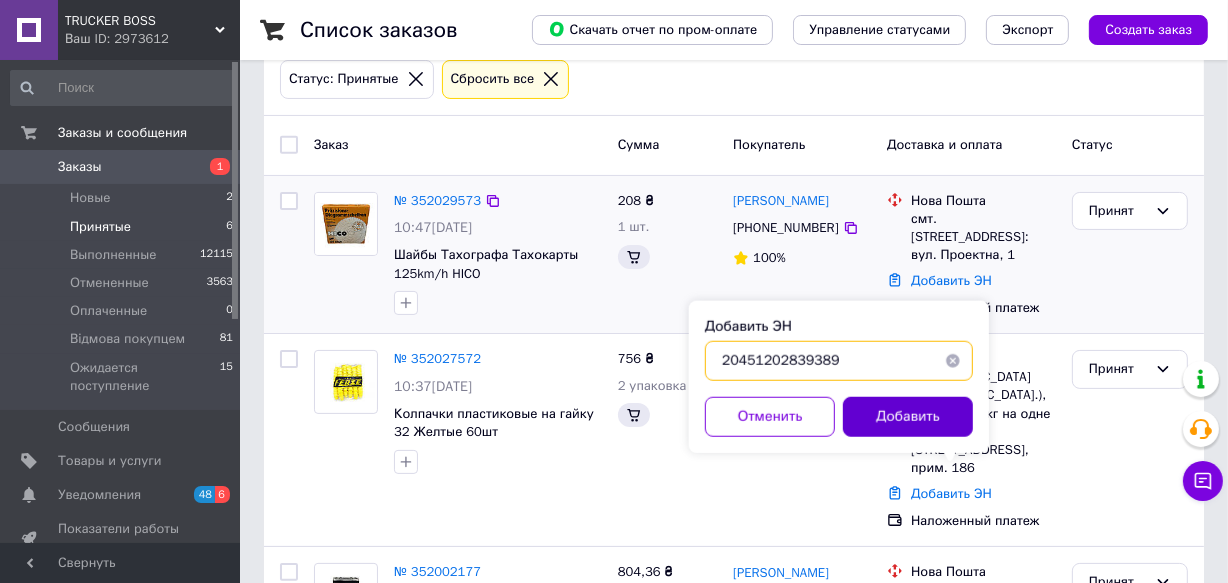type on "20451202839389" 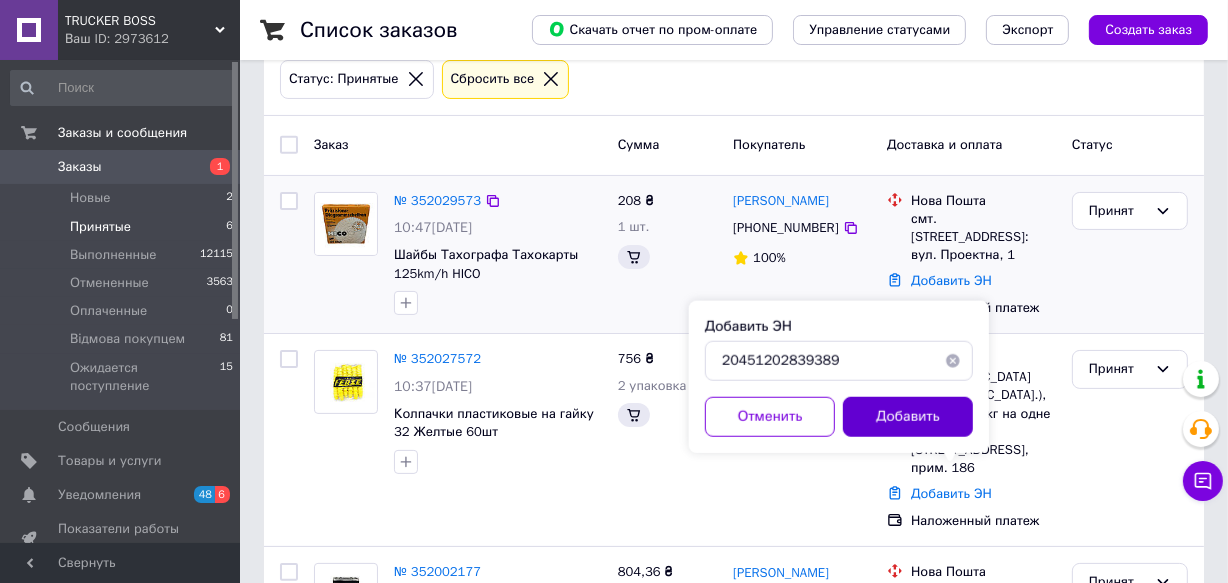 click on "Добавить" at bounding box center [908, 417] 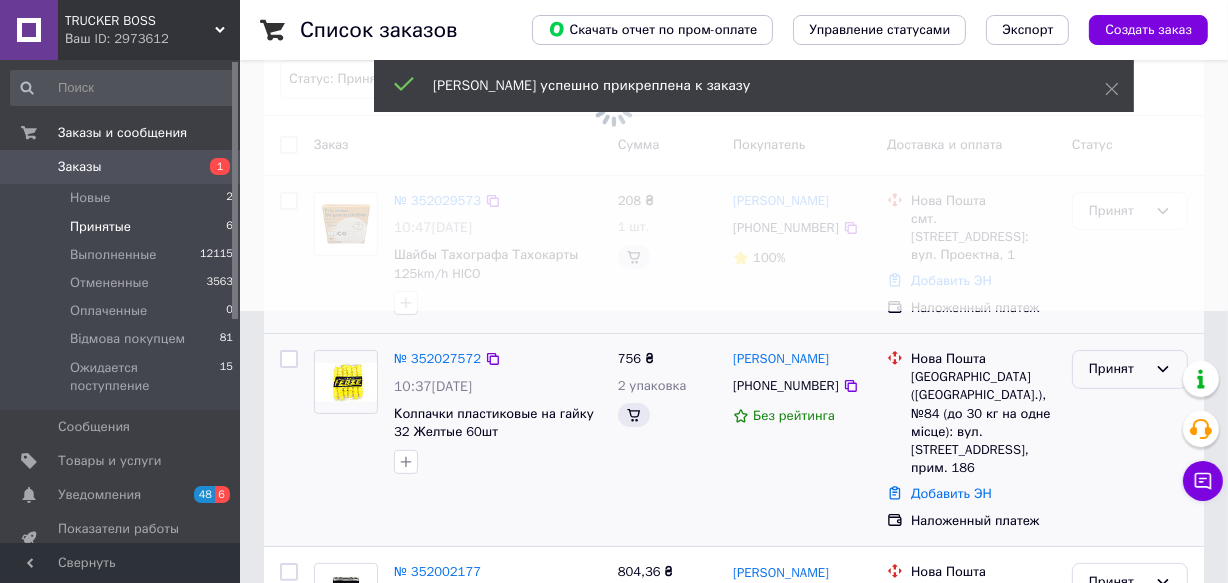 click 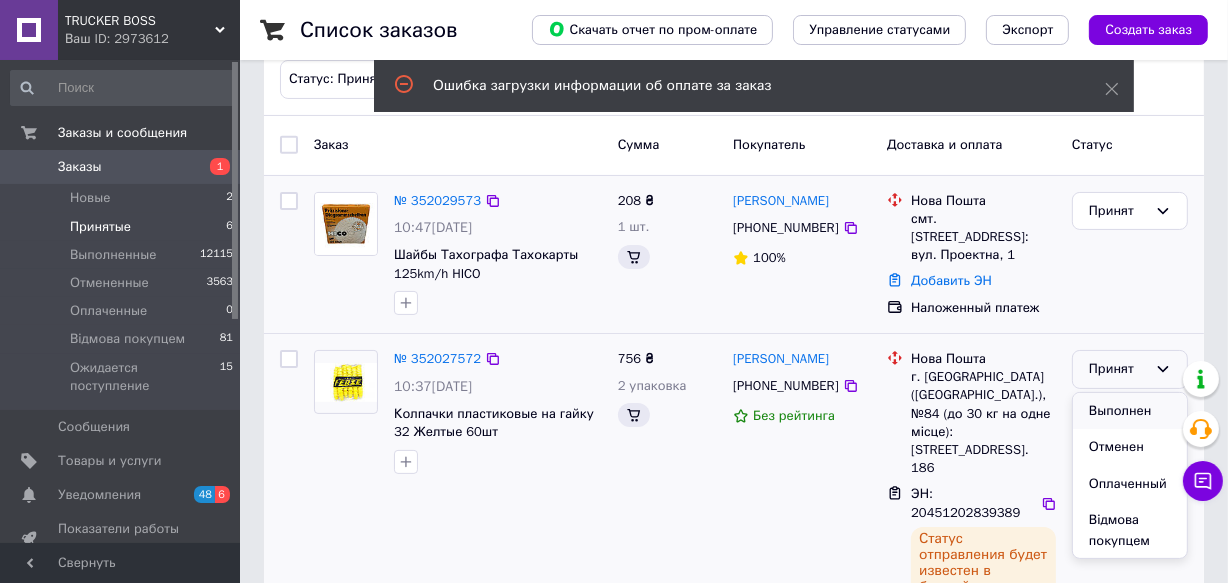 click on "Выполнен" at bounding box center (1130, 411) 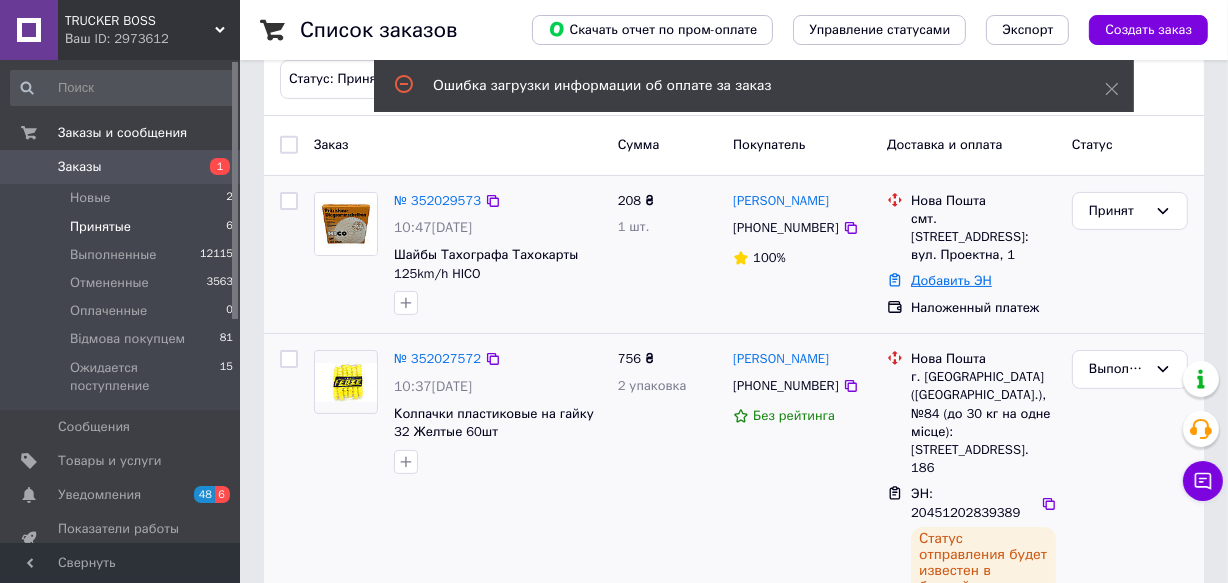 click on "Добавить ЭН" at bounding box center (951, 280) 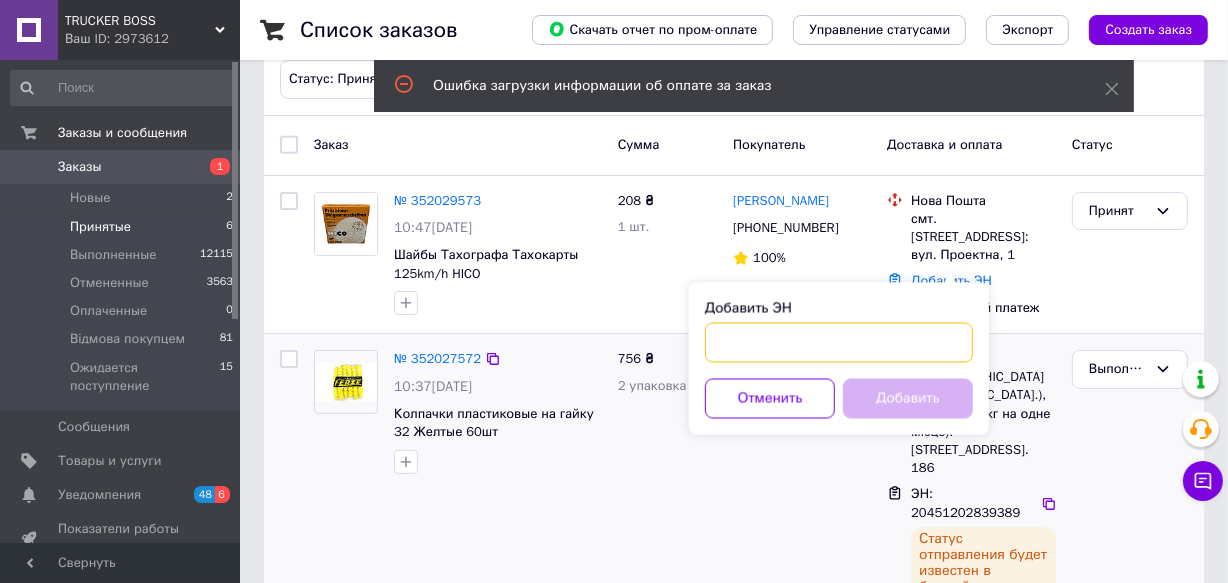 click on "Добавить ЭН" at bounding box center [839, 343] 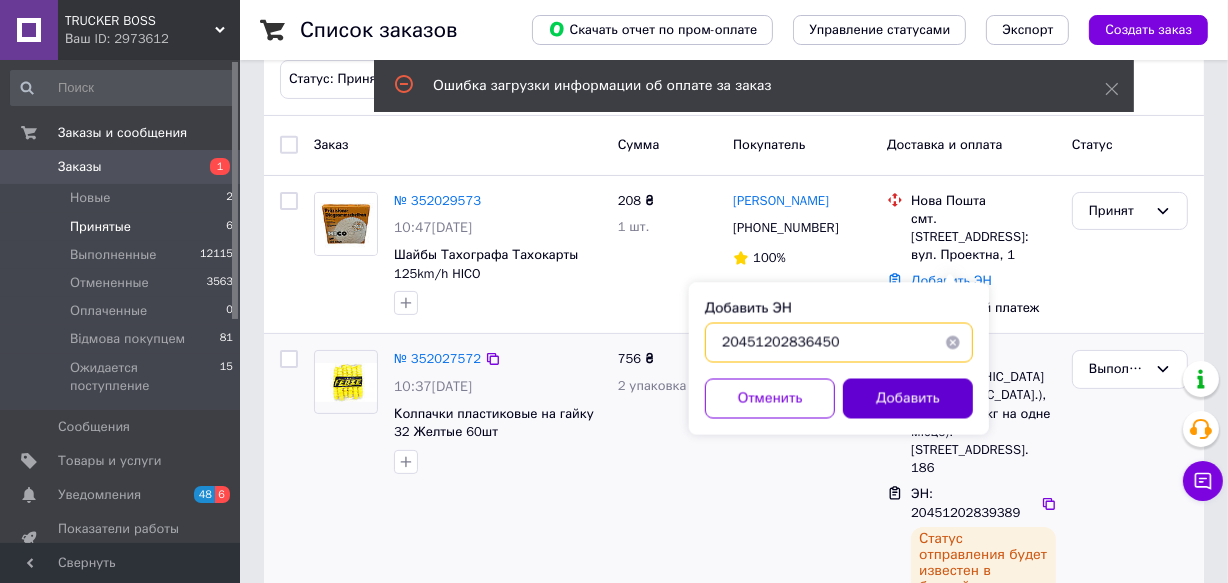 type on "20451202836450" 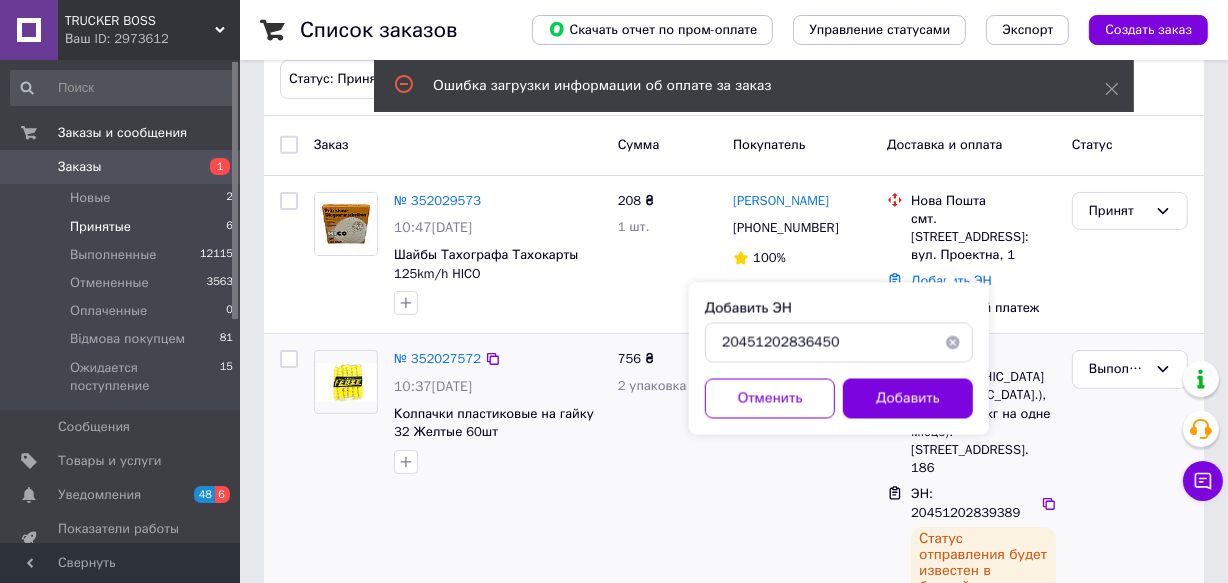 drag, startPoint x: 899, startPoint y: 399, endPoint x: 927, endPoint y: 375, distance: 36.878178 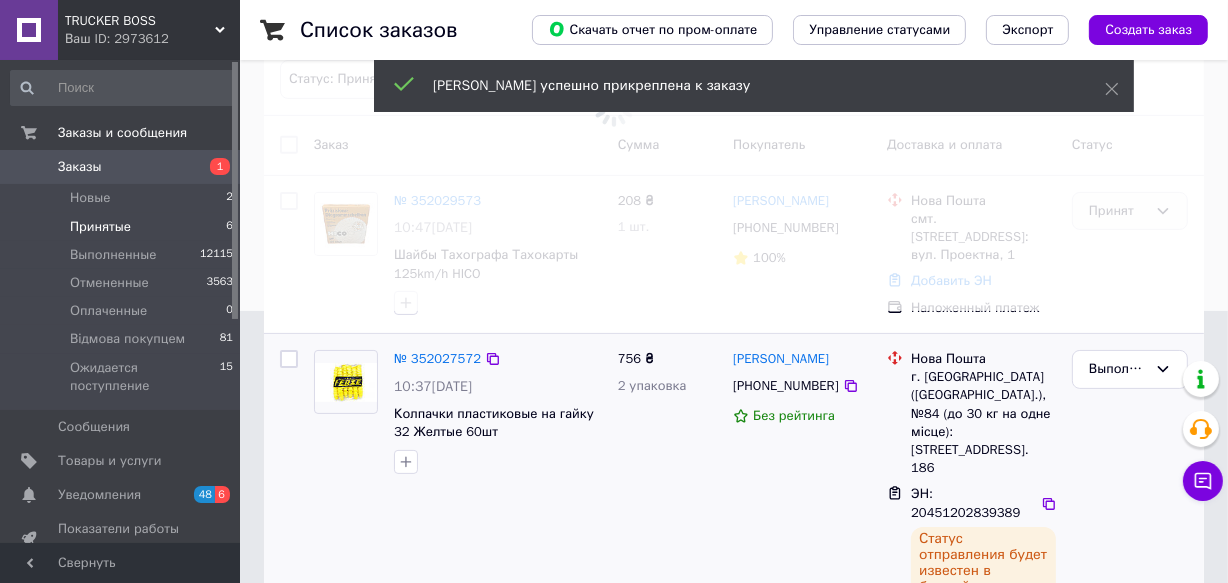 click at bounding box center [614, 19] 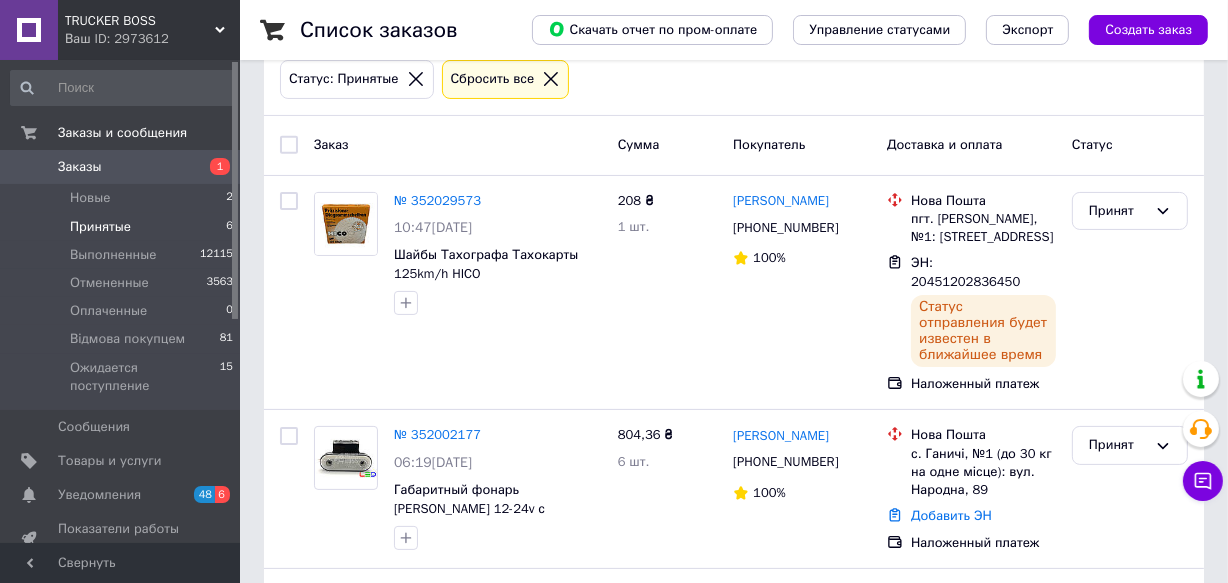 click 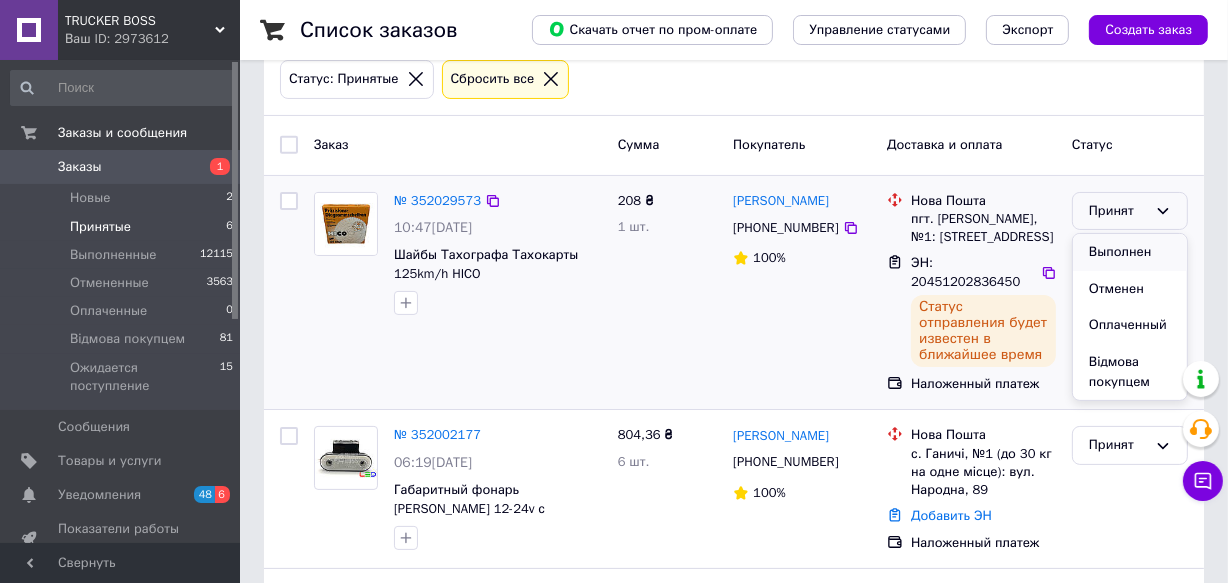 click on "Выполнен" at bounding box center (1130, 252) 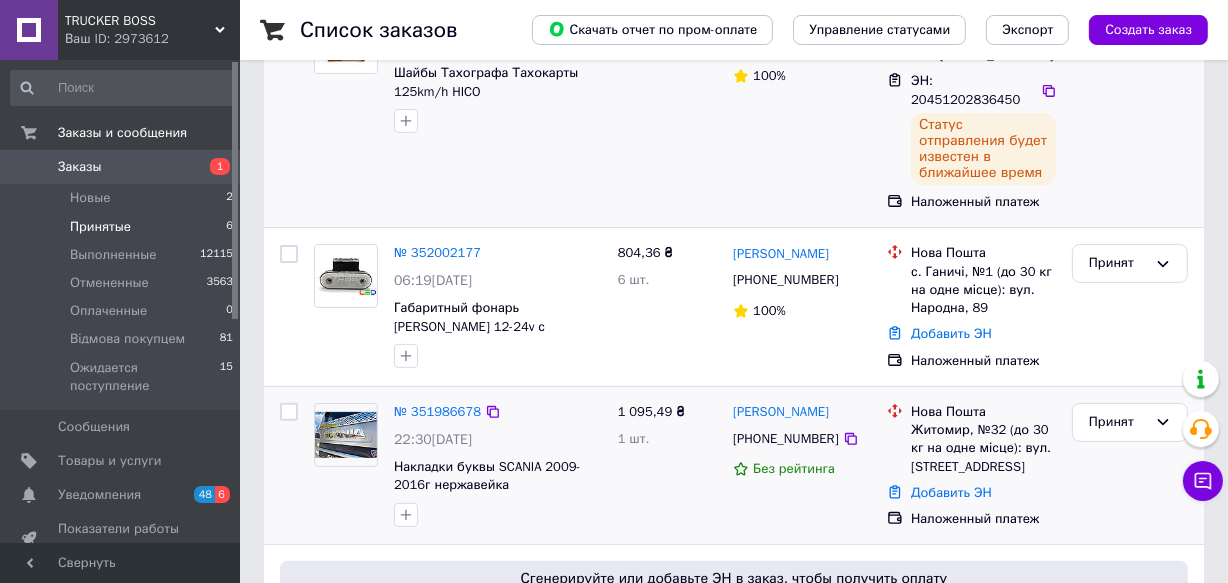 scroll, scrollTop: 545, scrollLeft: 0, axis: vertical 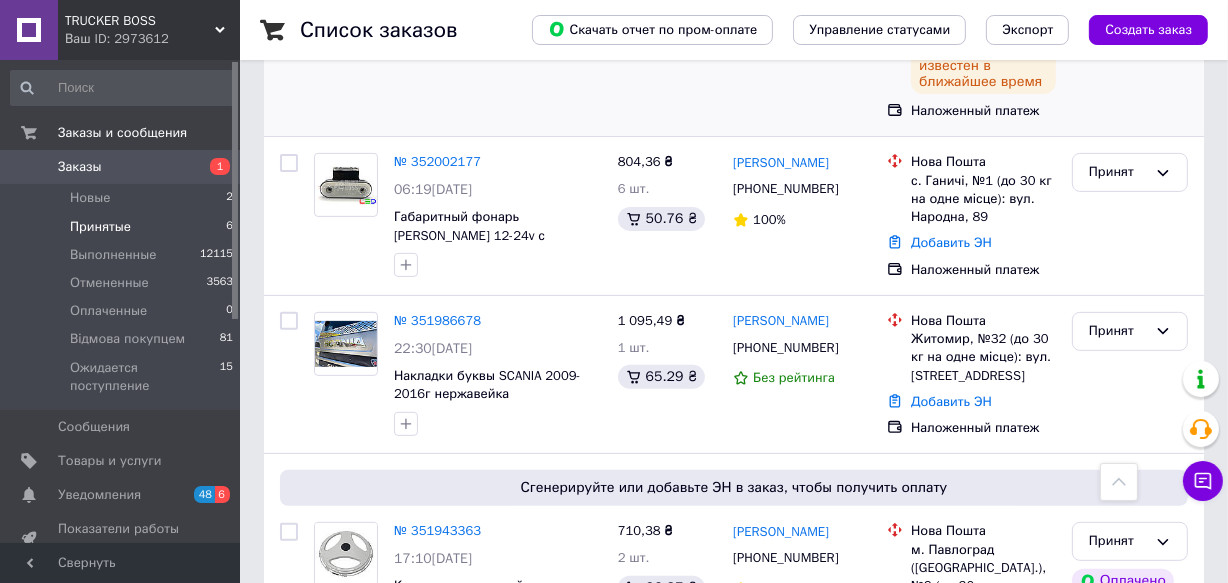 click on "Принятые" at bounding box center (100, 227) 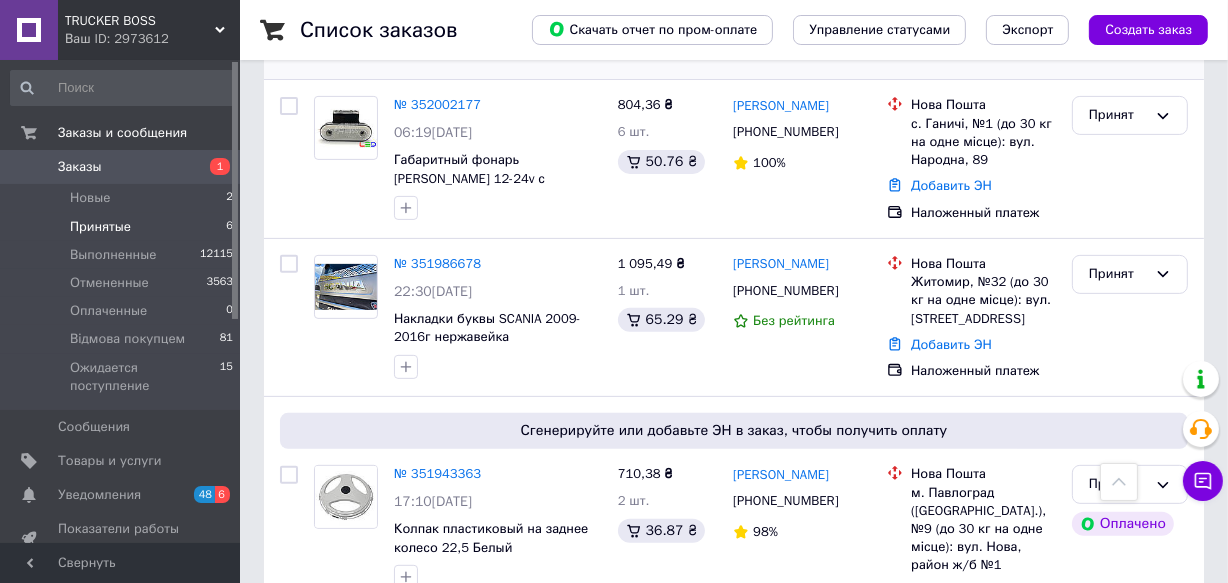 scroll, scrollTop: 511, scrollLeft: 0, axis: vertical 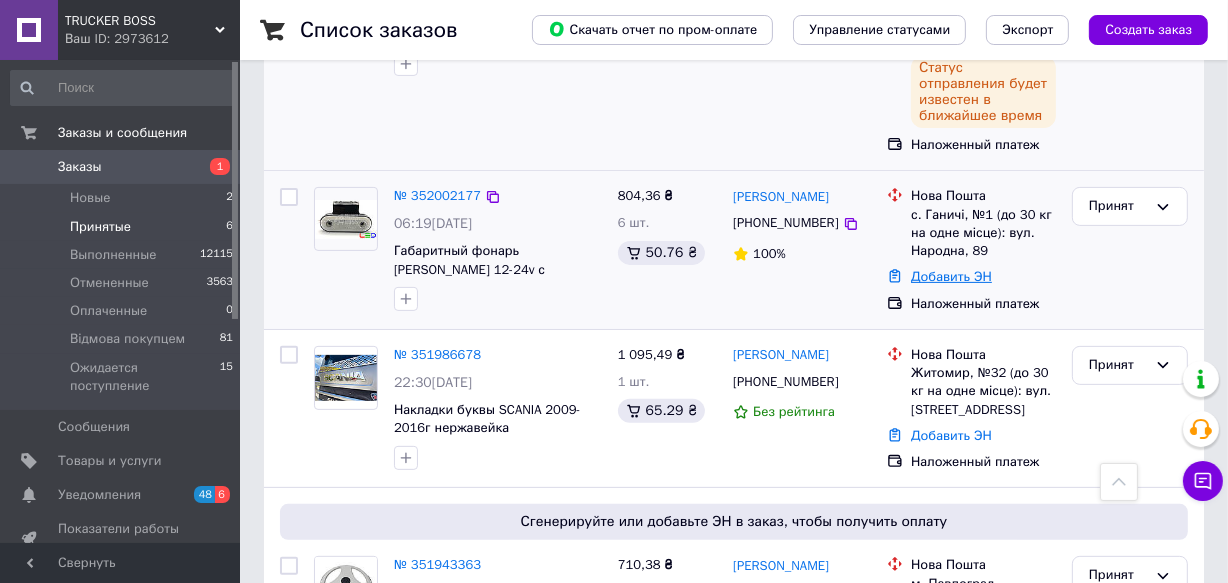 click on "Добавить ЭН" at bounding box center (951, 276) 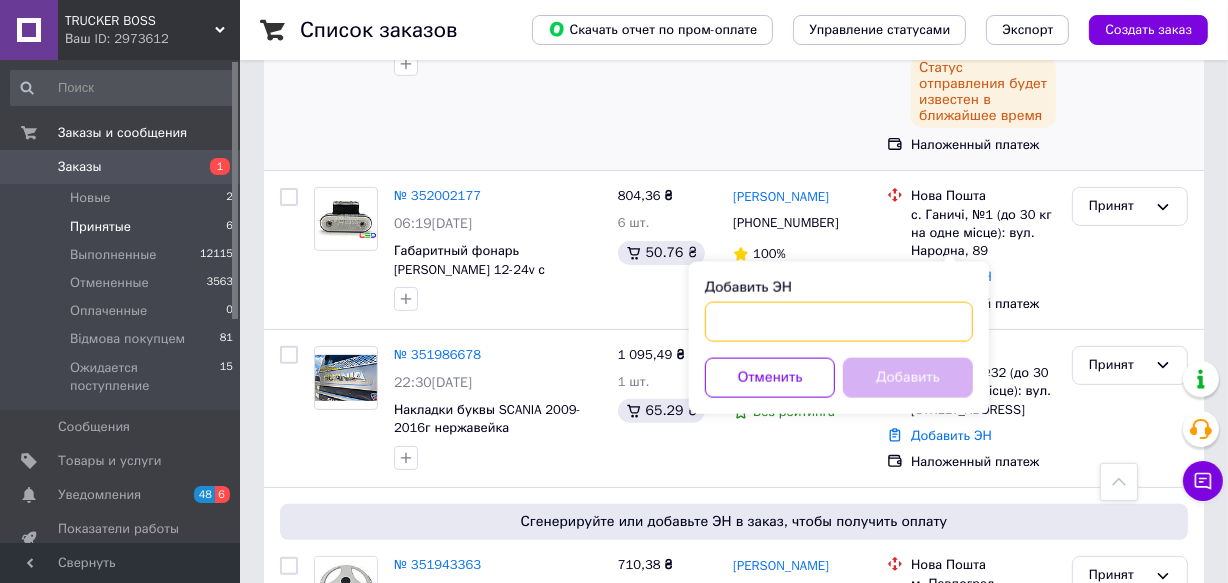 click on "Добавить ЭН" at bounding box center [839, 322] 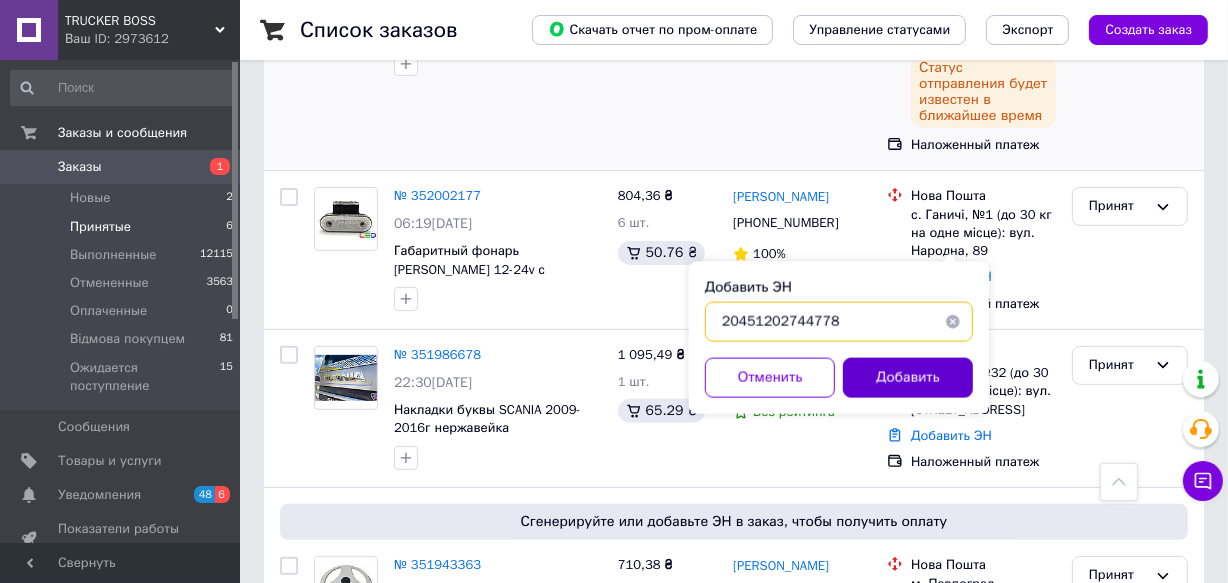 type on "20451202744778" 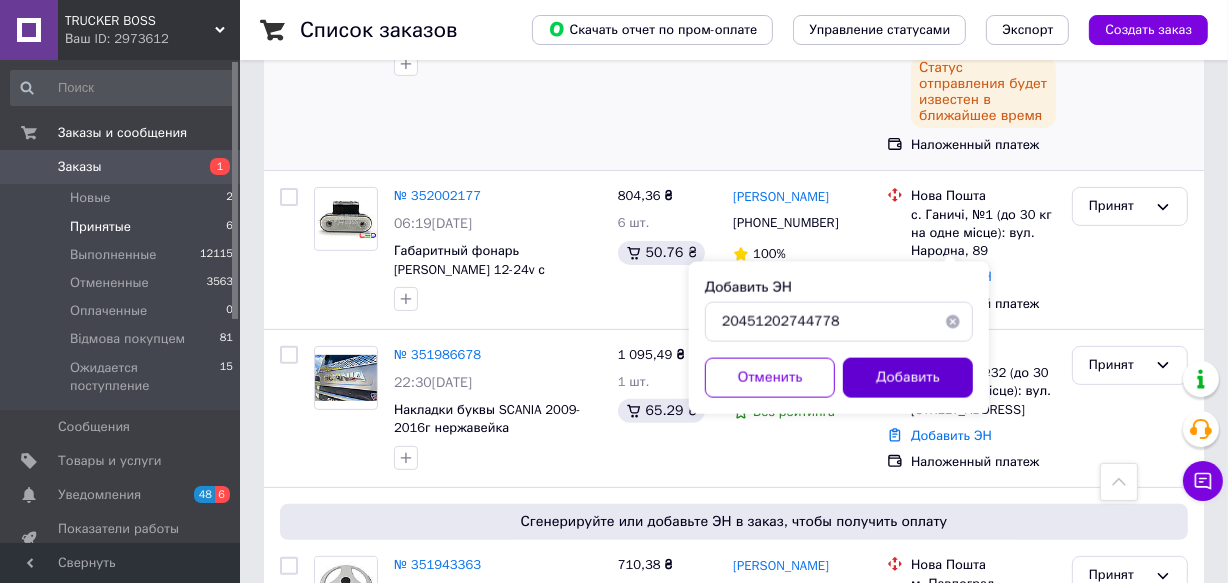 click on "Добавить" at bounding box center [908, 378] 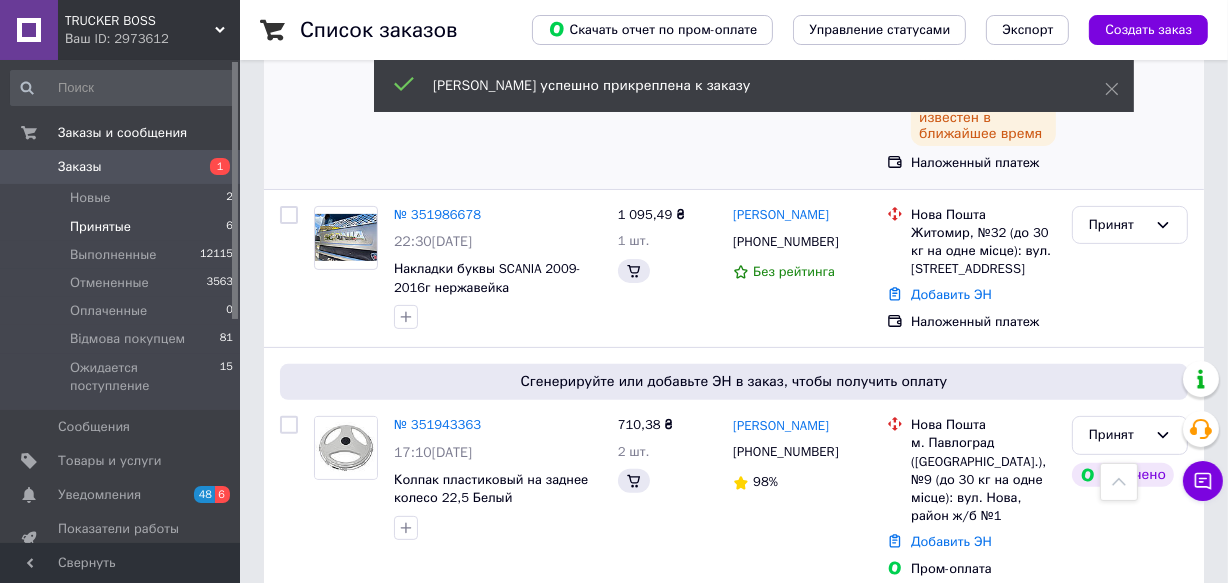 scroll, scrollTop: 311, scrollLeft: 0, axis: vertical 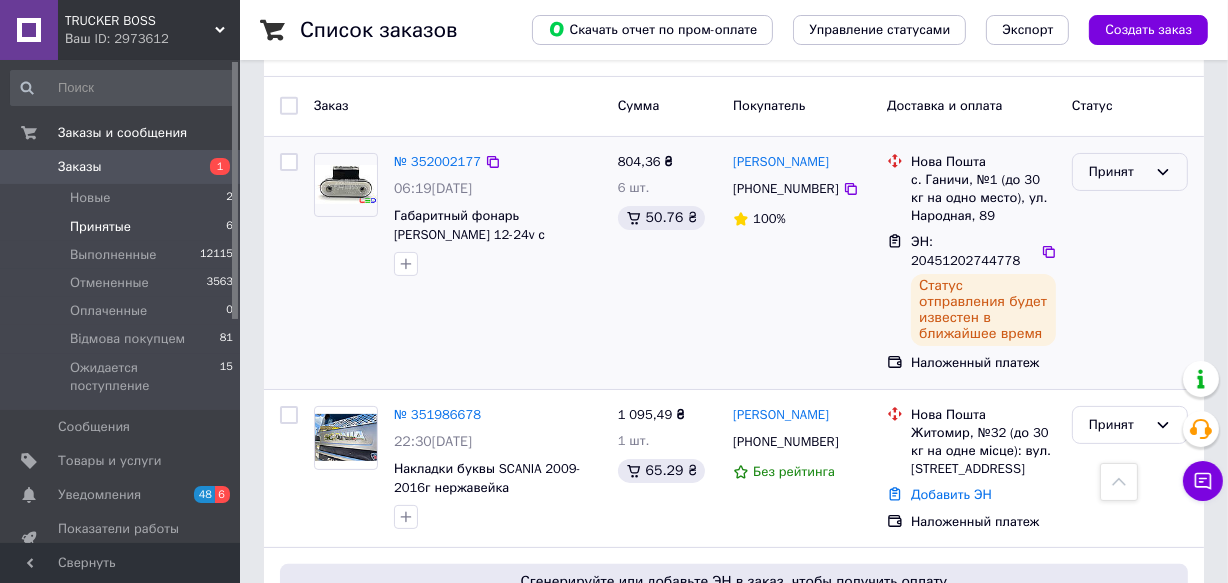 click 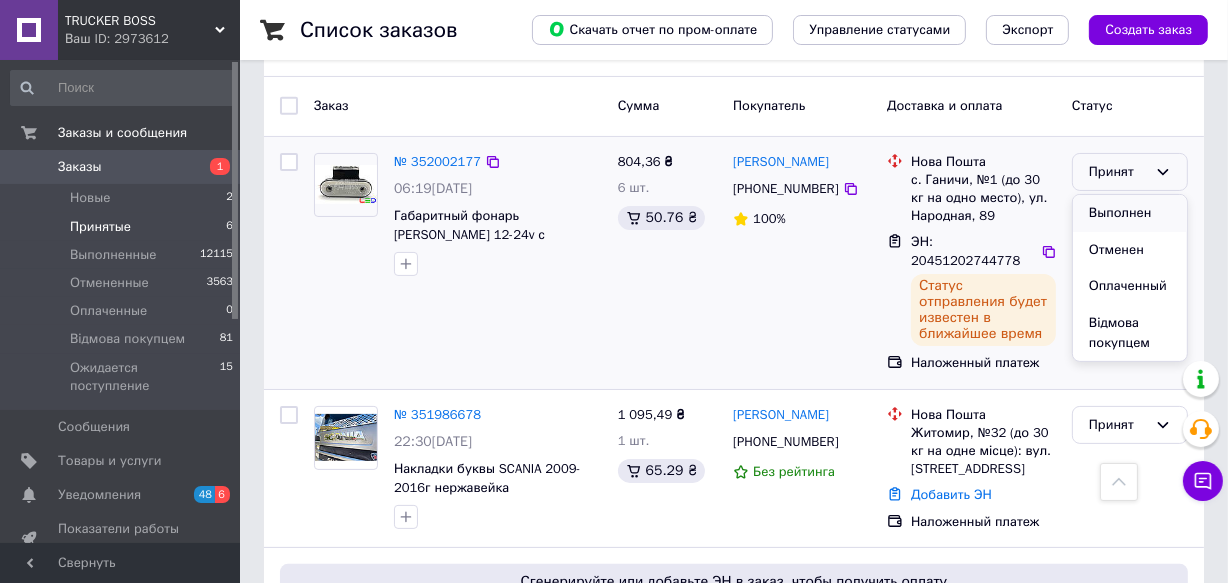 click on "Выполнен" at bounding box center (1130, 213) 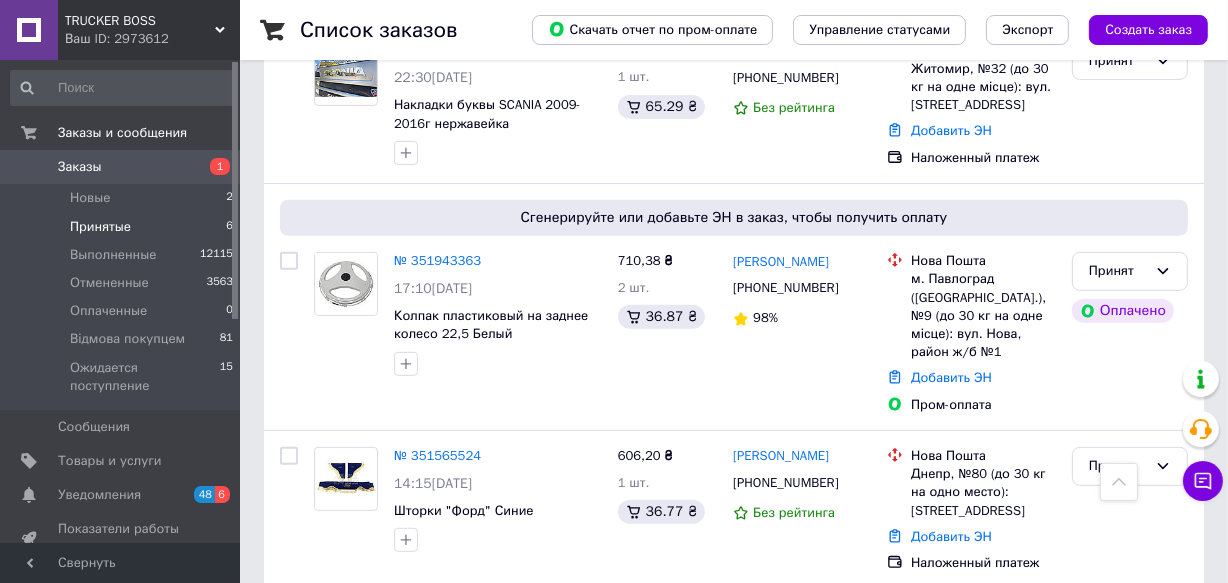 scroll, scrollTop: 826, scrollLeft: 0, axis: vertical 